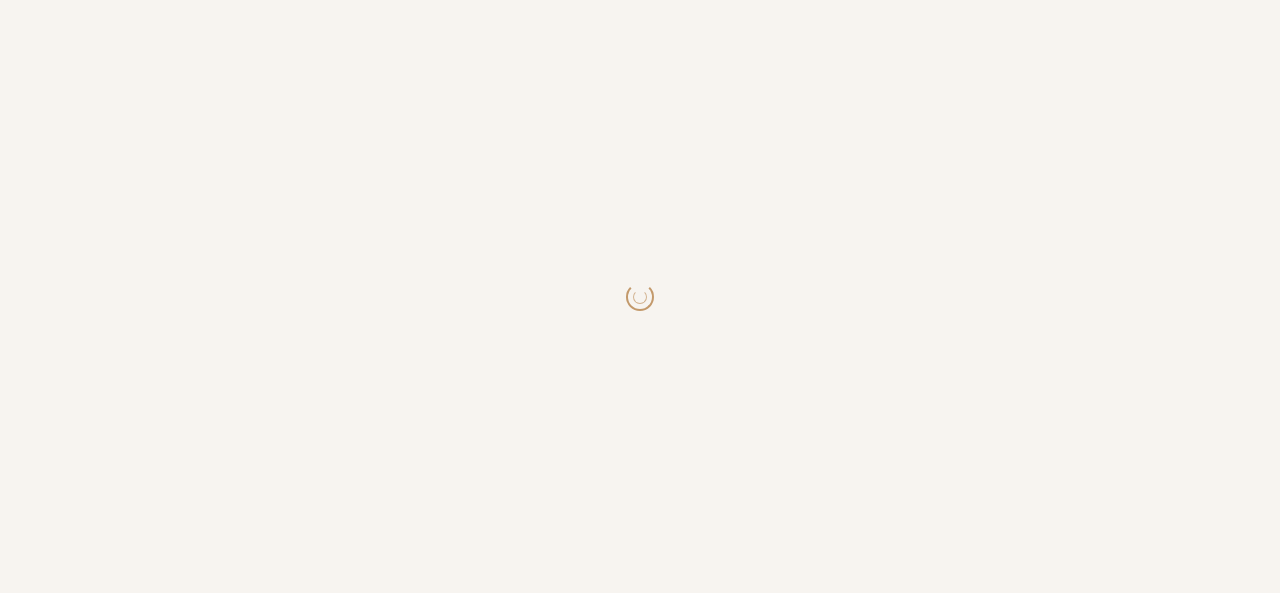 scroll, scrollTop: 0, scrollLeft: 0, axis: both 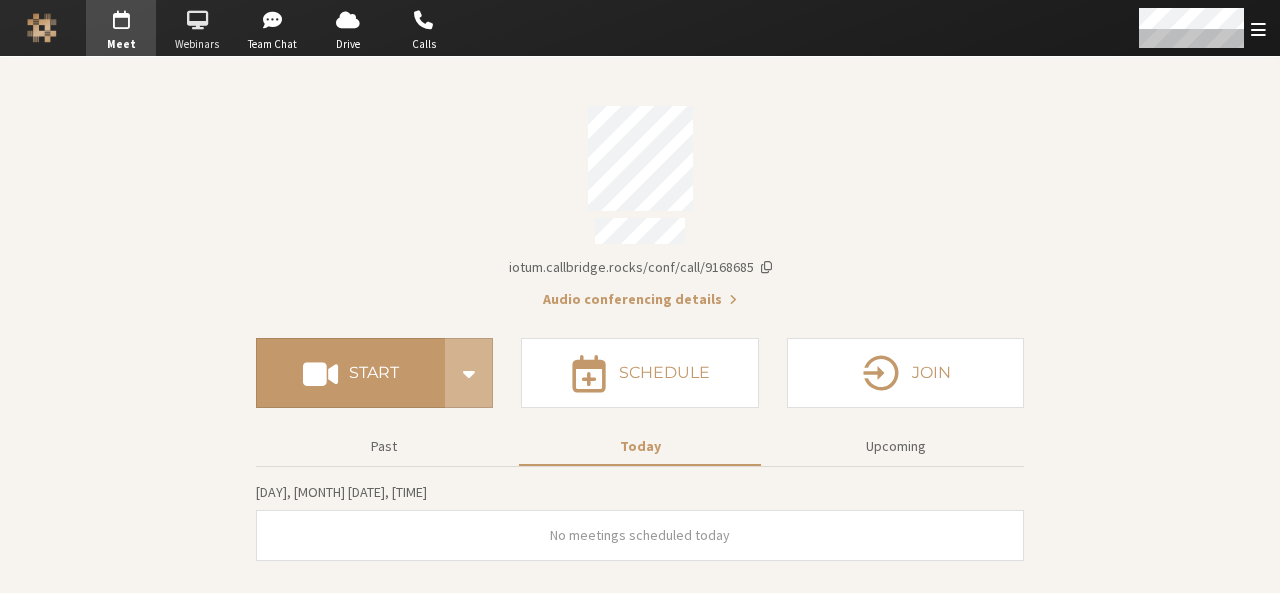 click at bounding box center [197, 20] 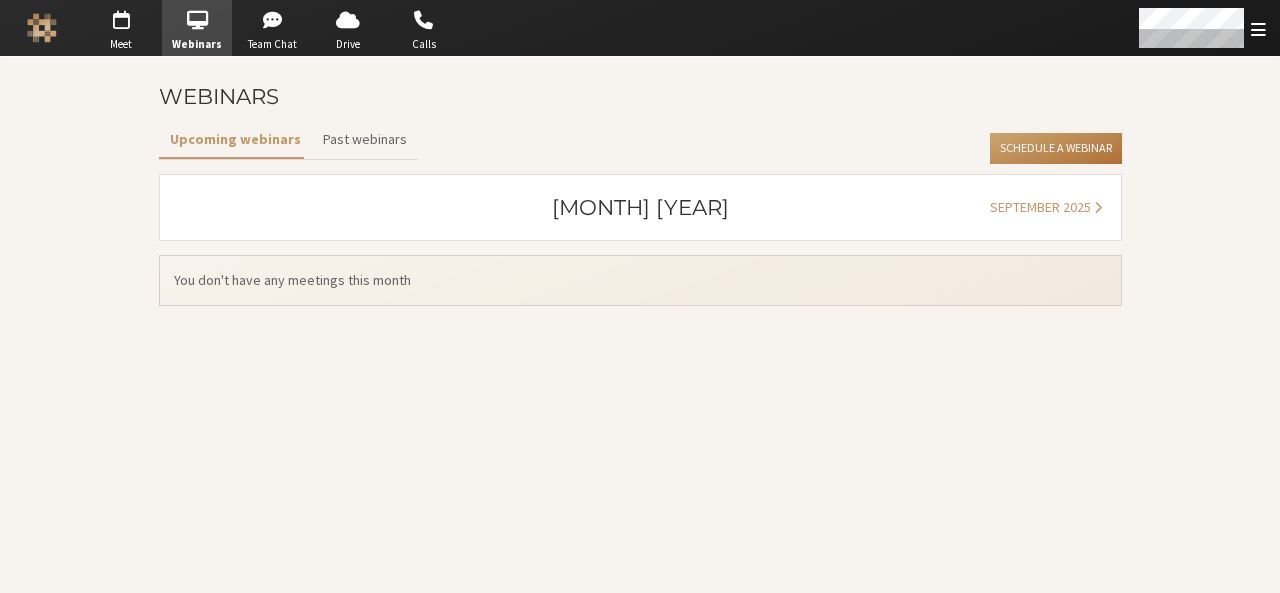 click on "Schedule a Webinar" at bounding box center [1055, 149] 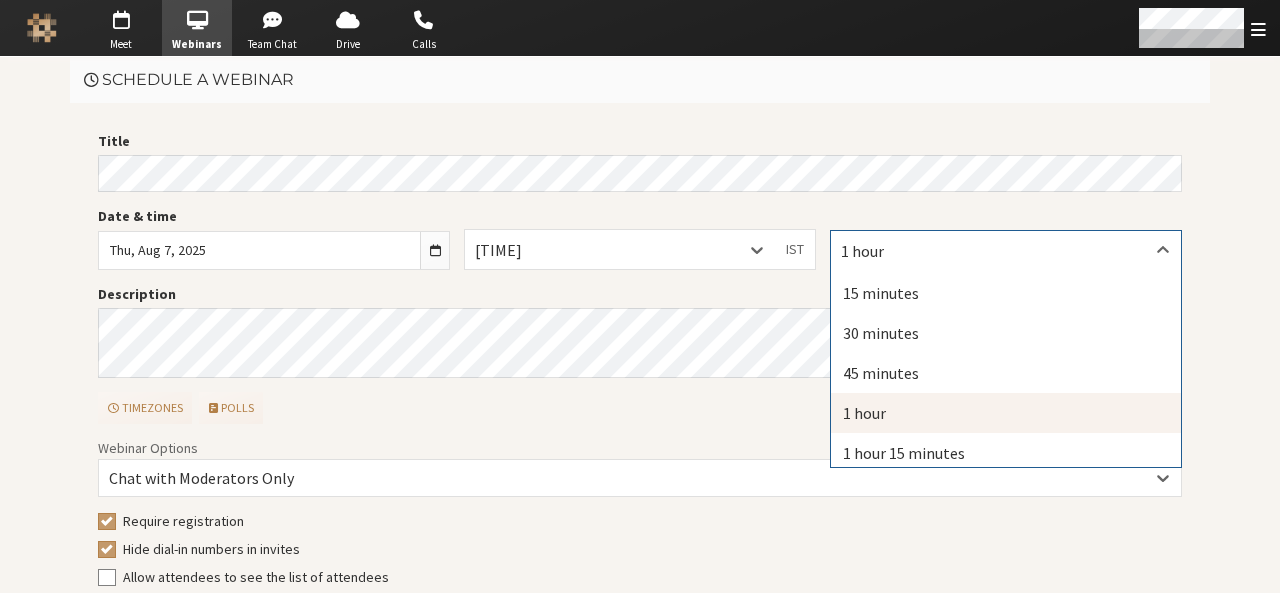 click on "1 hour" at bounding box center (1006, 250) 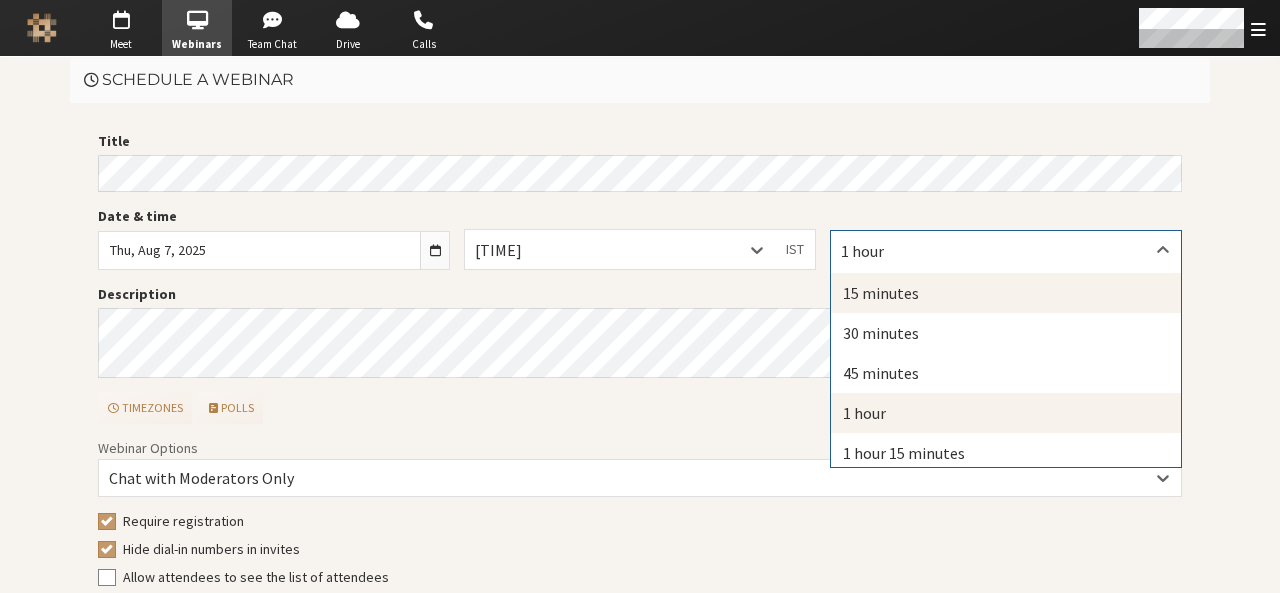 click on "15 minutes" at bounding box center [1006, 293] 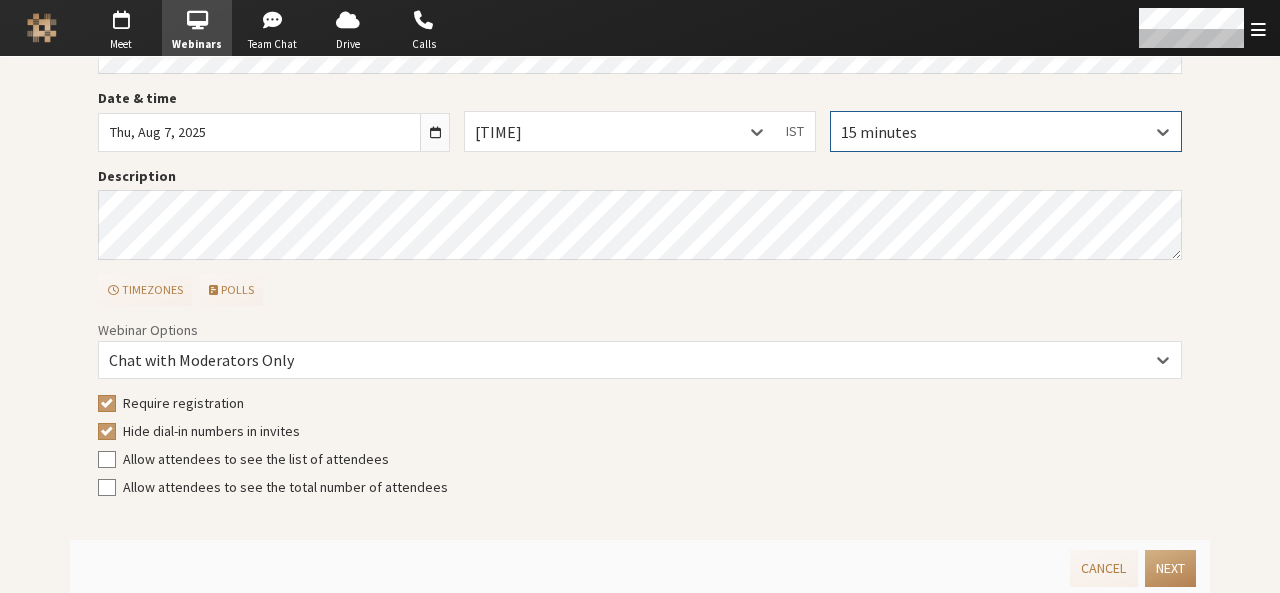 scroll, scrollTop: 121, scrollLeft: 0, axis: vertical 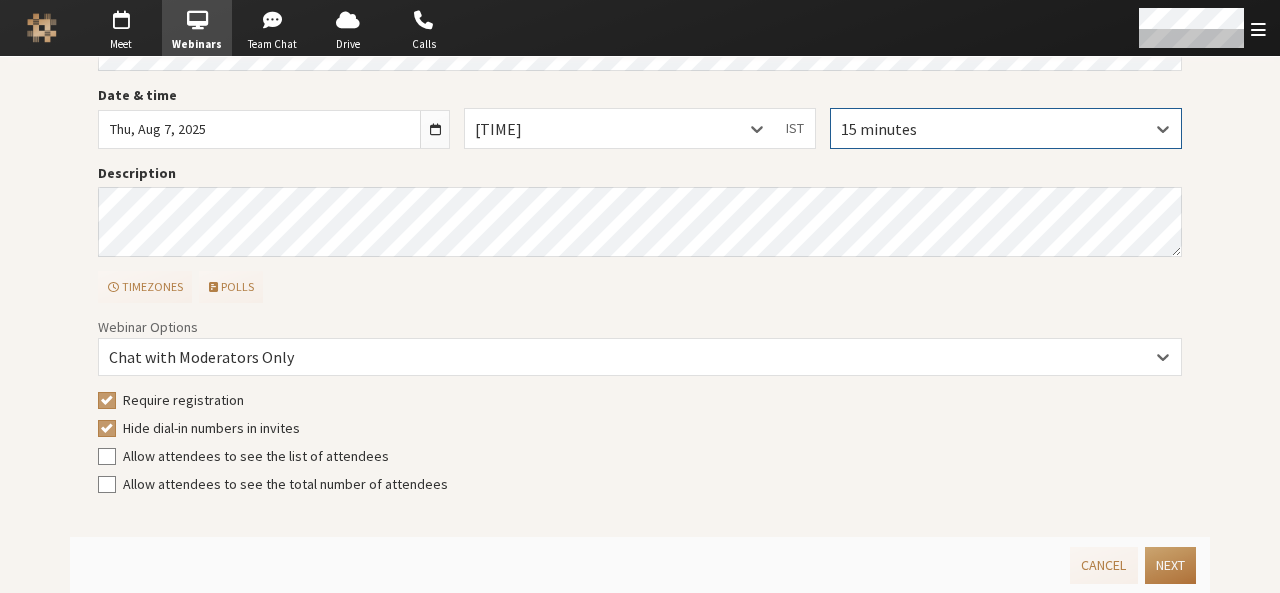 click on "Next" at bounding box center (1170, 565) 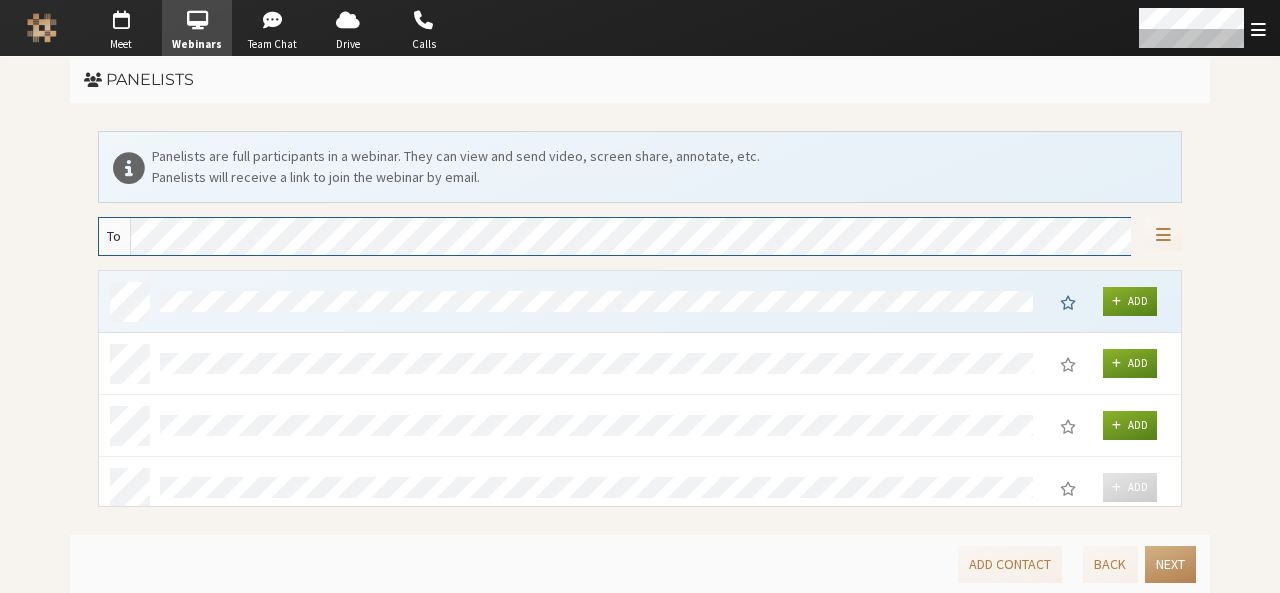 scroll, scrollTop: 0, scrollLeft: 0, axis: both 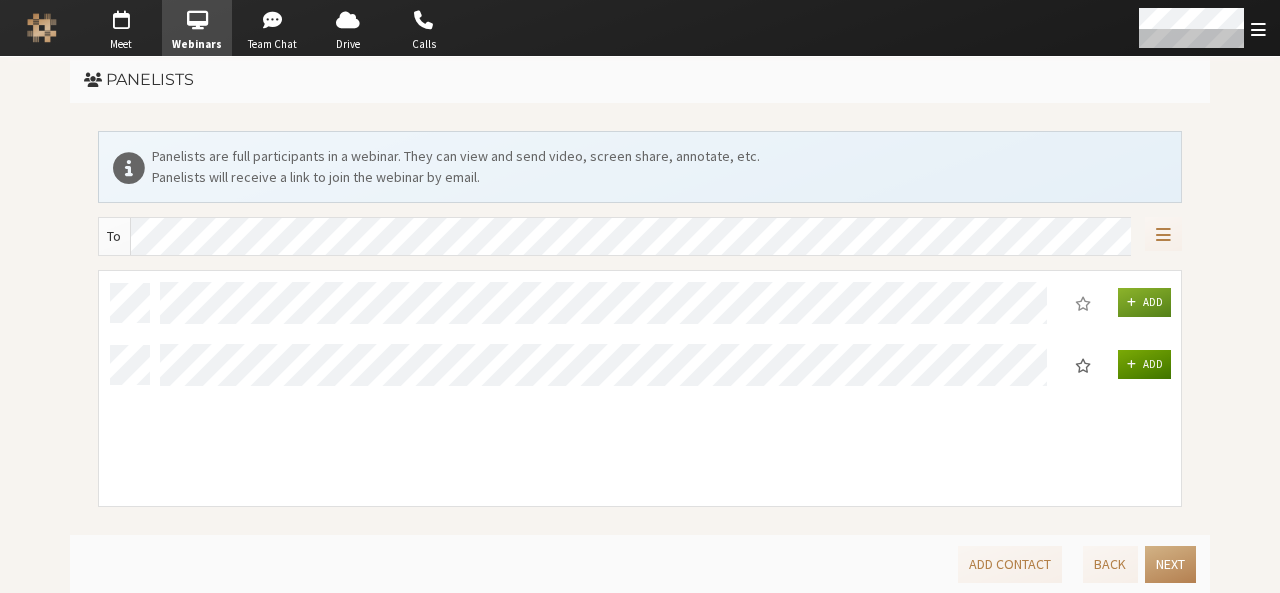 click on "Add" at bounding box center (1145, 364) 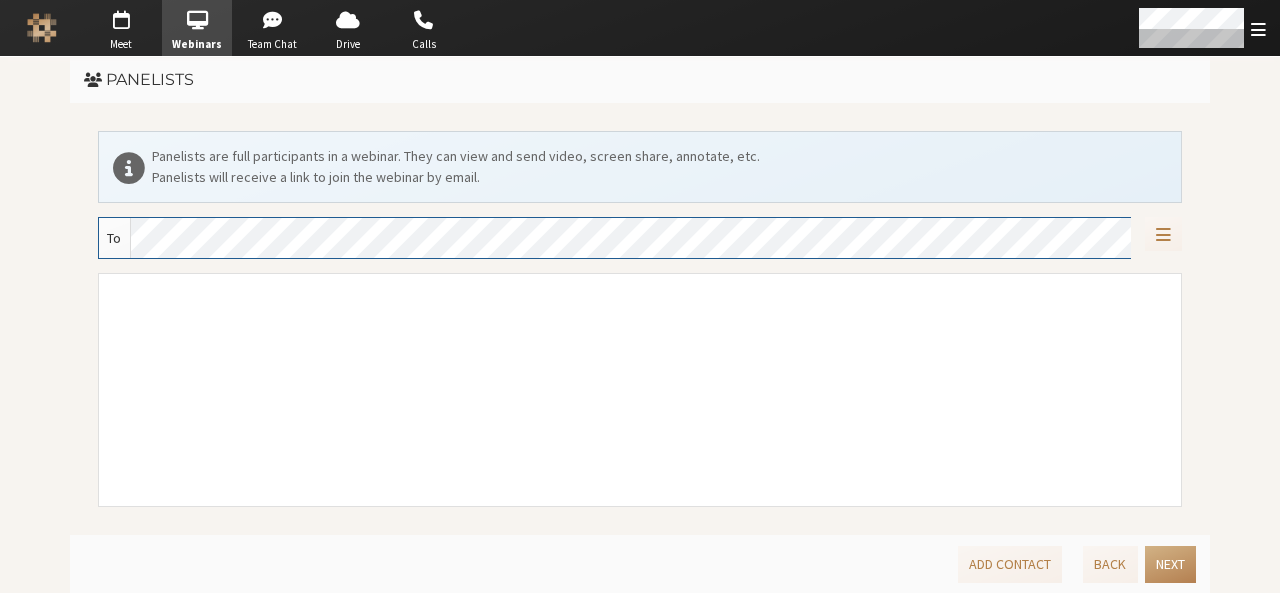 scroll, scrollTop: 2480, scrollLeft: 0, axis: vertical 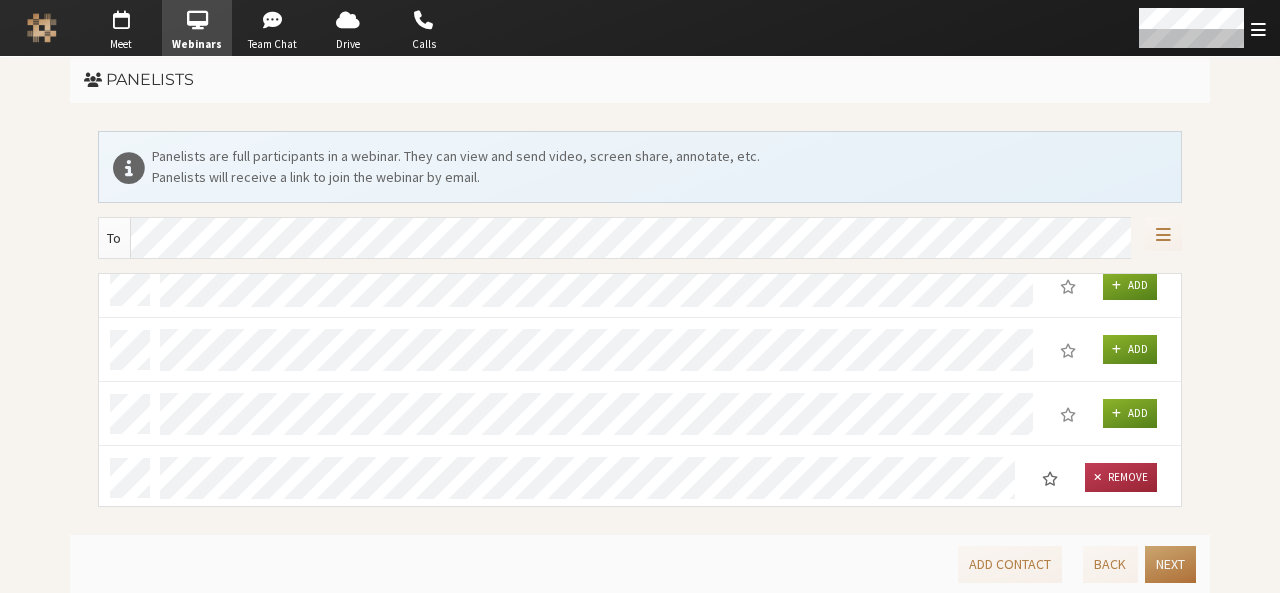 click on "Next" at bounding box center [1170, 564] 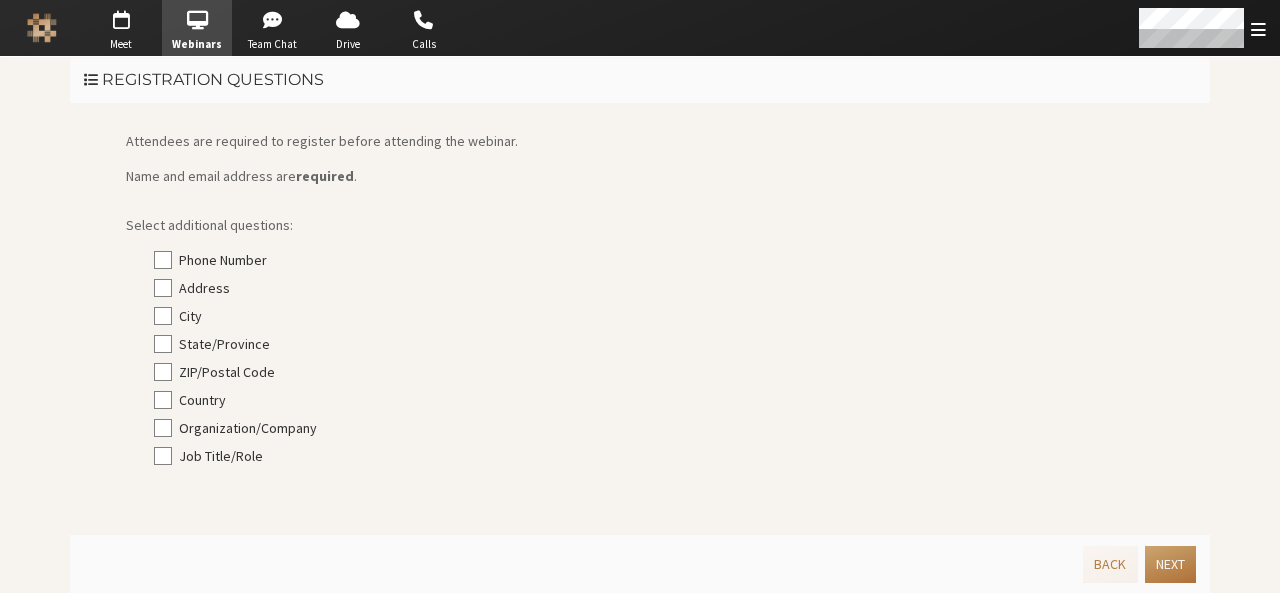 click on "Next" at bounding box center [1170, 564] 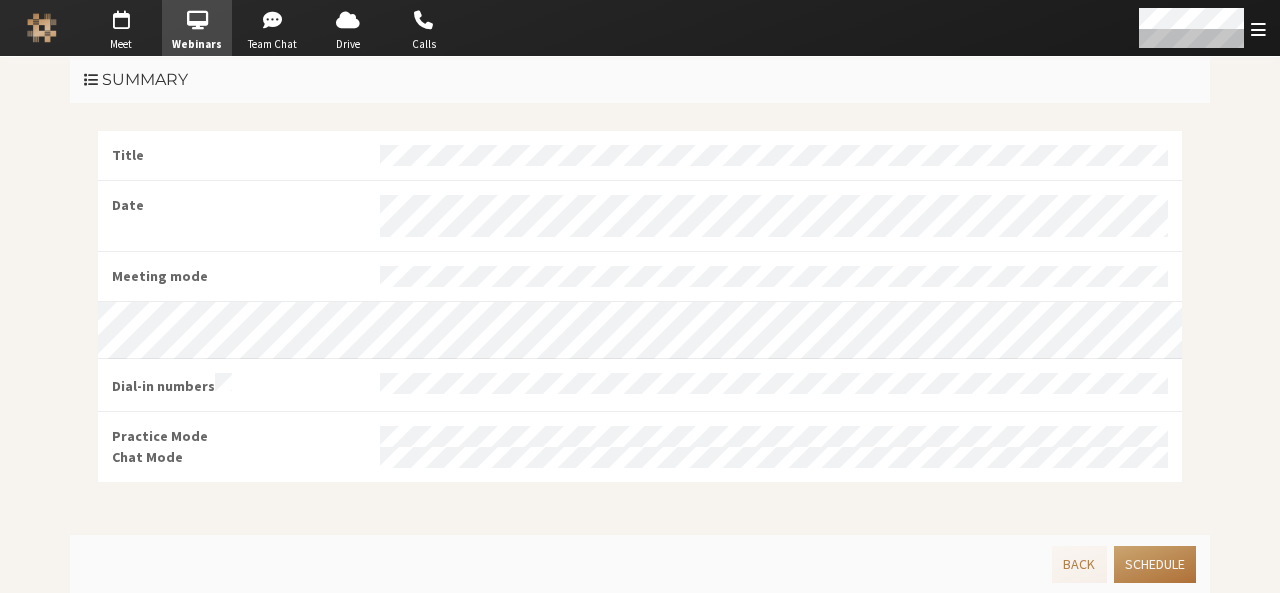 click on "Schedule" at bounding box center [1155, 564] 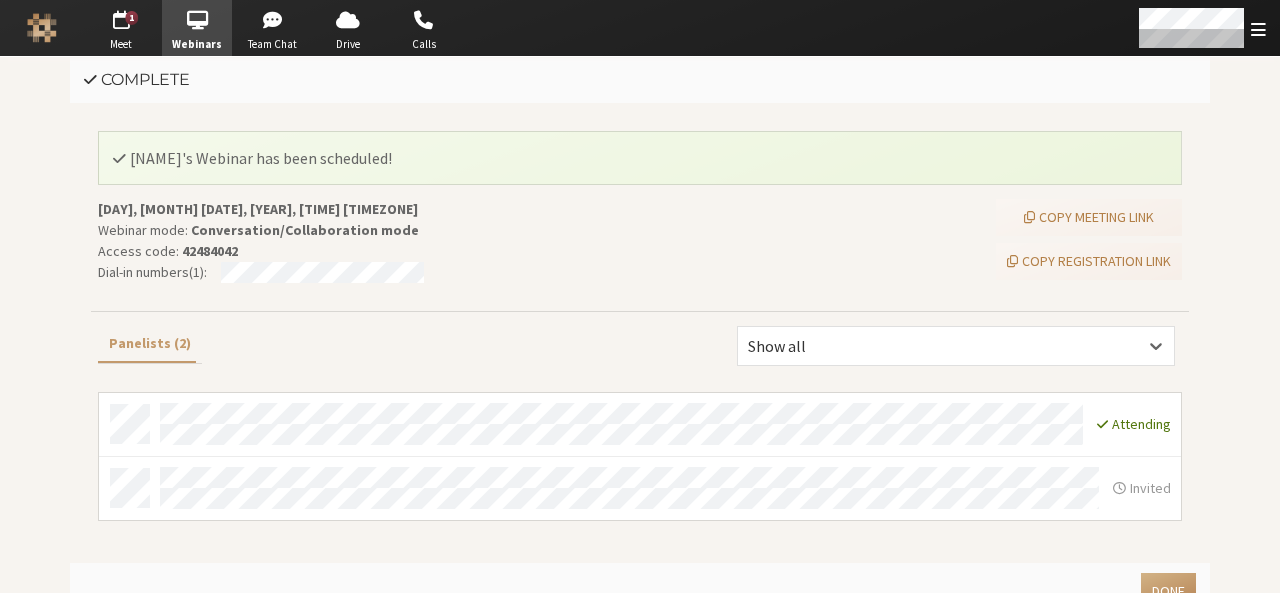 scroll, scrollTop: 24, scrollLeft: 0, axis: vertical 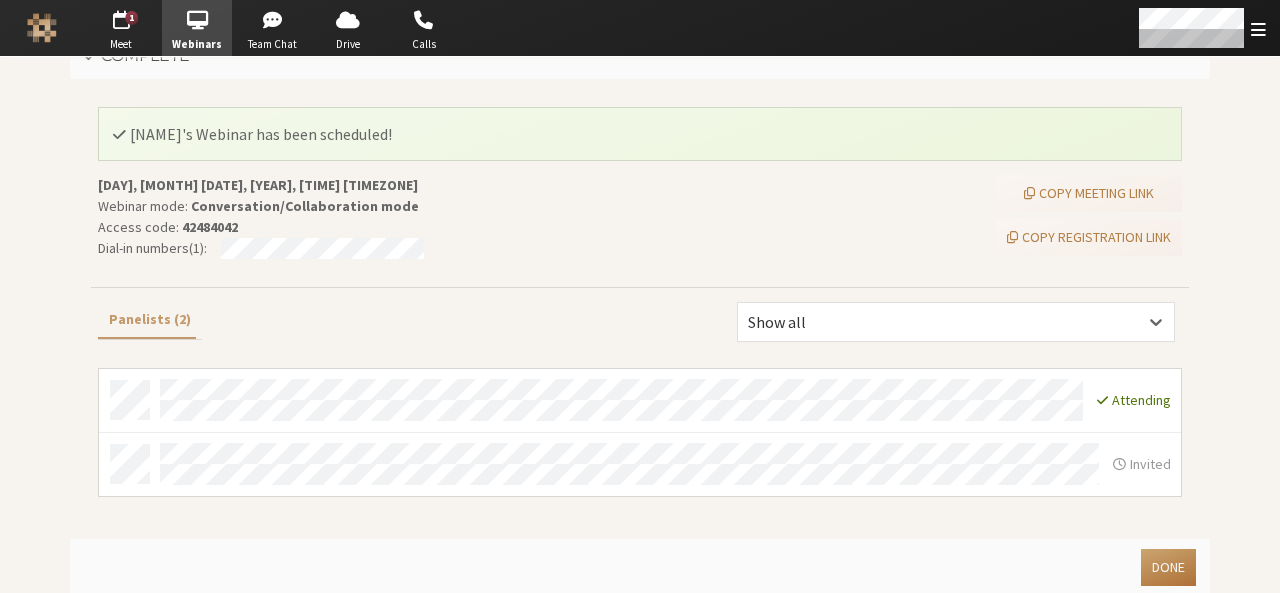 click on "Done" at bounding box center [1168, 567] 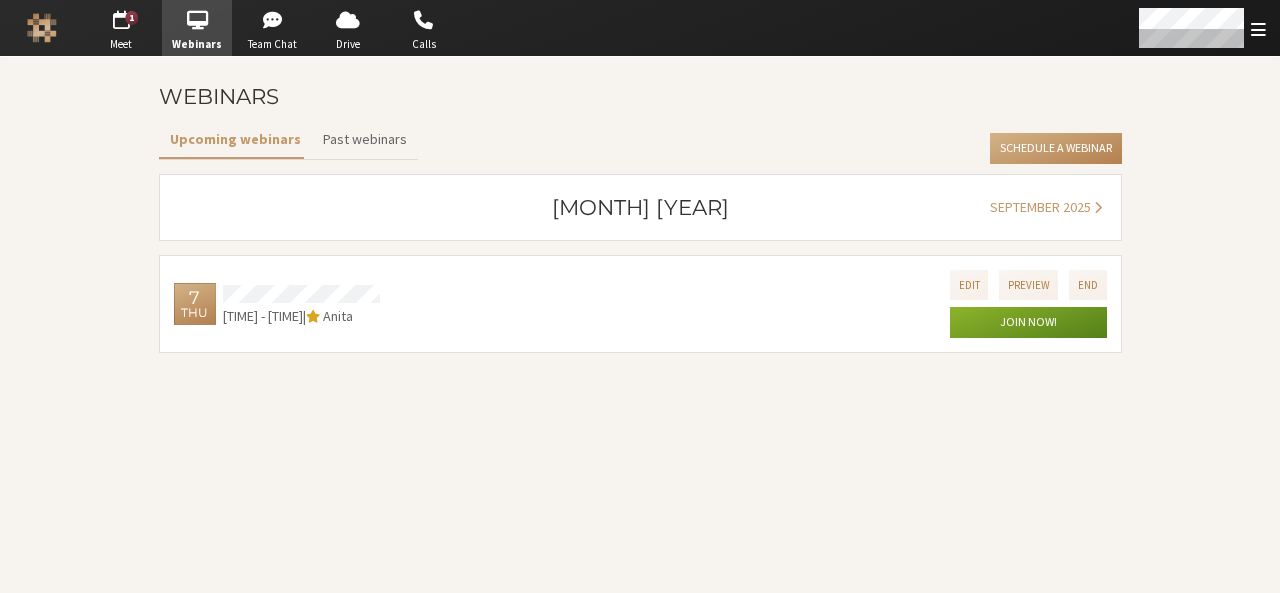 scroll, scrollTop: 0, scrollLeft: 0, axis: both 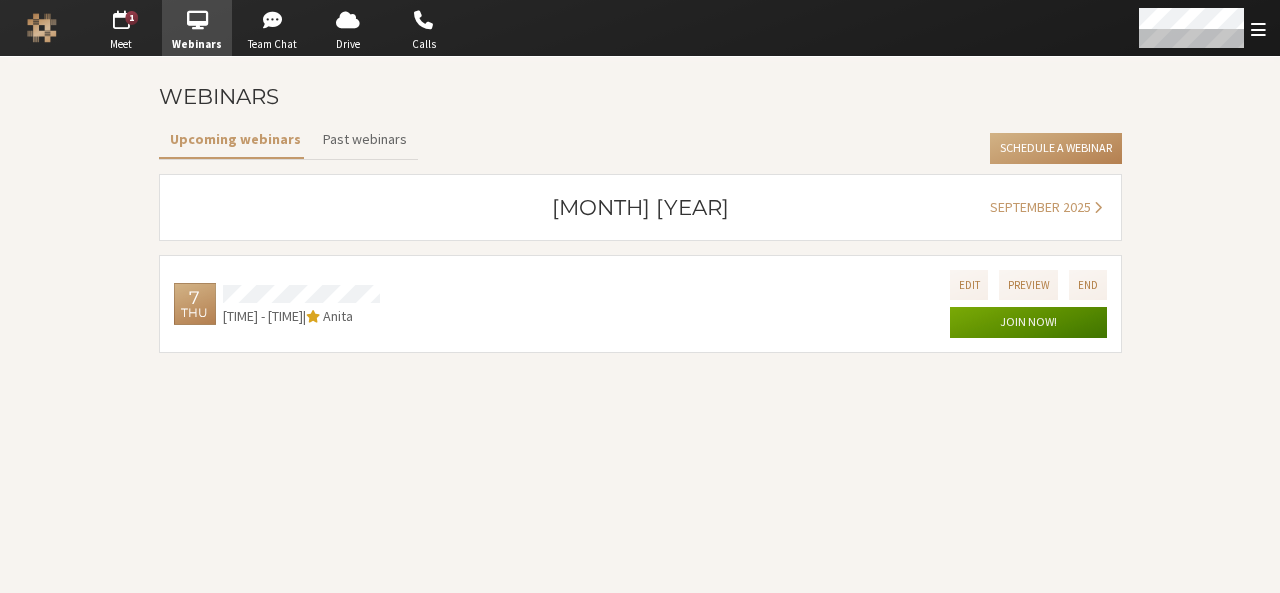 click on "Join now!" at bounding box center [1028, 323] 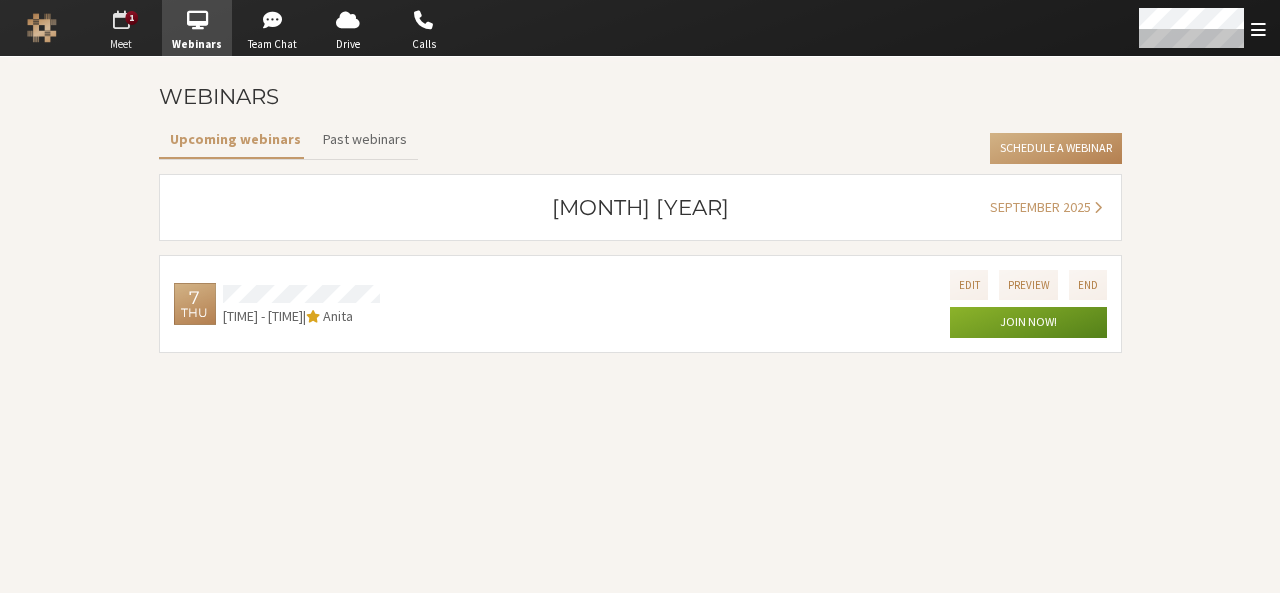 click on "1" at bounding box center [132, 18] 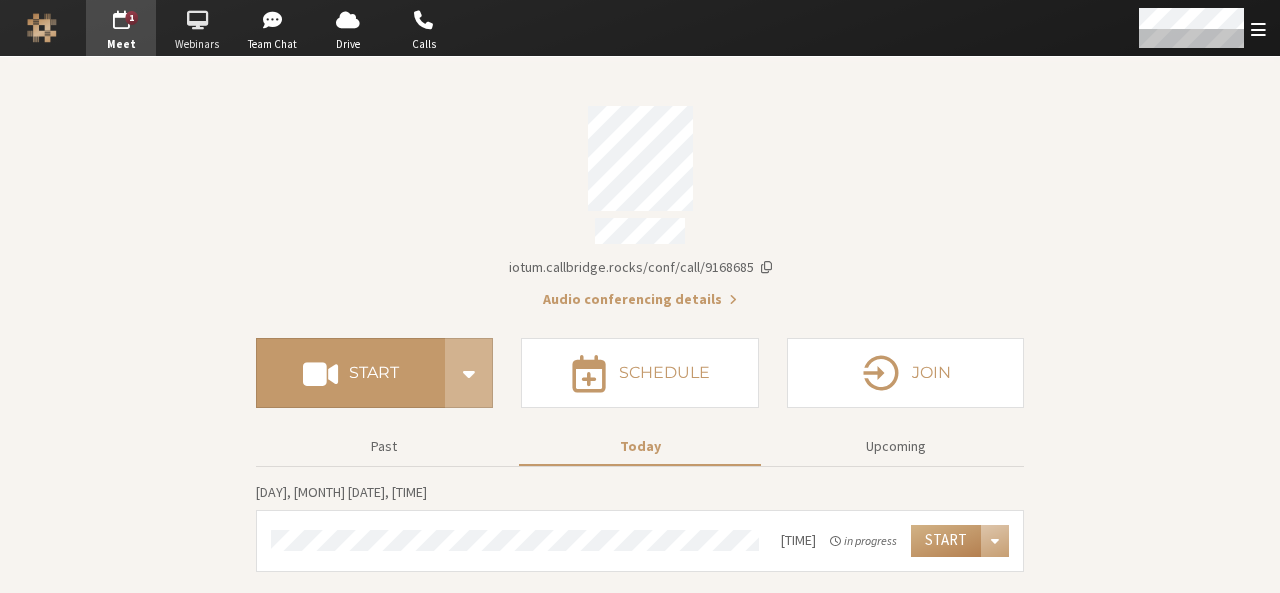 click at bounding box center [197, 20] 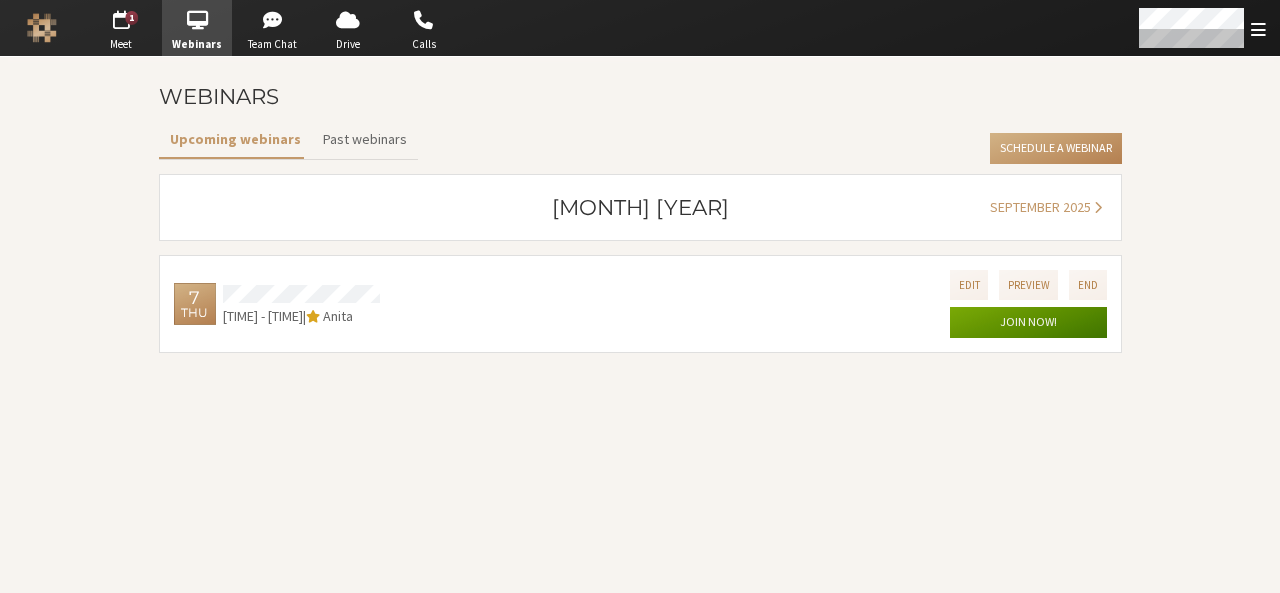 click on "Join now!" at bounding box center (1028, 323) 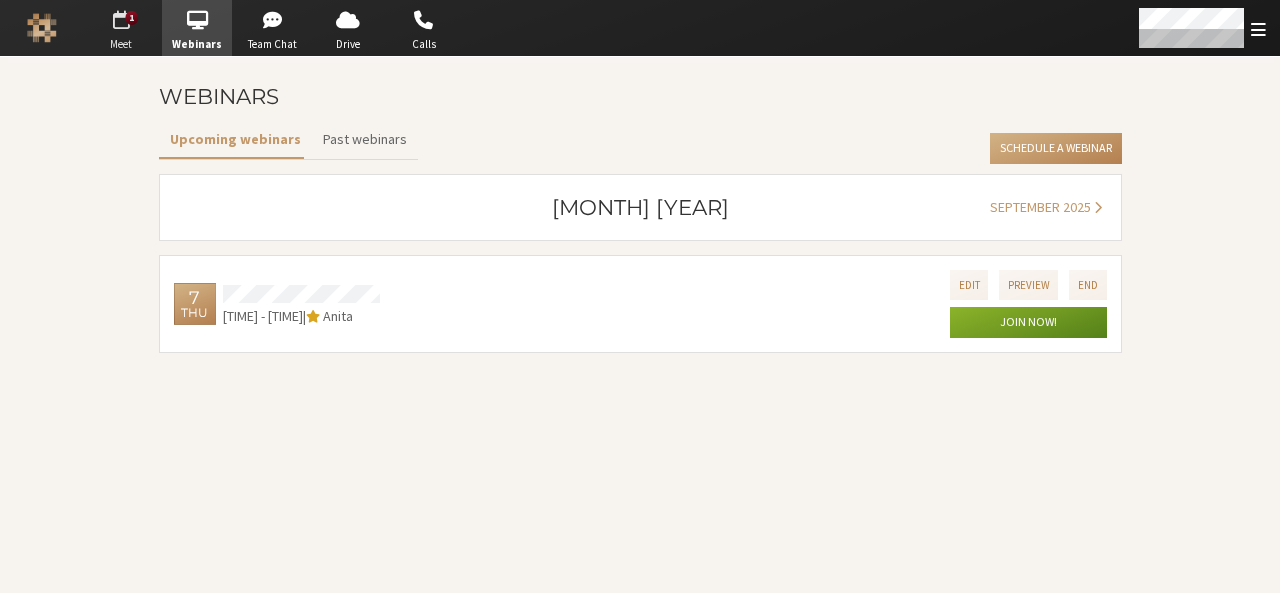 click on "Meet" at bounding box center (121, 44) 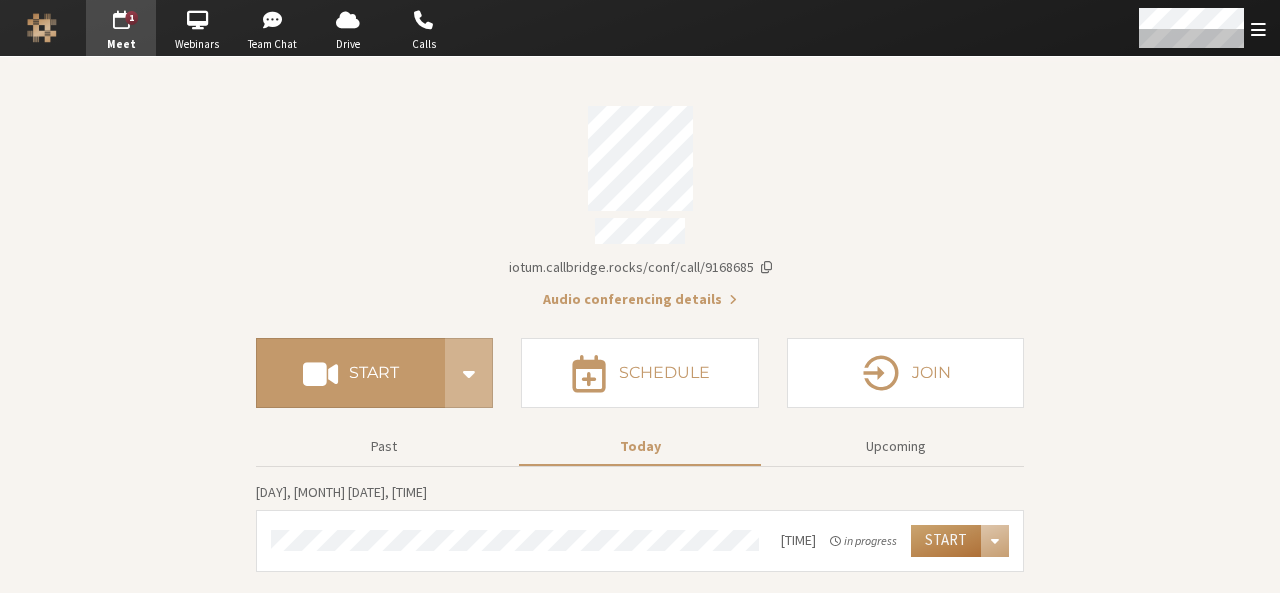 click on "Start" at bounding box center (946, 541) 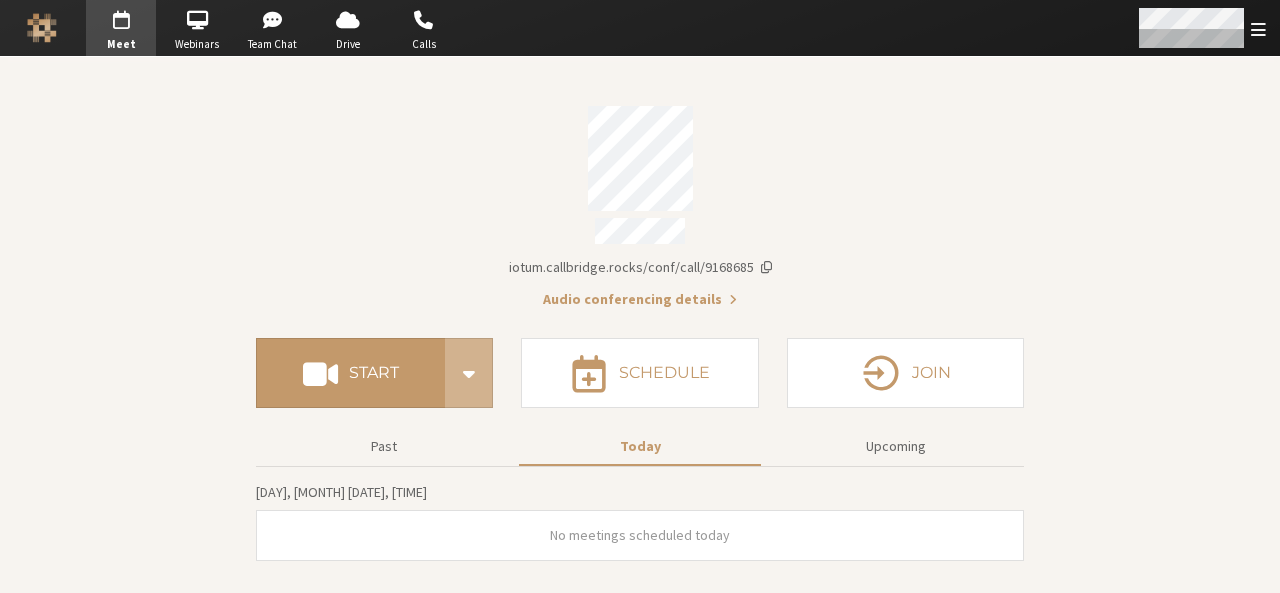 click at bounding box center (1201, 28) 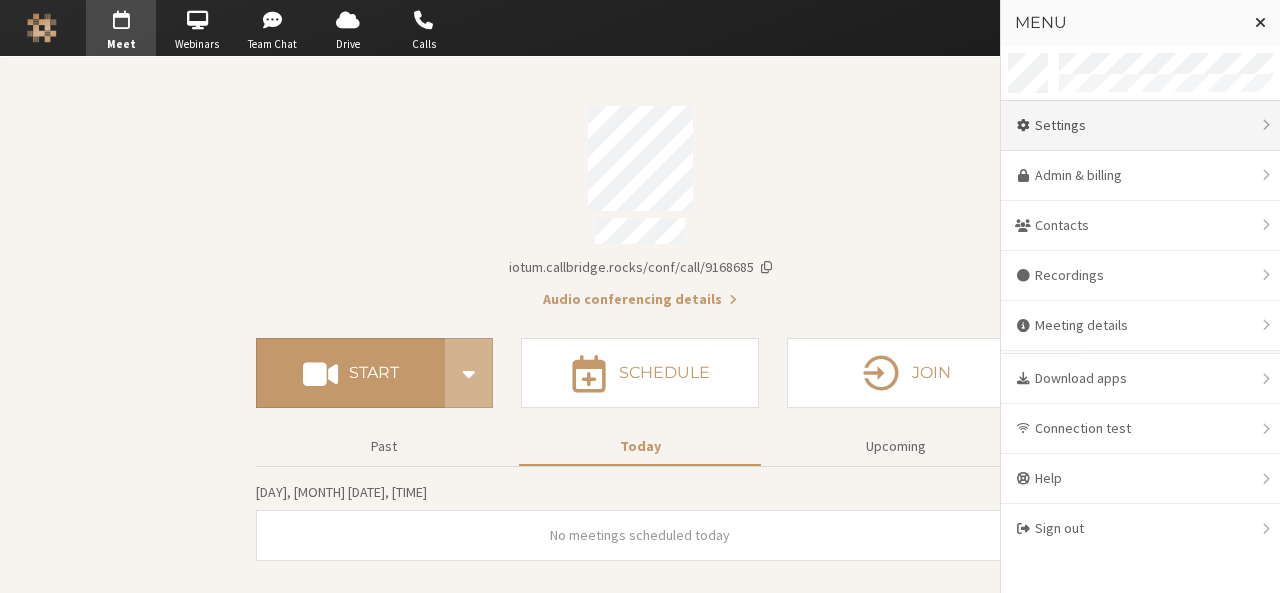 click on "Settings" at bounding box center (1140, 126) 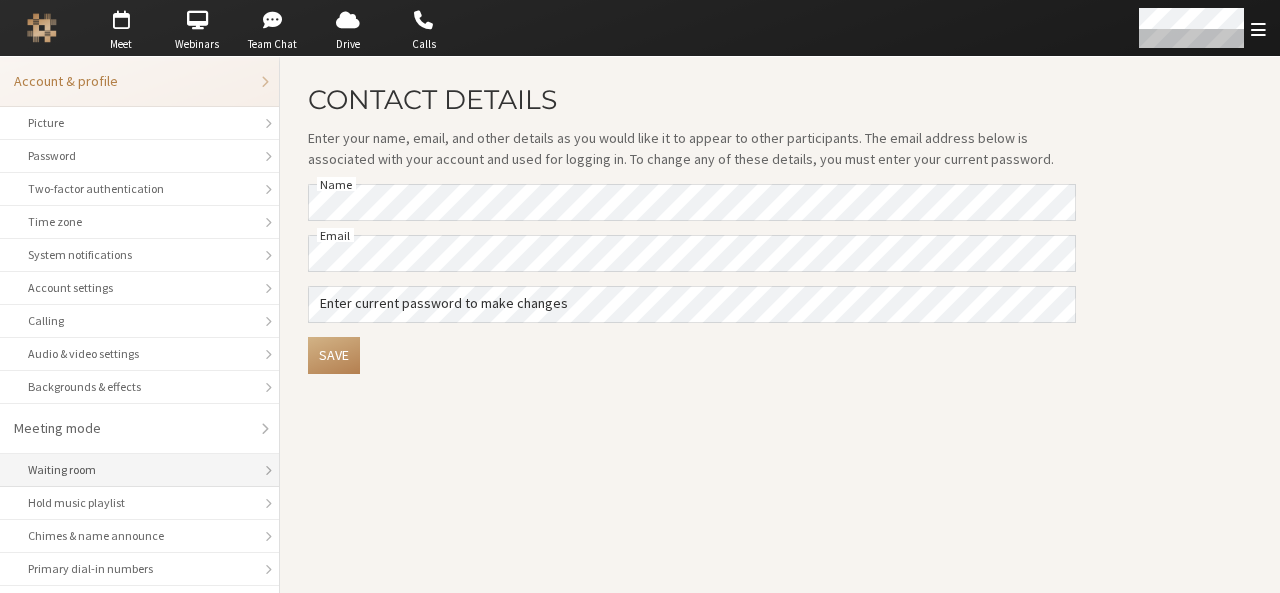 click on "Waiting room" at bounding box center (139, 470) 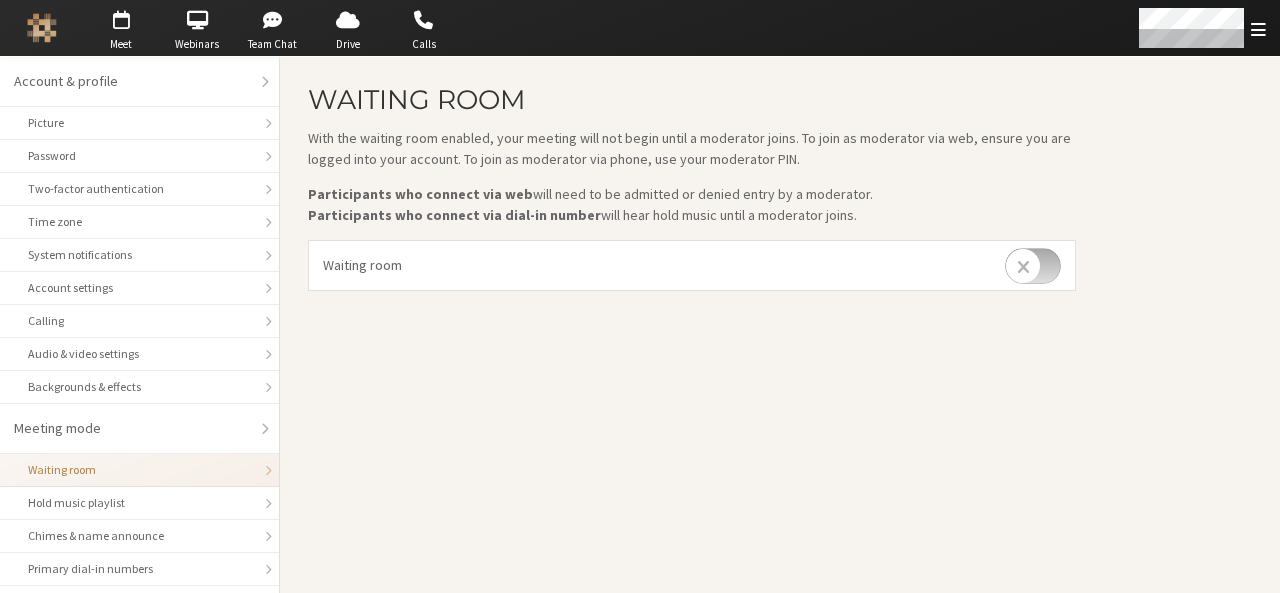 click at bounding box center (1033, 266) 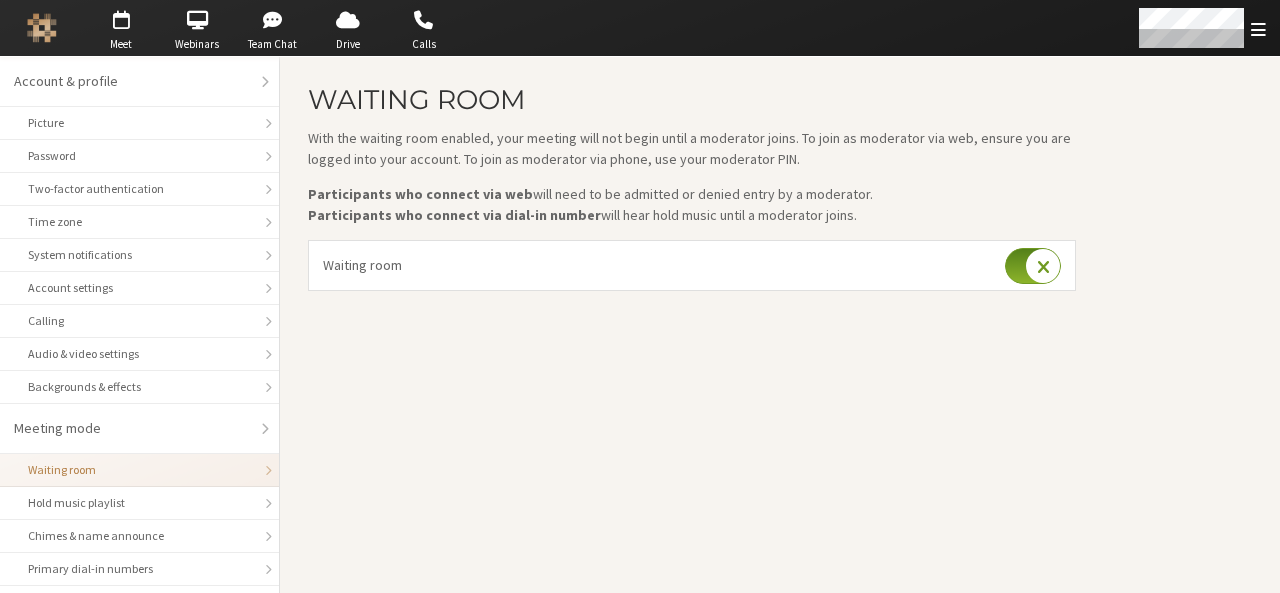 checkbox on "true" 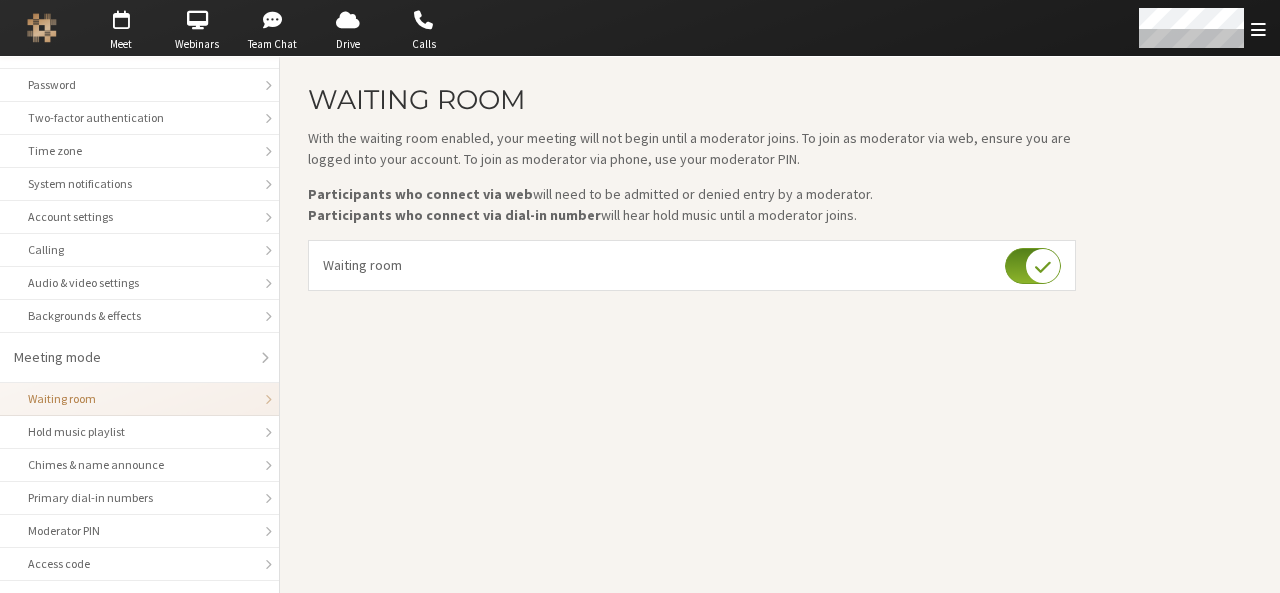 scroll, scrollTop: 72, scrollLeft: 0, axis: vertical 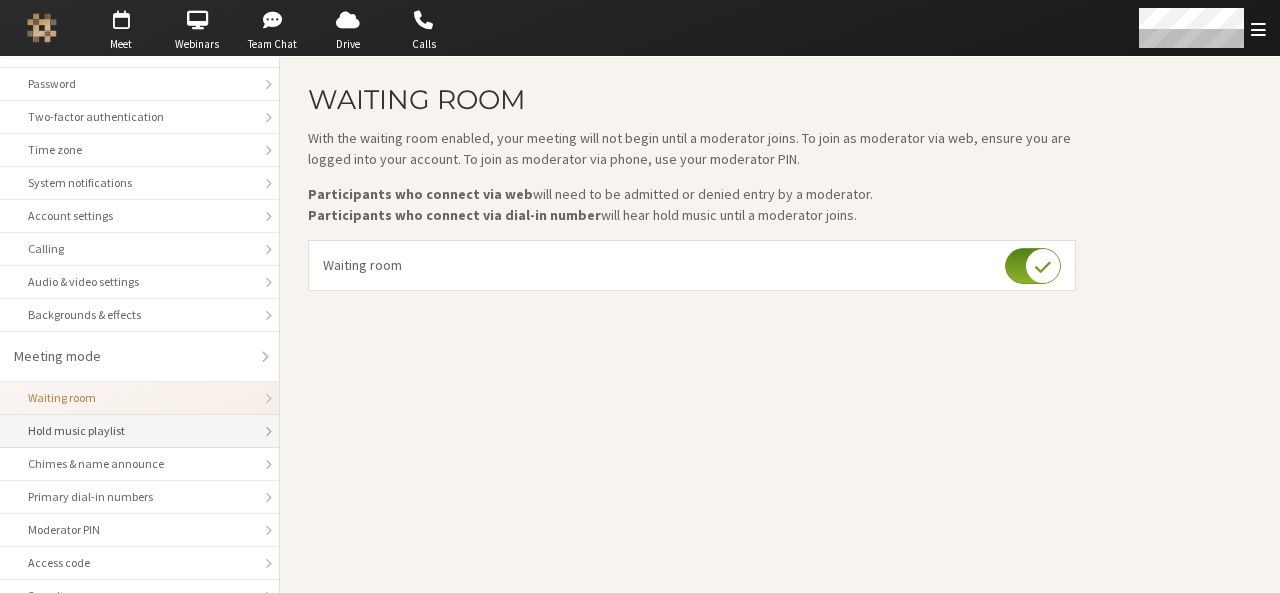 click on "Hold music playlist" at bounding box center [139, 431] 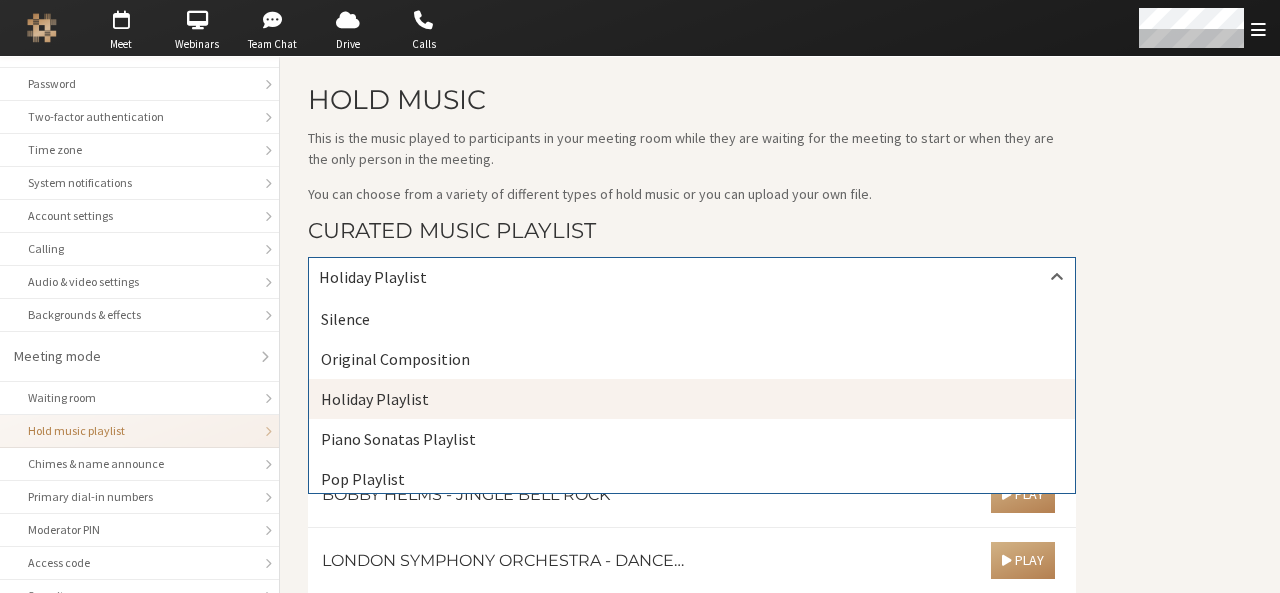 click on "Holiday Playlist" at bounding box center [692, 277] 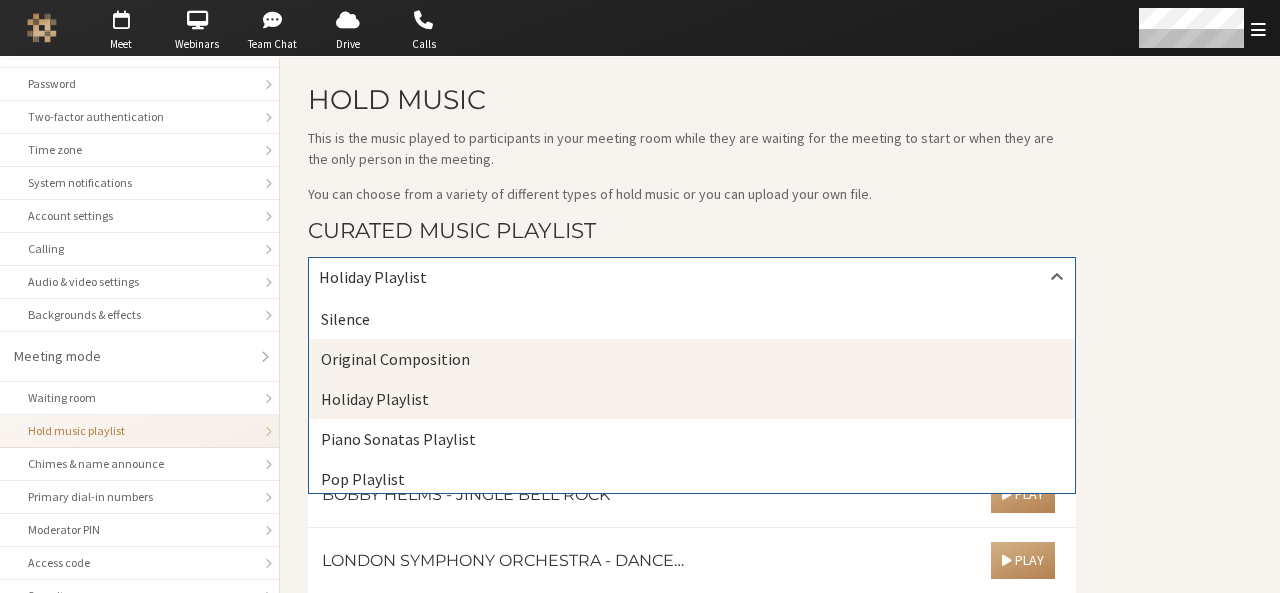 click on "Original Composition" at bounding box center [692, 359] 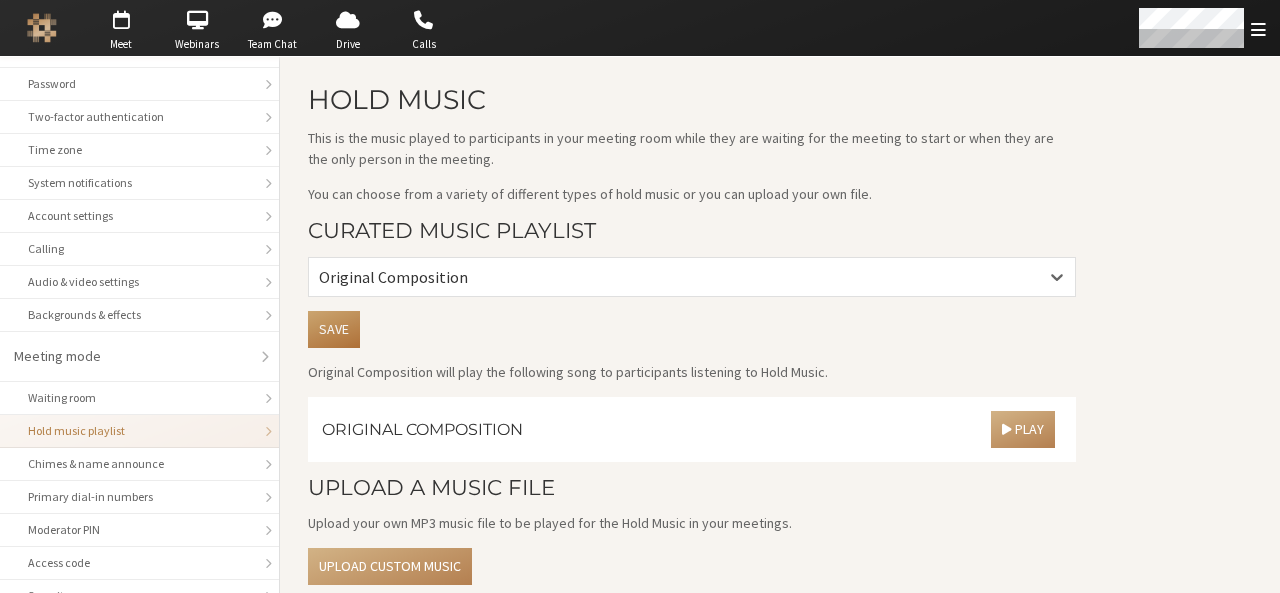 click on "Save" at bounding box center (334, 329) 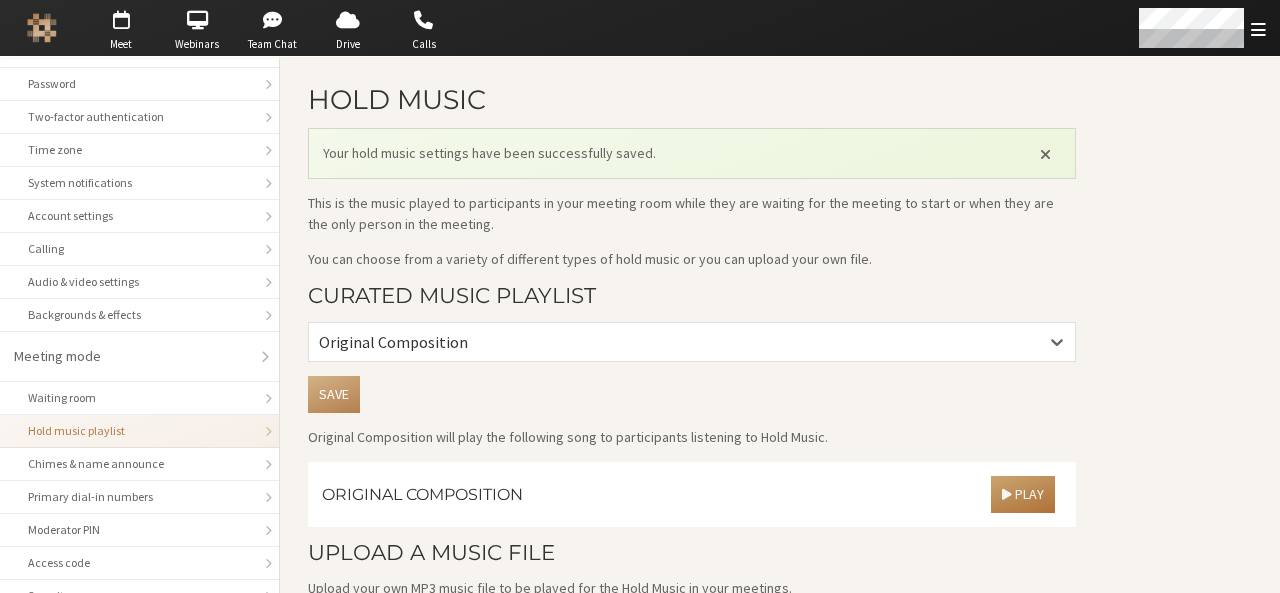 click at bounding box center [1006, 494] 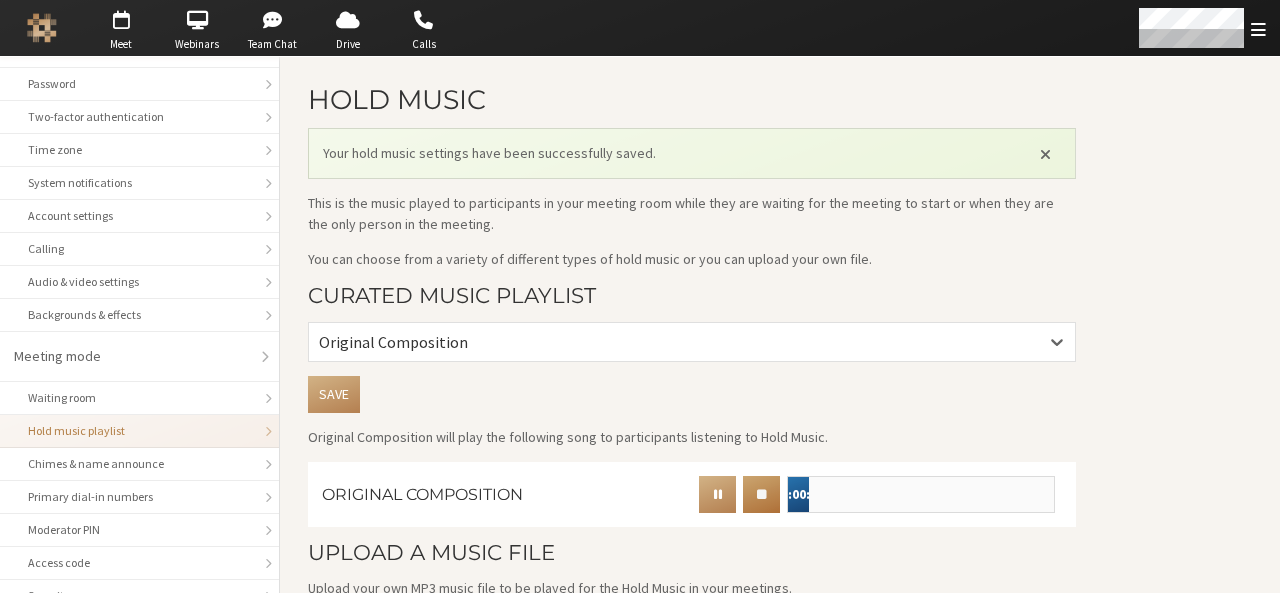 click at bounding box center (761, 494) 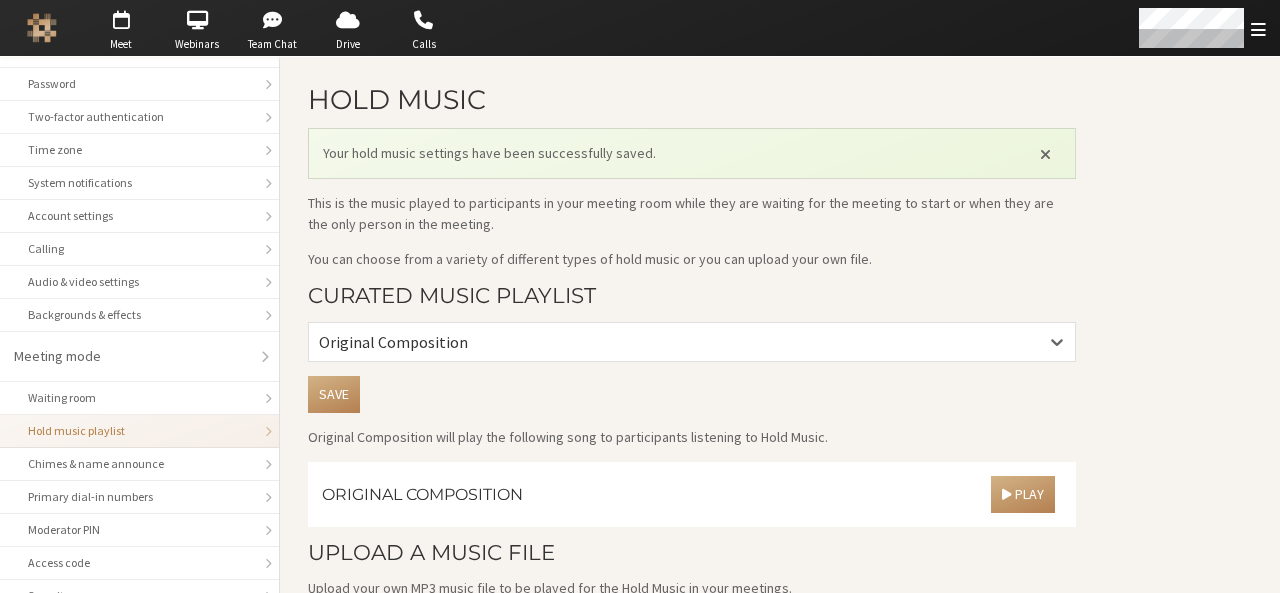 click on "Hold music" at bounding box center [692, 99] 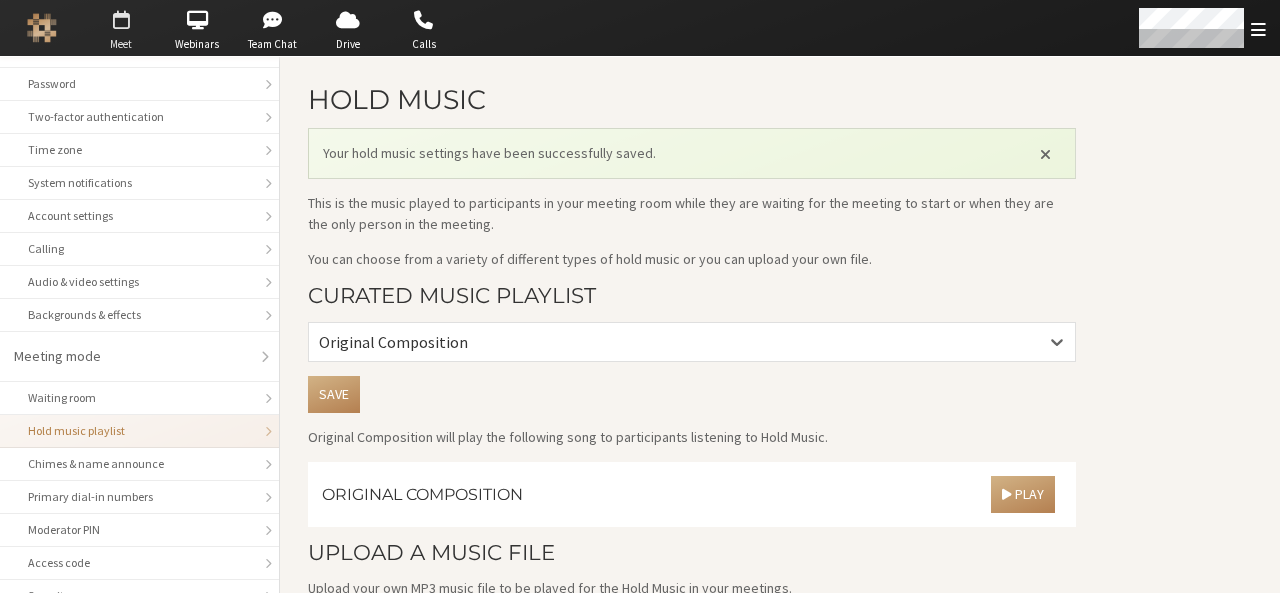 click at bounding box center [121, 20] 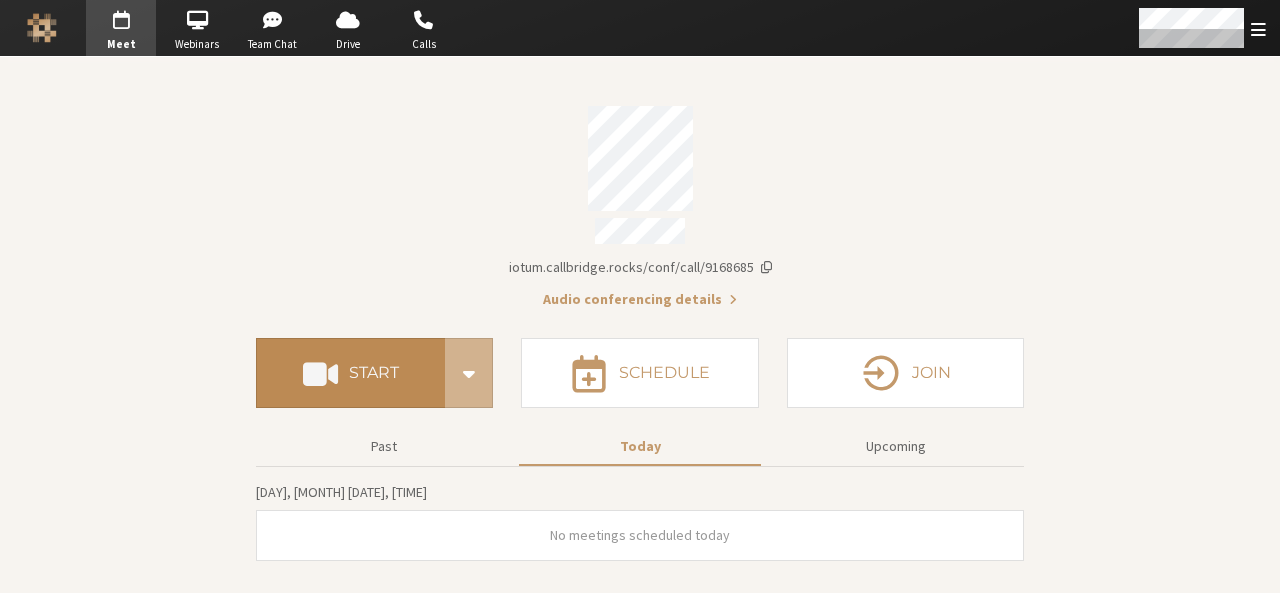 click on "Start" at bounding box center (374, 373) 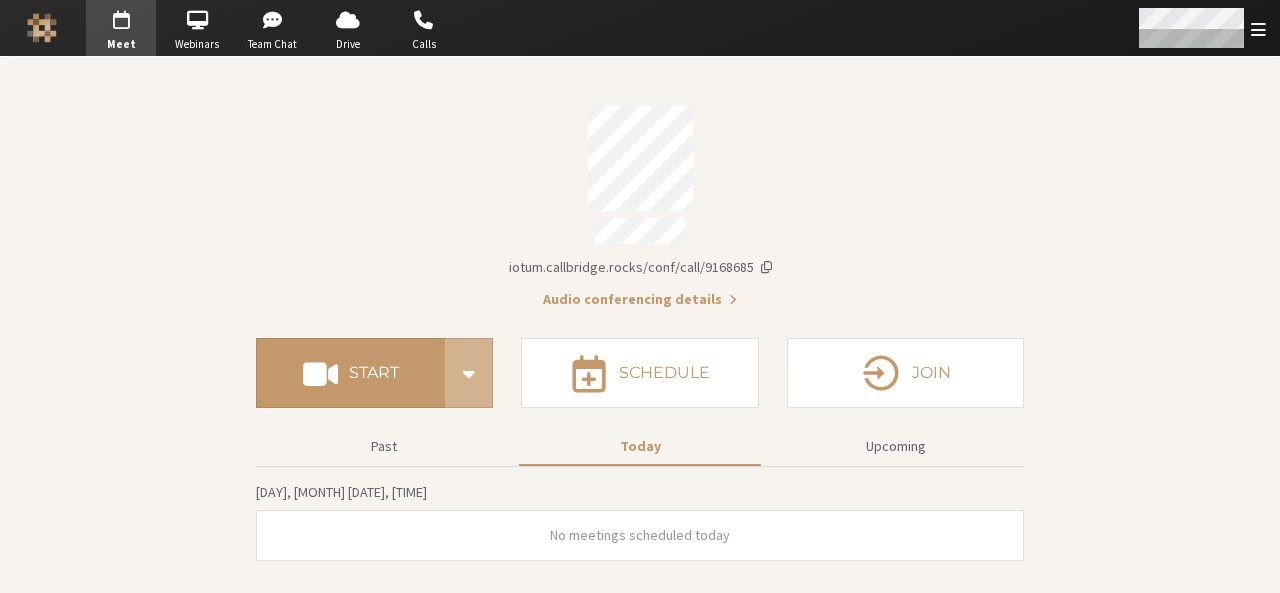 click at bounding box center (1201, 28) 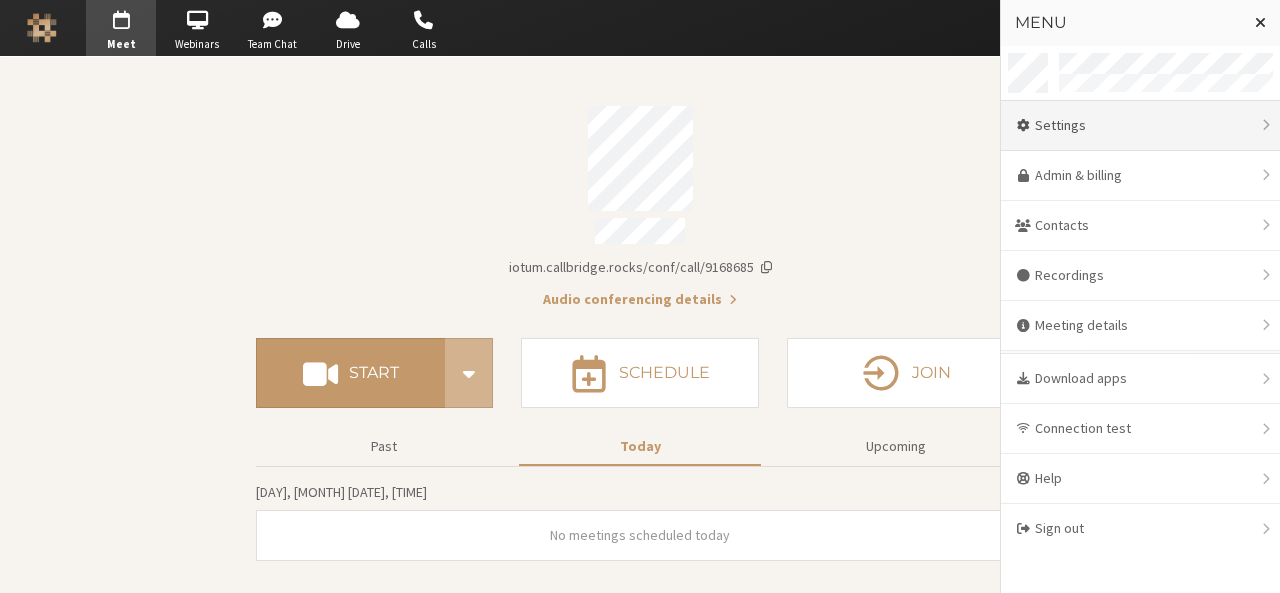 click on "Settings" at bounding box center [1140, 126] 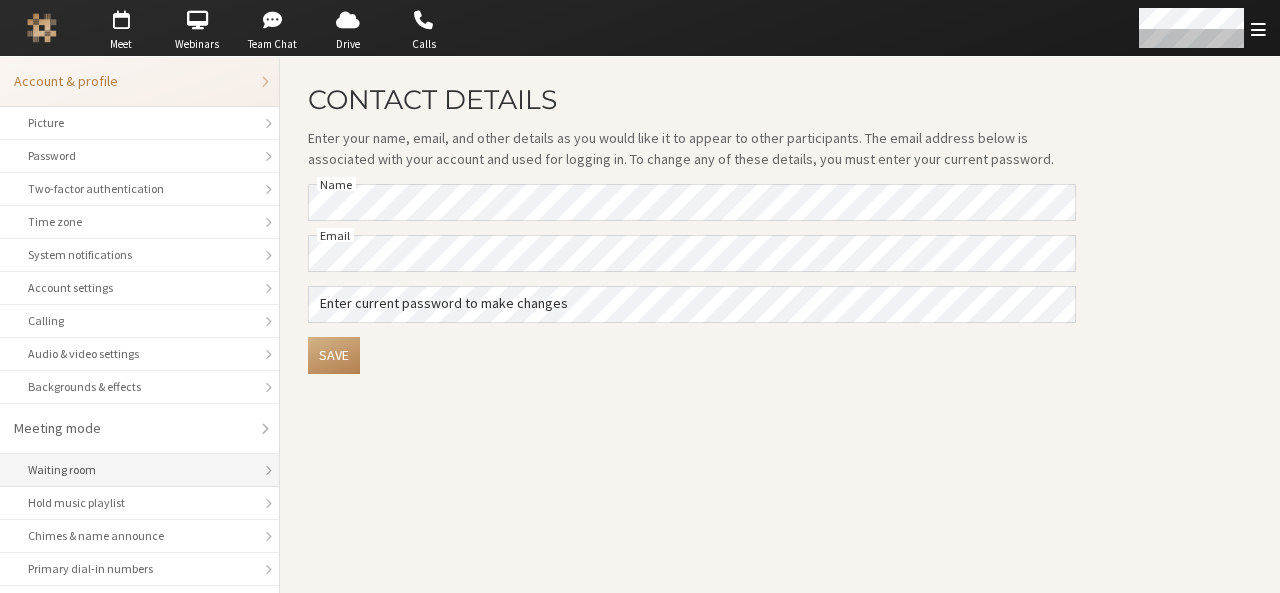 click on "Waiting room" at bounding box center [139, 470] 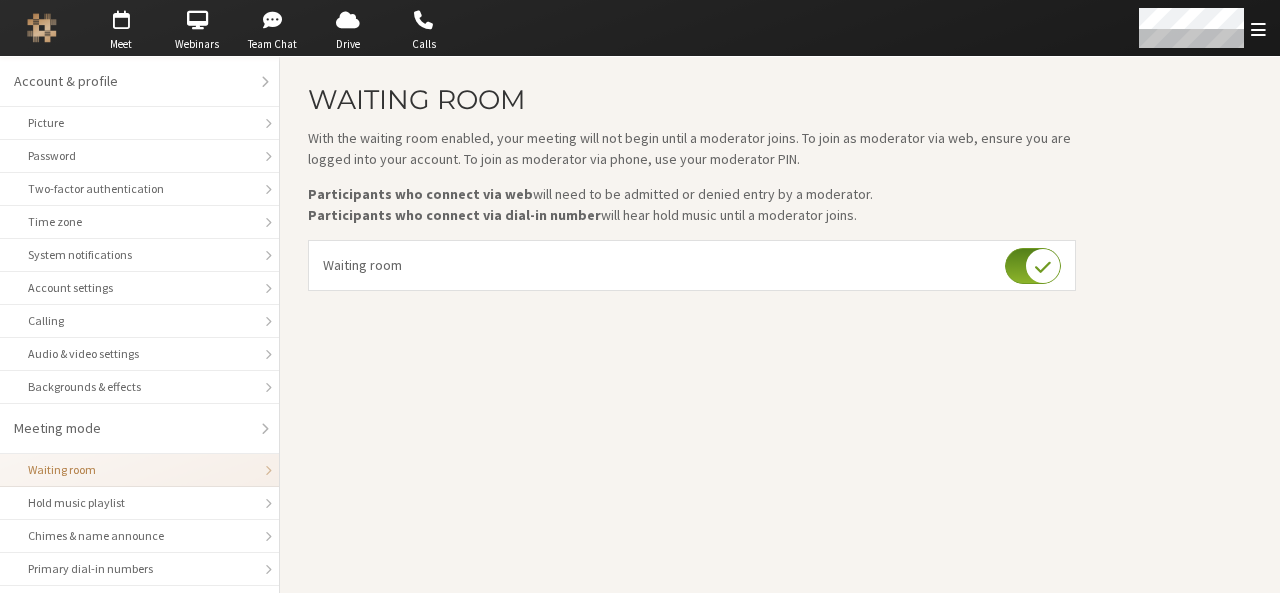 click at bounding box center (1033, 266) 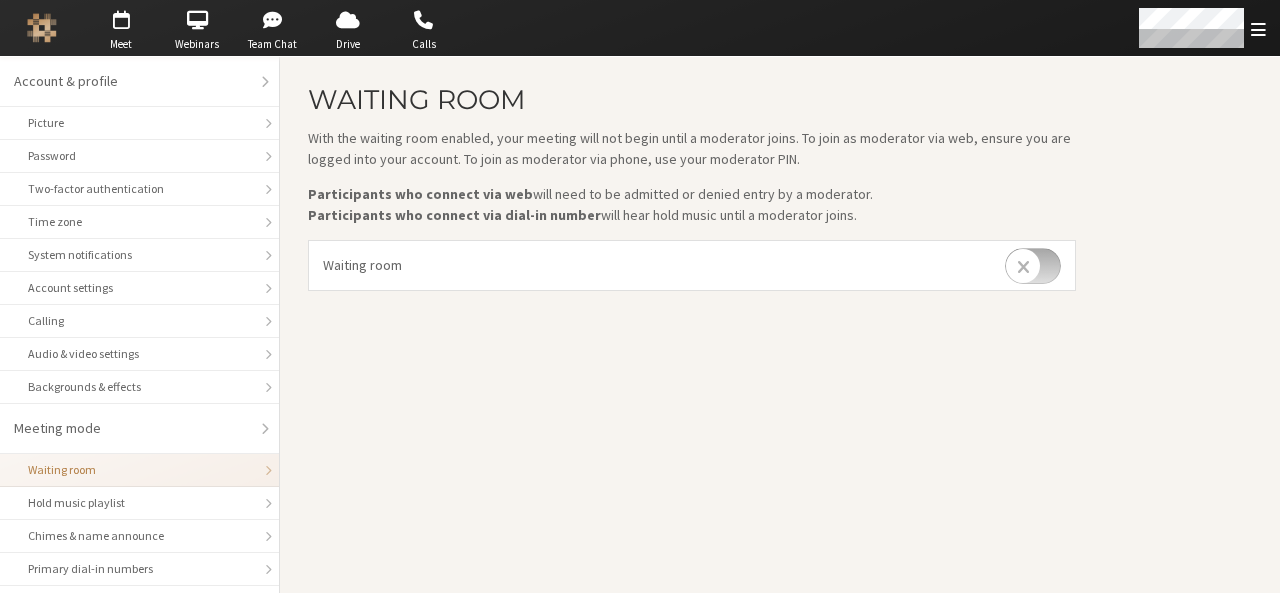 checkbox on "false" 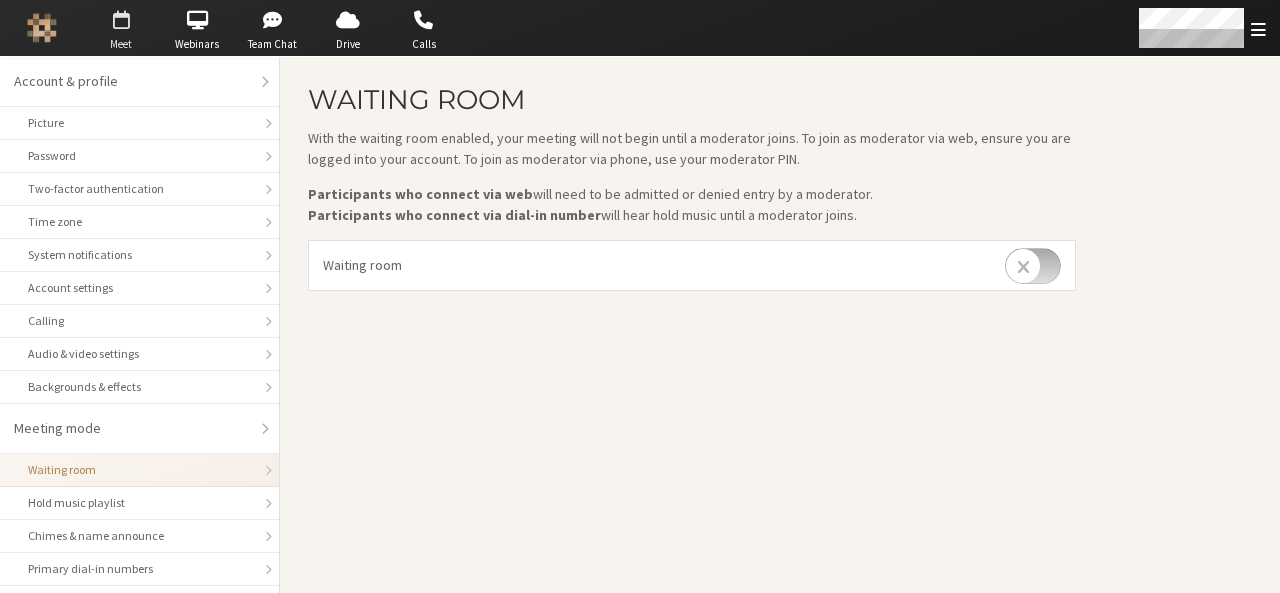 click on "Meet" at bounding box center (121, 44) 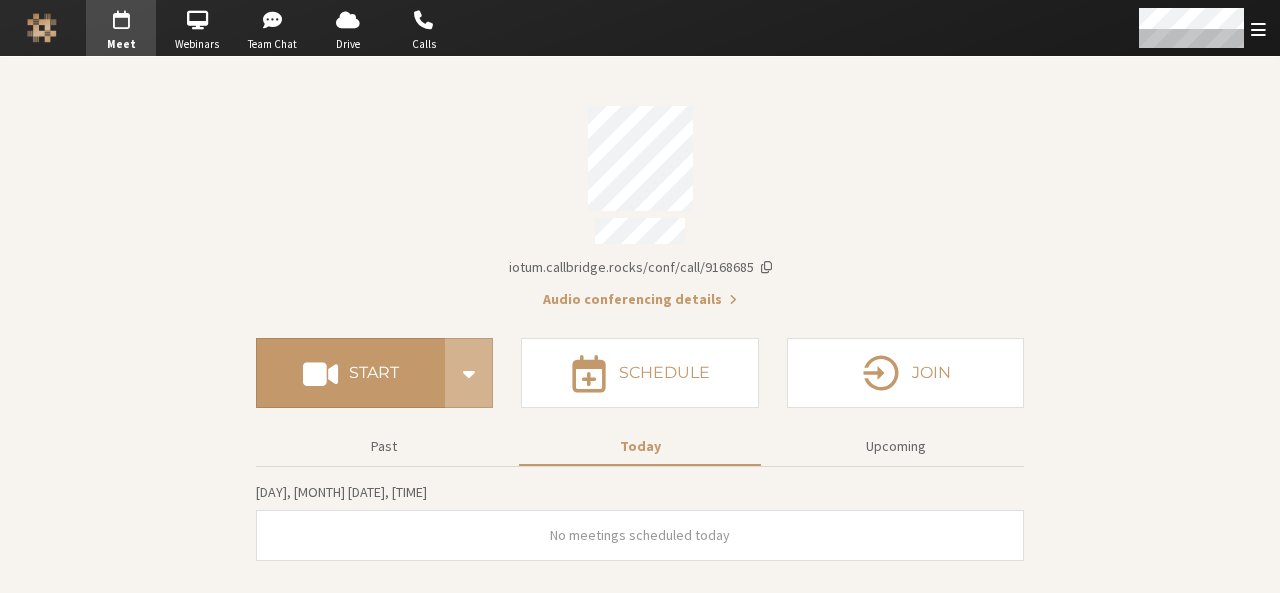 click at bounding box center (121, 20) 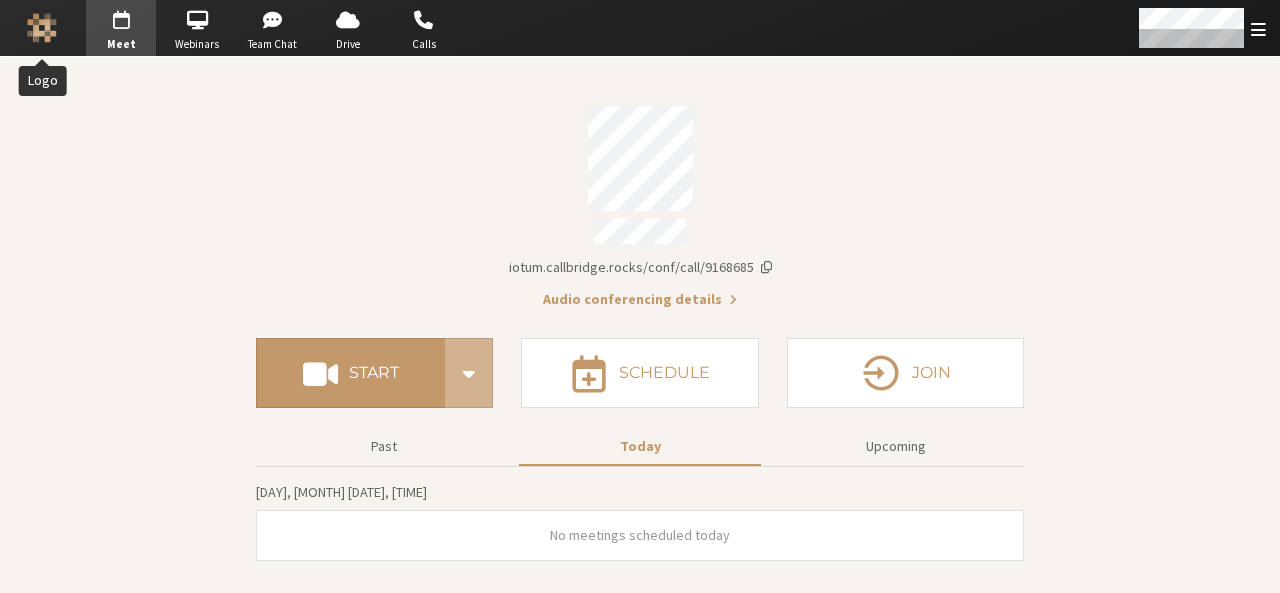 click at bounding box center [42, 28] 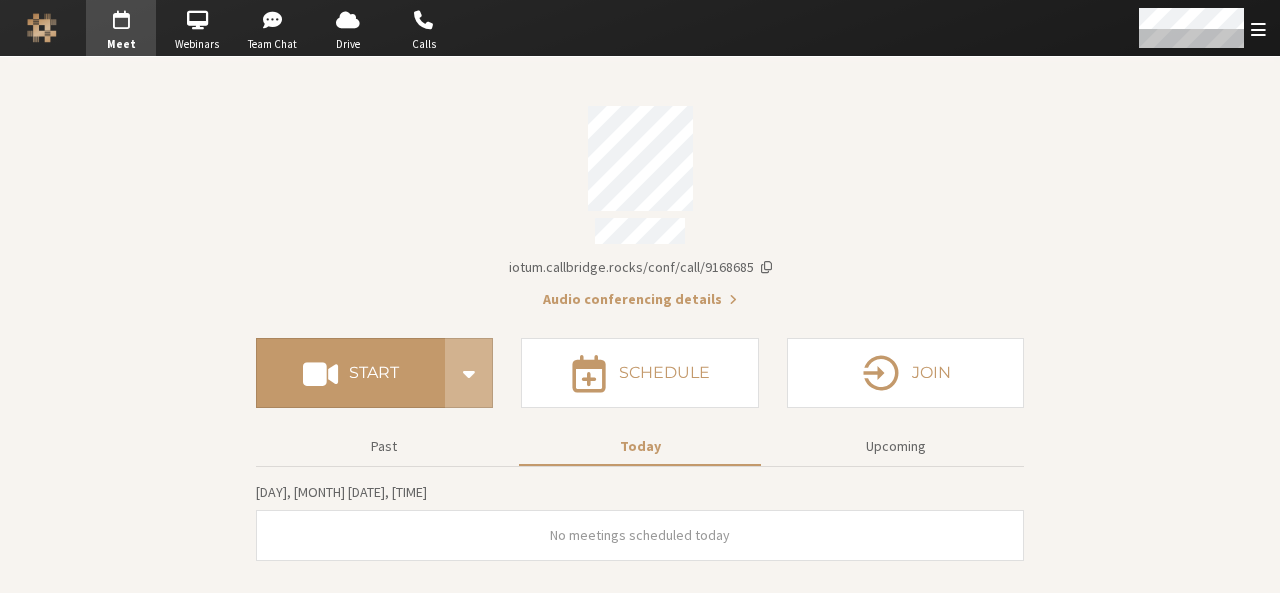 click at bounding box center [42, 28] 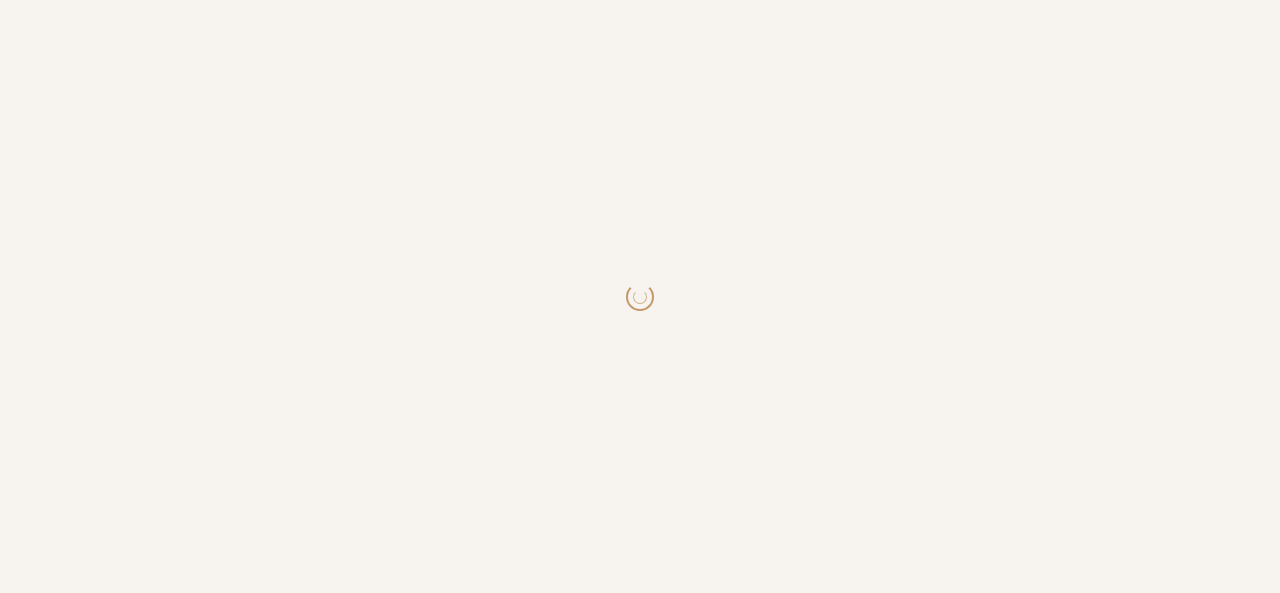 scroll, scrollTop: 0, scrollLeft: 0, axis: both 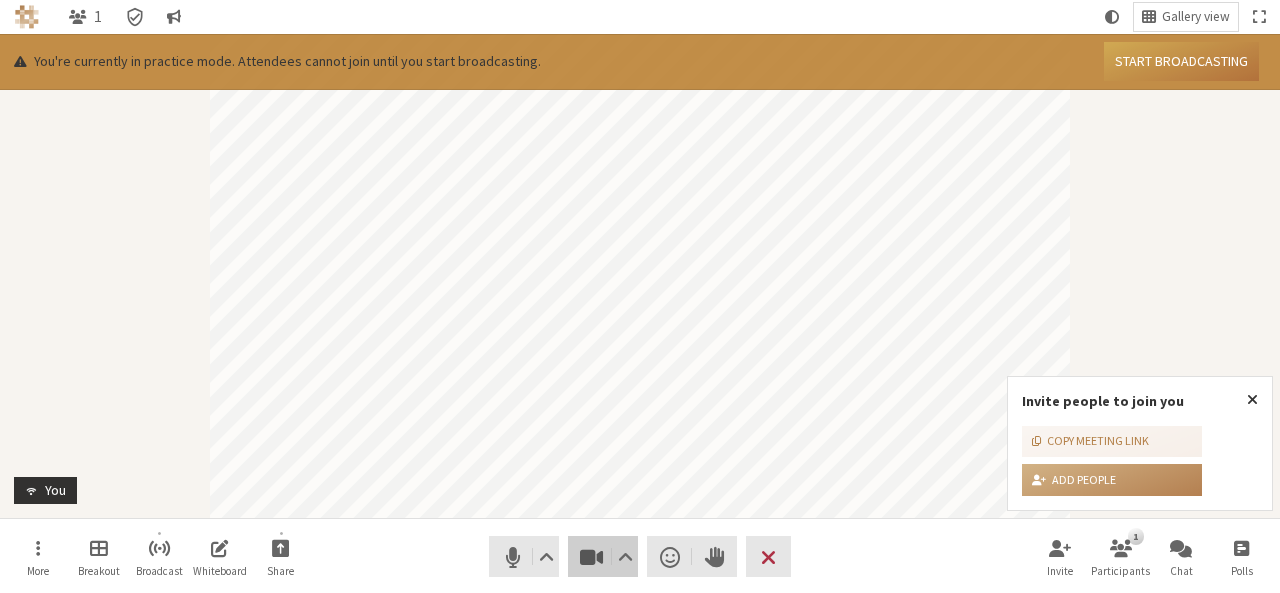 click at bounding box center [592, 557] 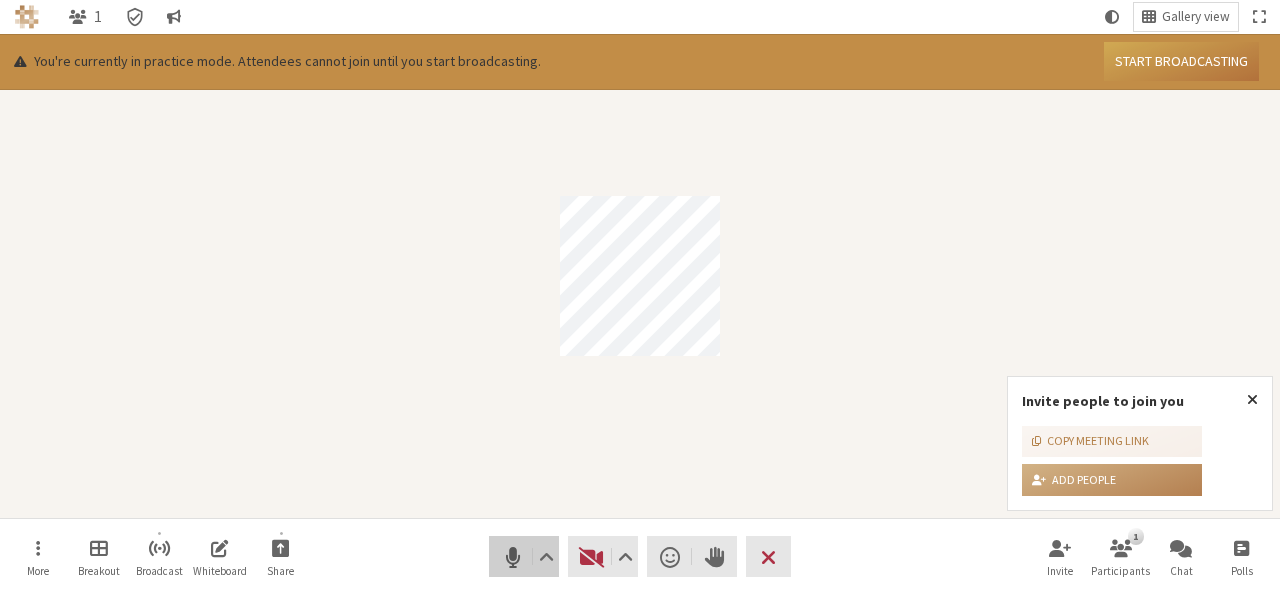 click at bounding box center (513, 557) 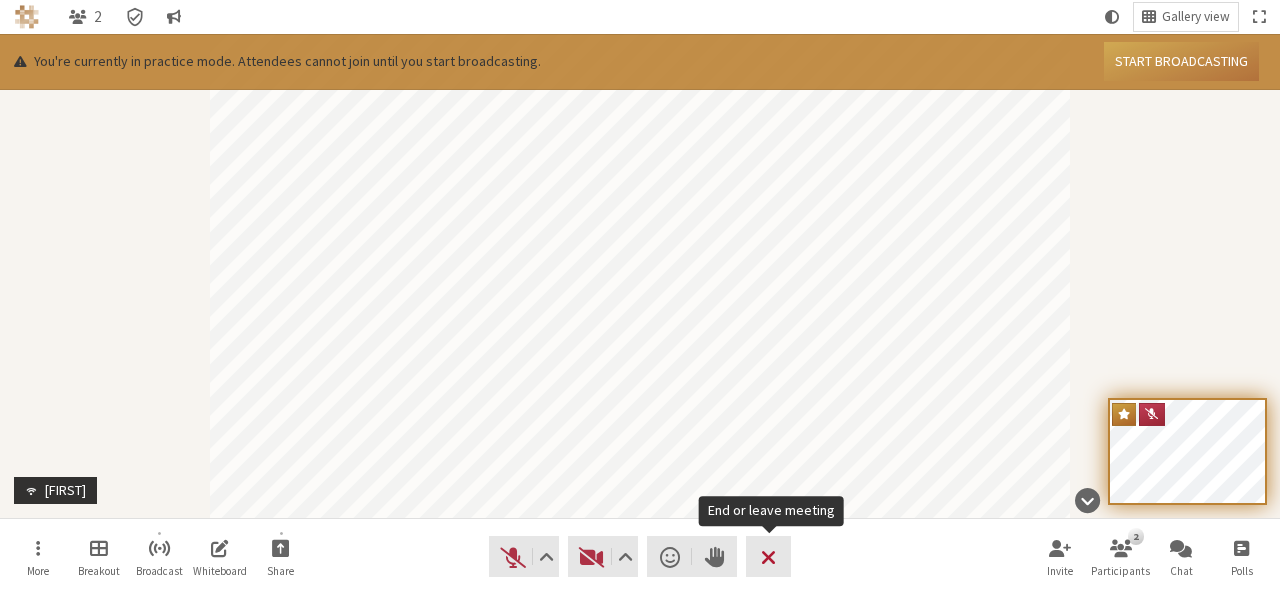 click on "Leave" at bounding box center [768, 556] 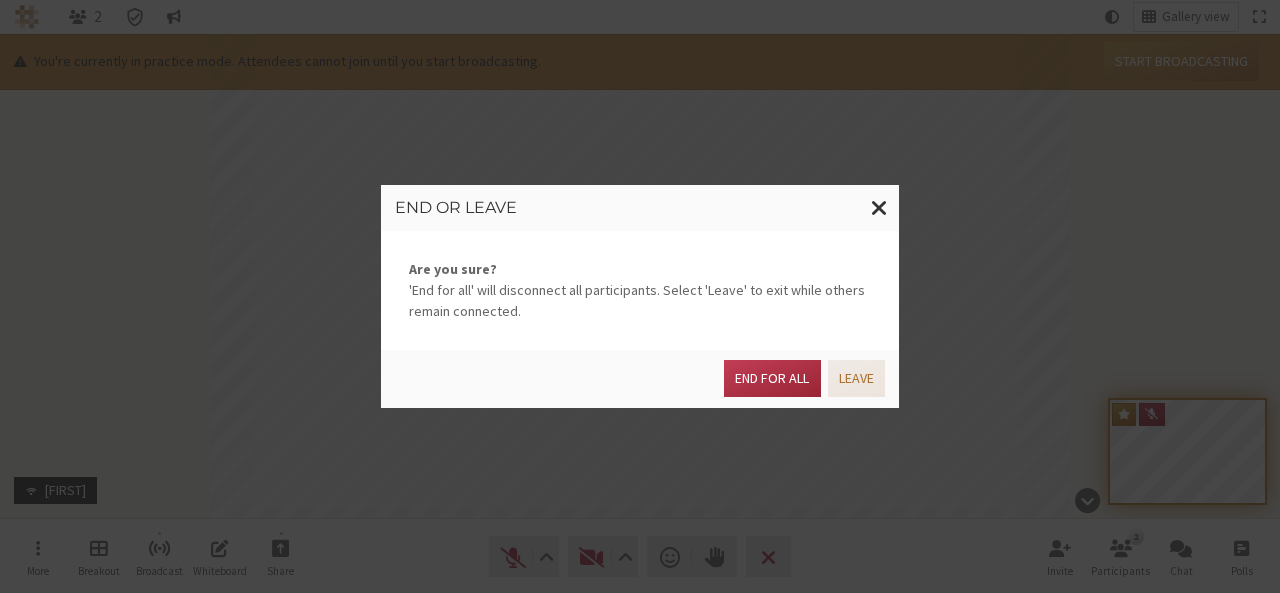 click on "Leave" at bounding box center (856, 378) 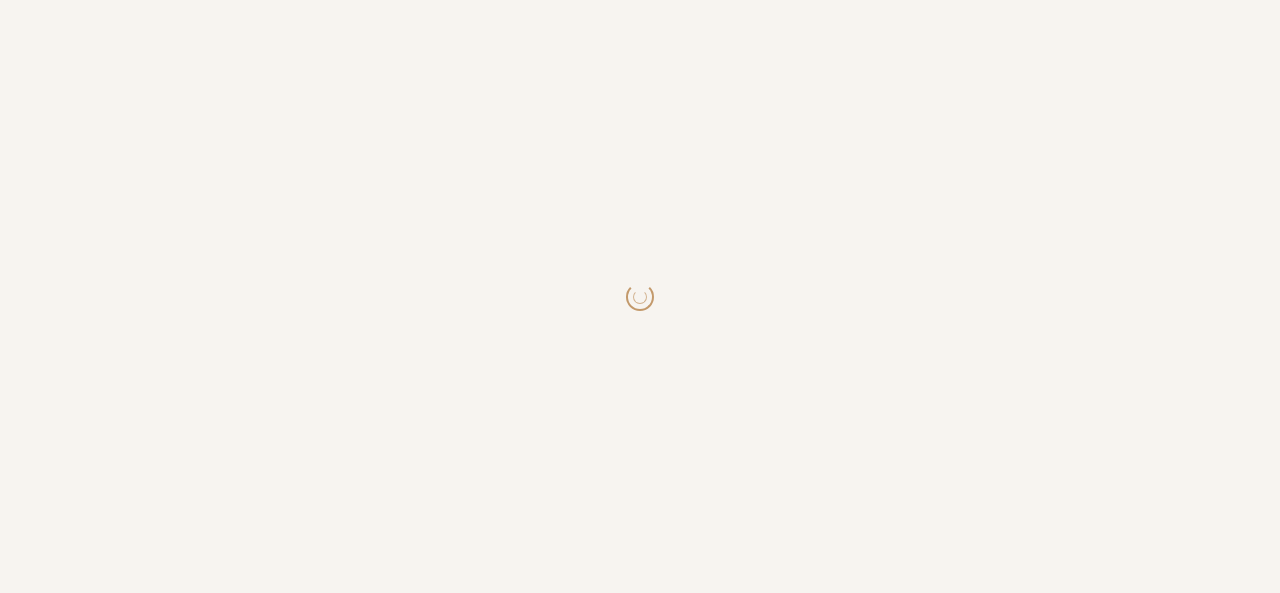 scroll, scrollTop: 0, scrollLeft: 0, axis: both 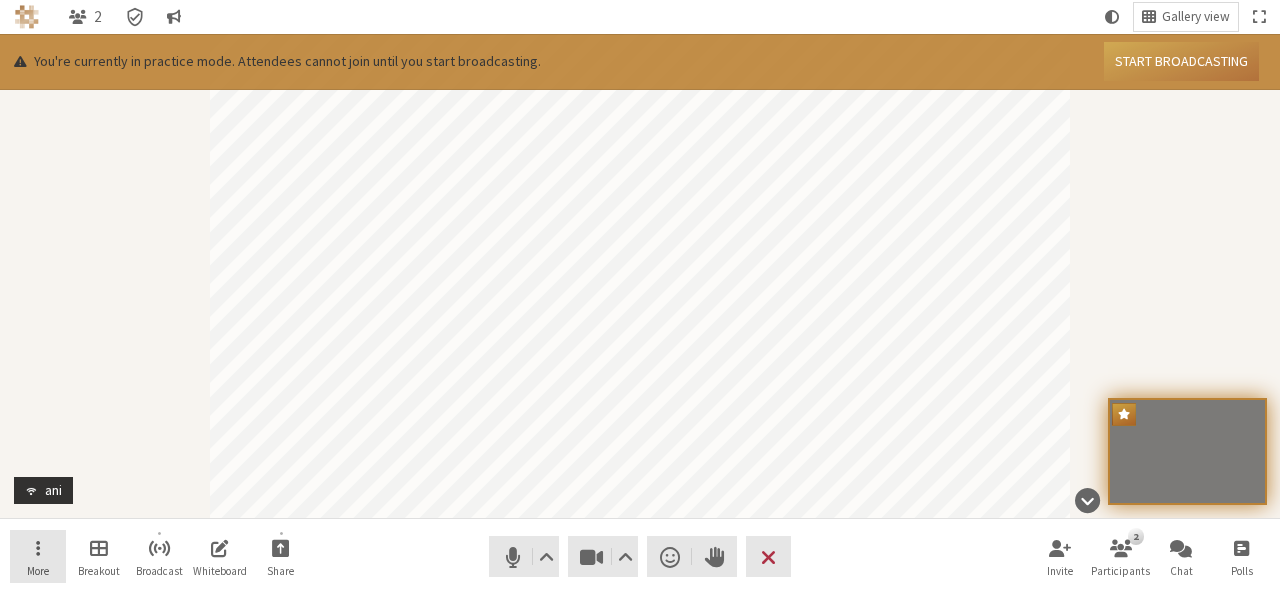 click on "More" at bounding box center [38, 557] 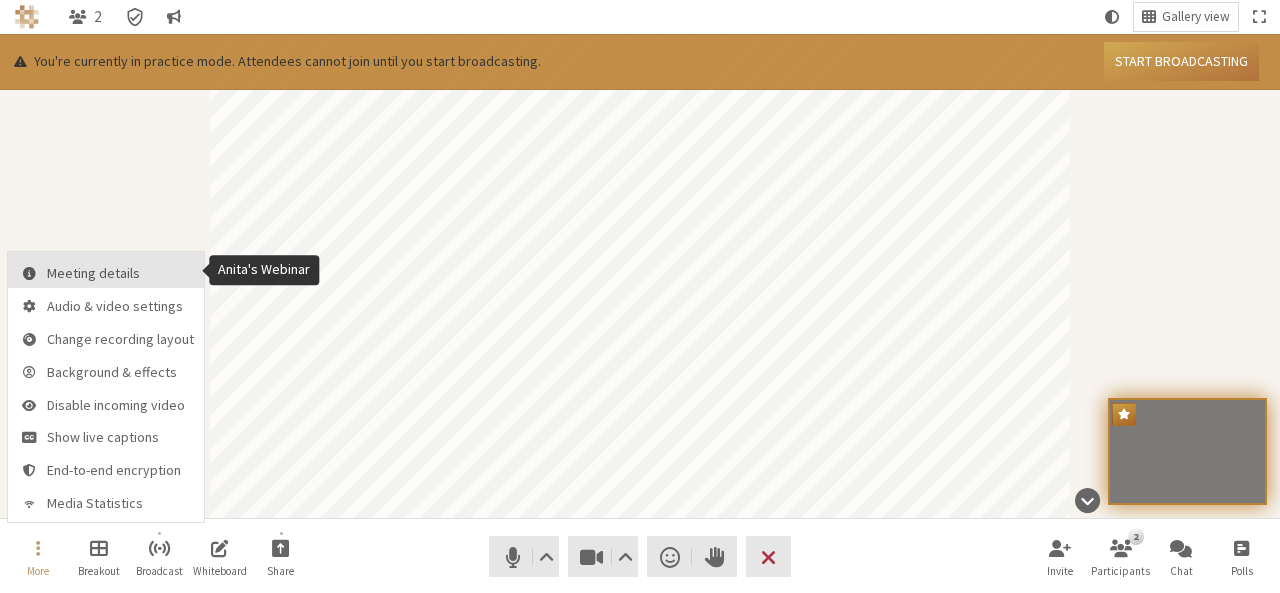 click on "Meeting details" at bounding box center (120, 273) 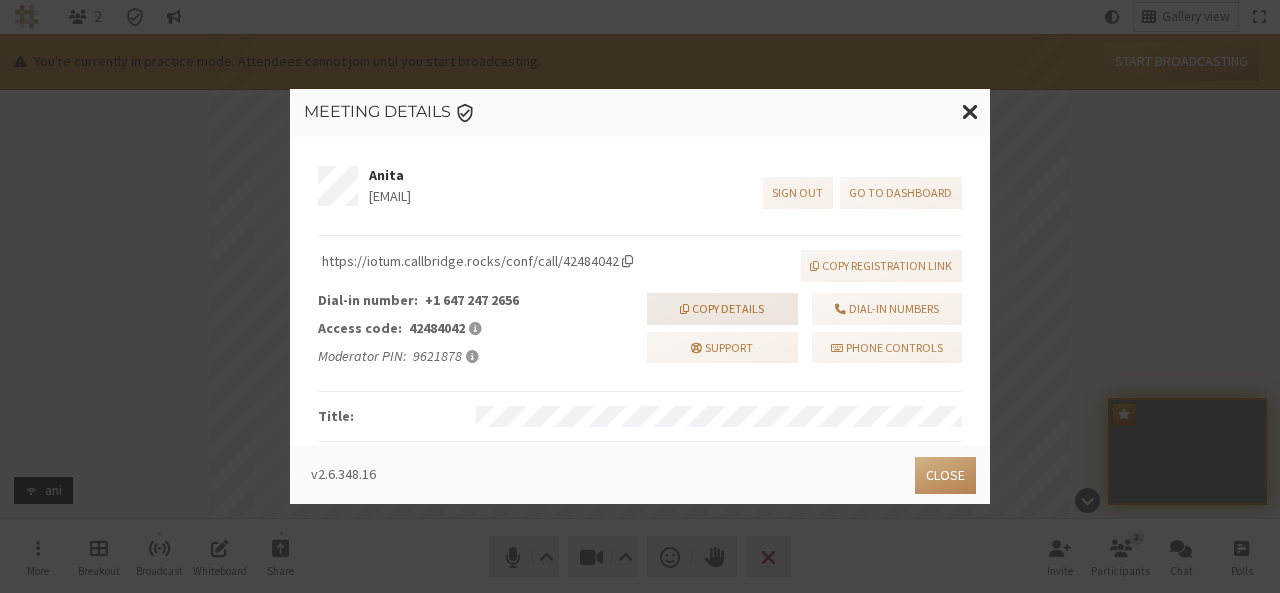 click on "Copy details" at bounding box center (722, 309) 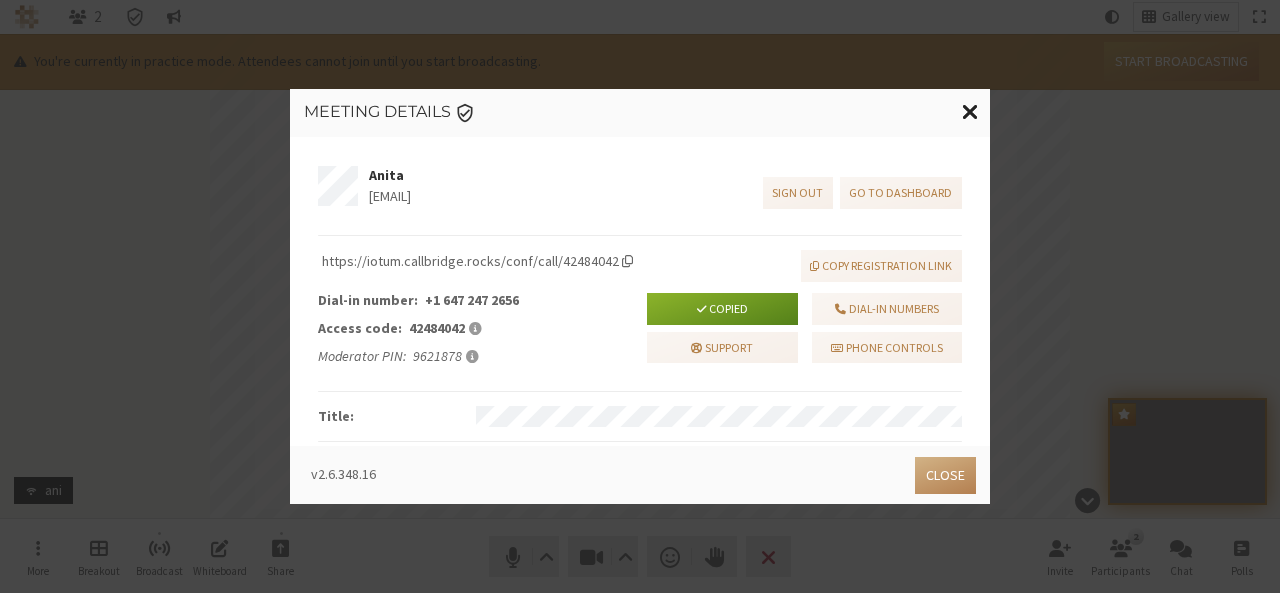 click at bounding box center [970, 111] 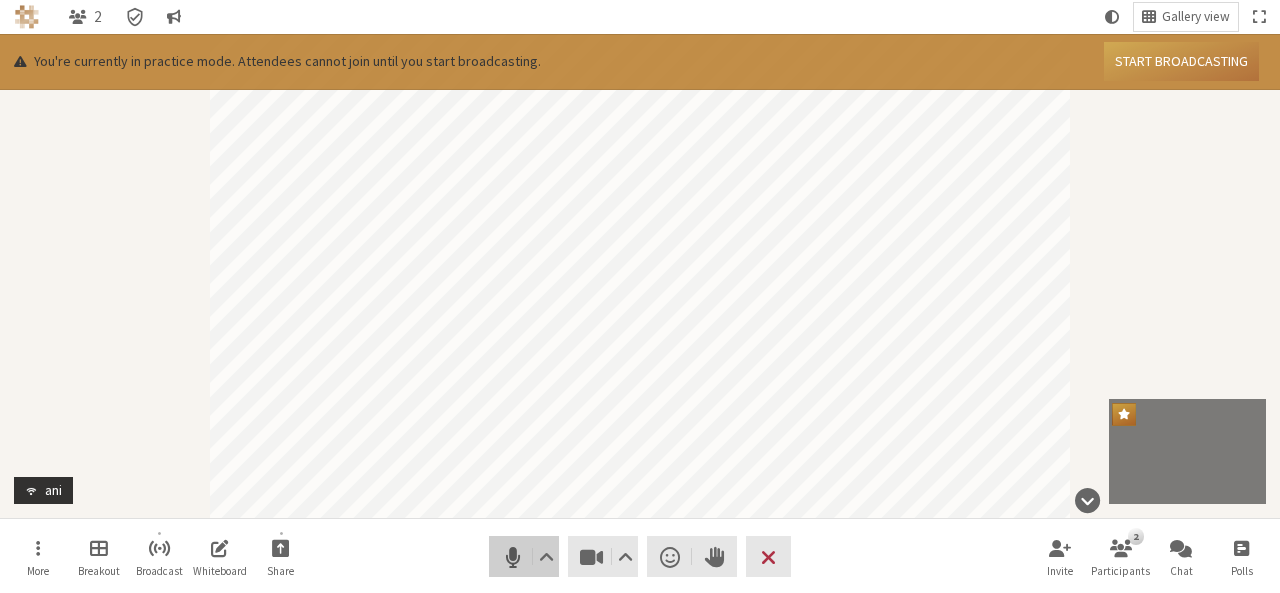 click at bounding box center (513, 557) 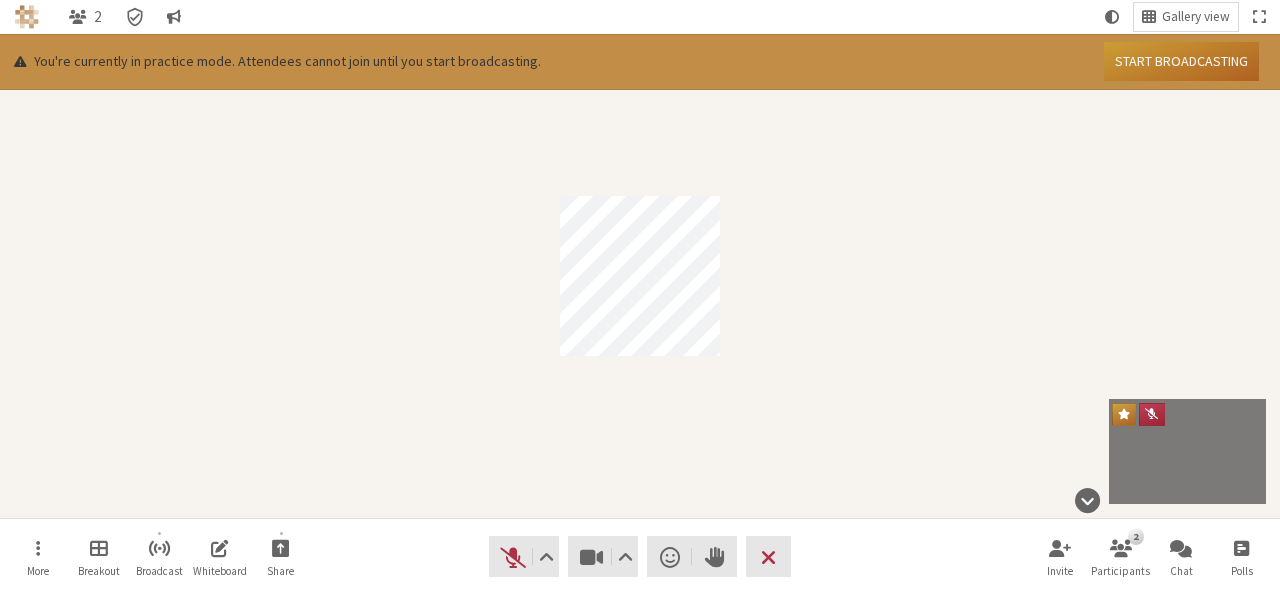 click on "Start broadcasting" at bounding box center (1181, 61) 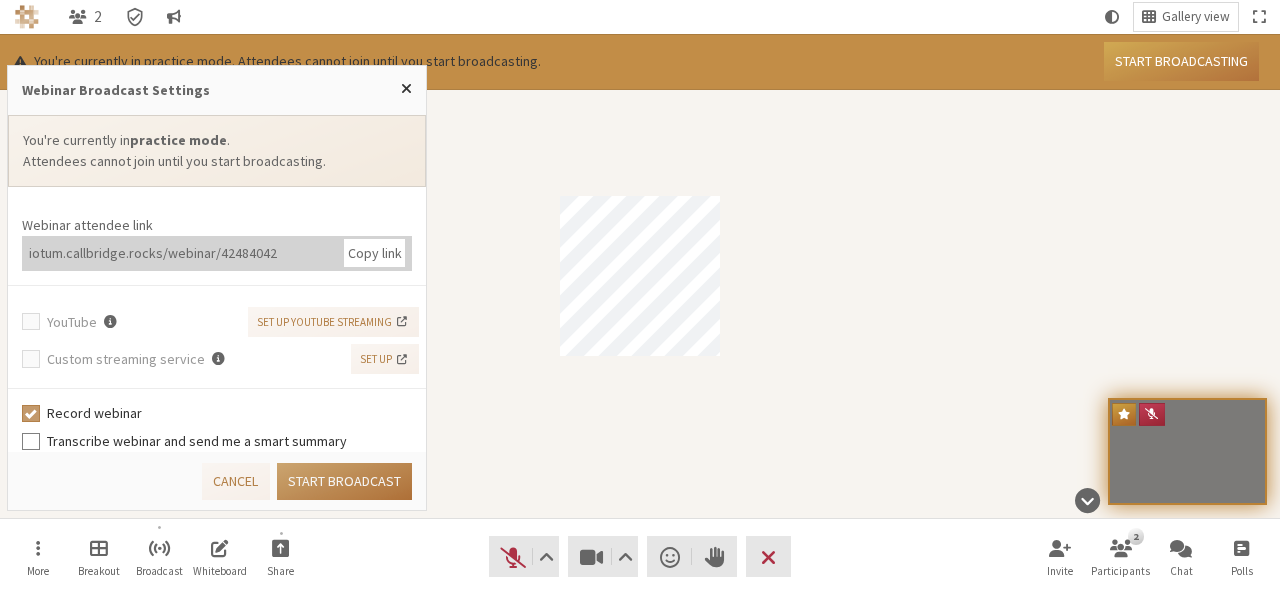 click on "Start broadcast" at bounding box center [344, 481] 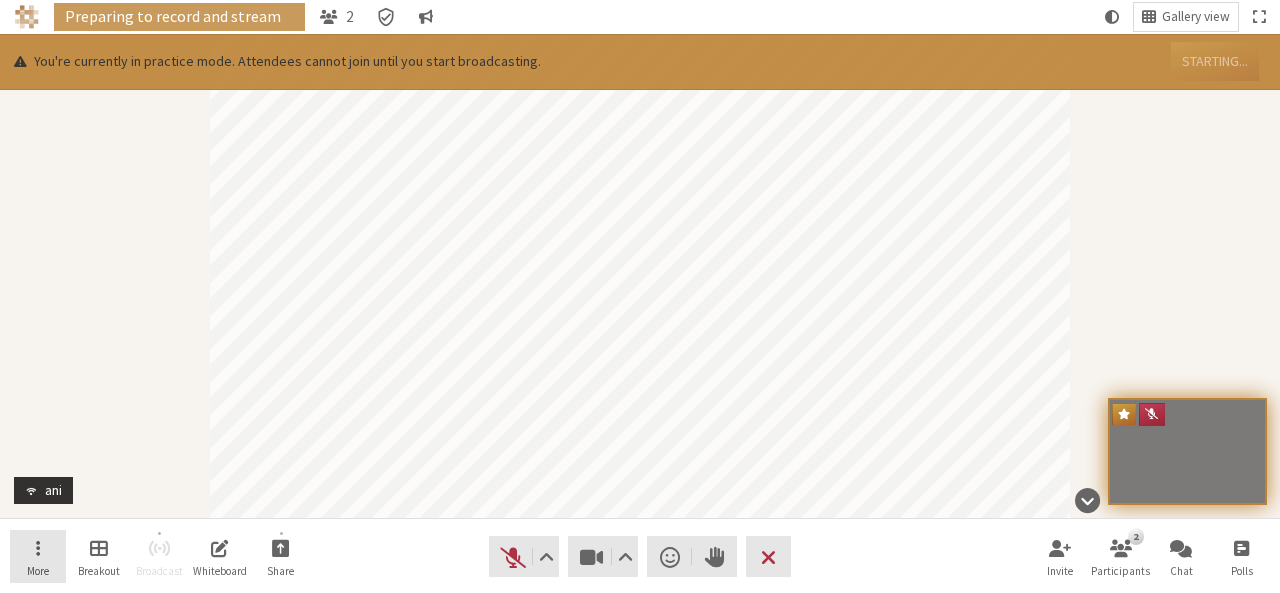 click on "More" at bounding box center [38, 557] 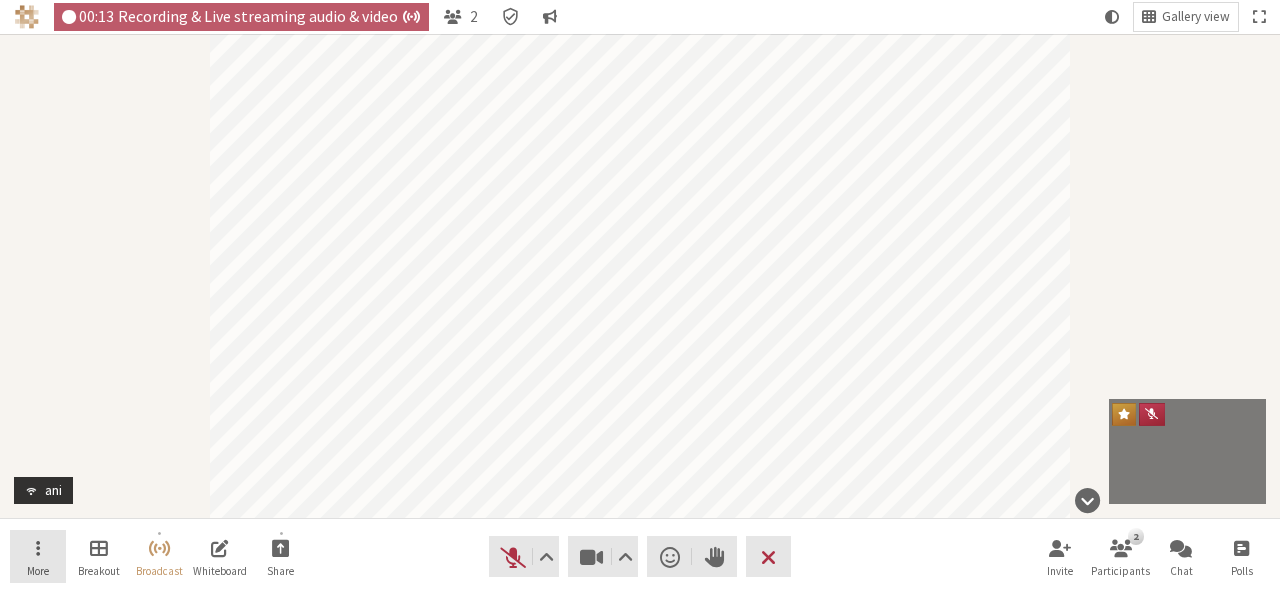 click on "More" at bounding box center (38, 557) 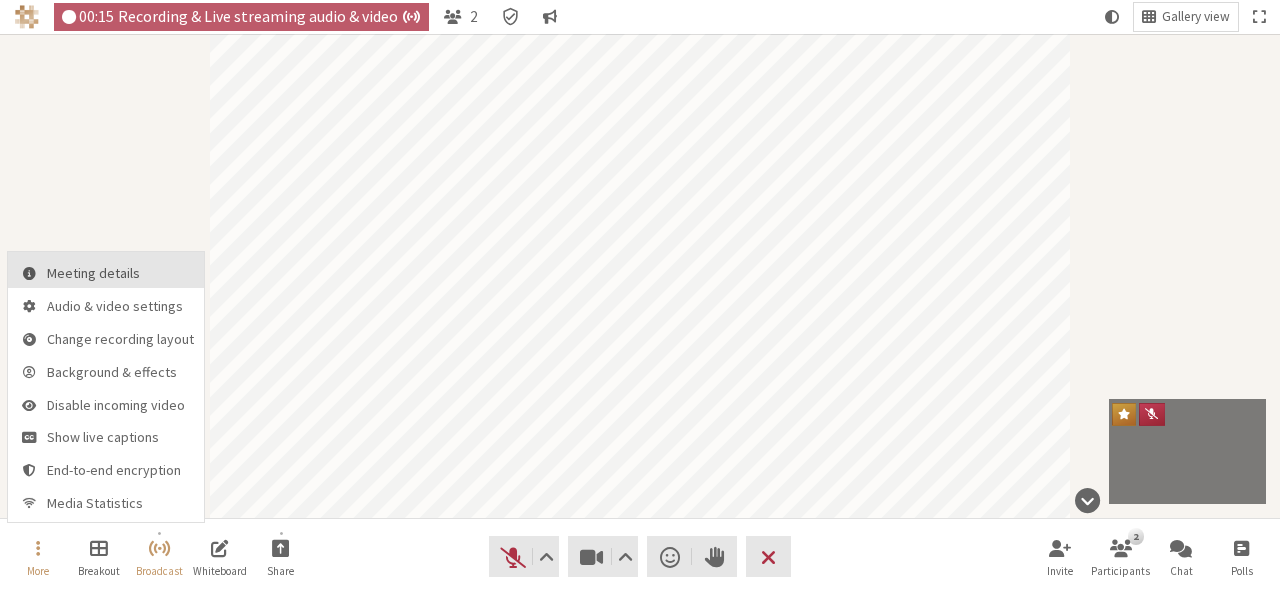 click on "Meeting details" at bounding box center [120, 273] 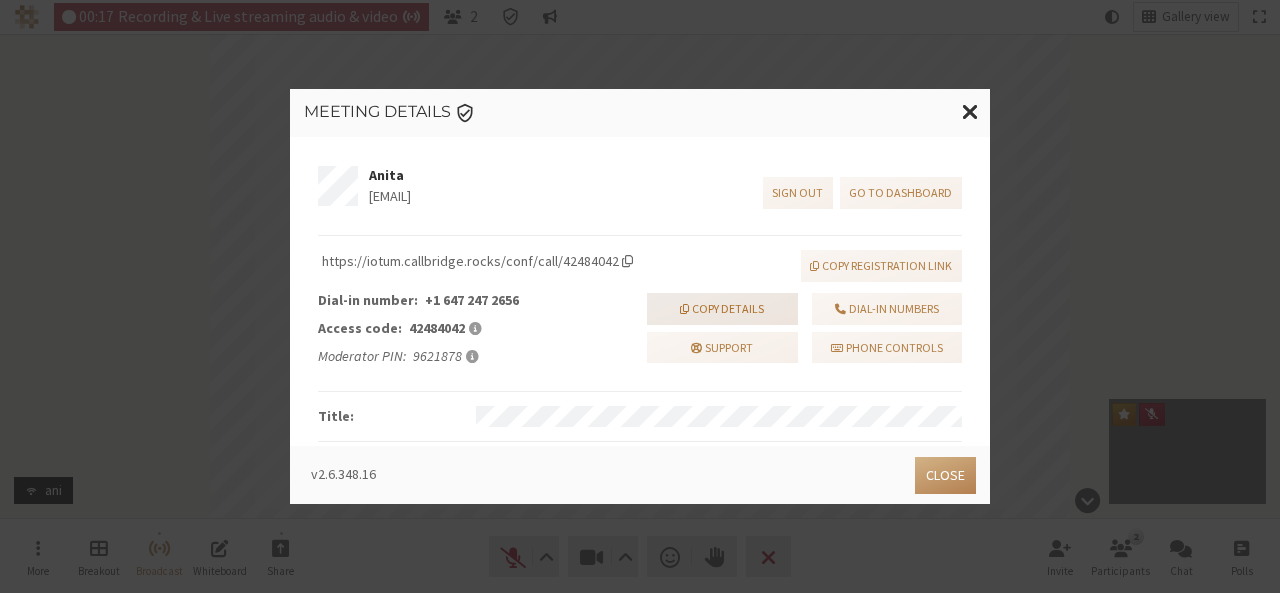 click on "Copy details" at bounding box center [722, 309] 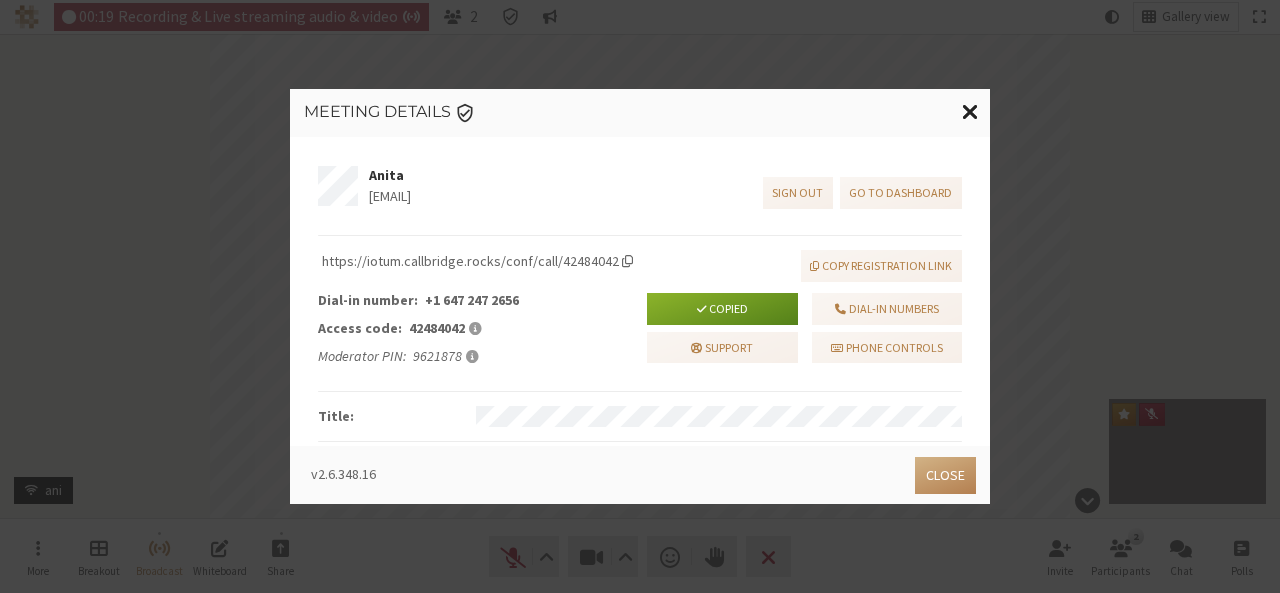 click at bounding box center [970, 111] 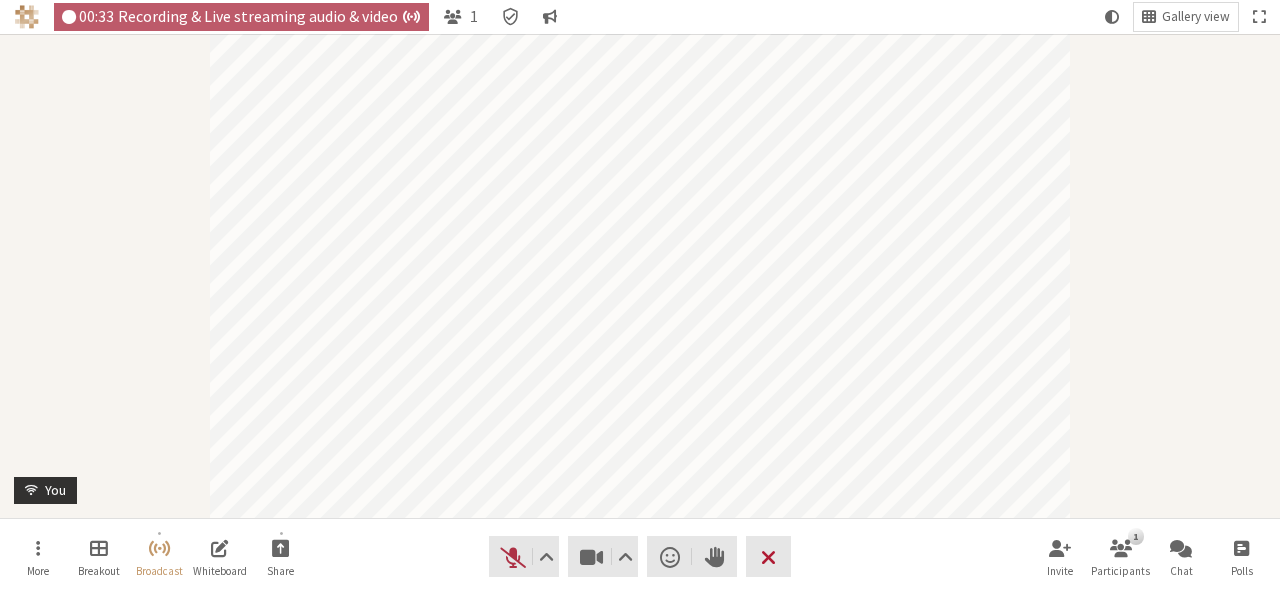 click at bounding box center (768, 557) 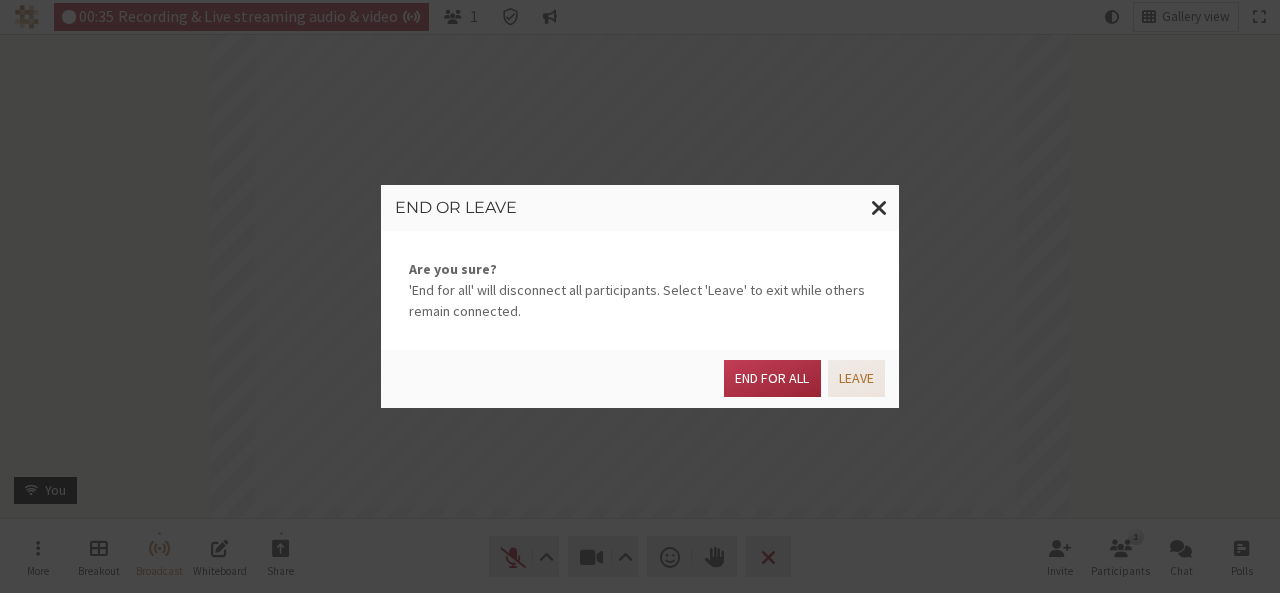 click on "Leave" at bounding box center (856, 378) 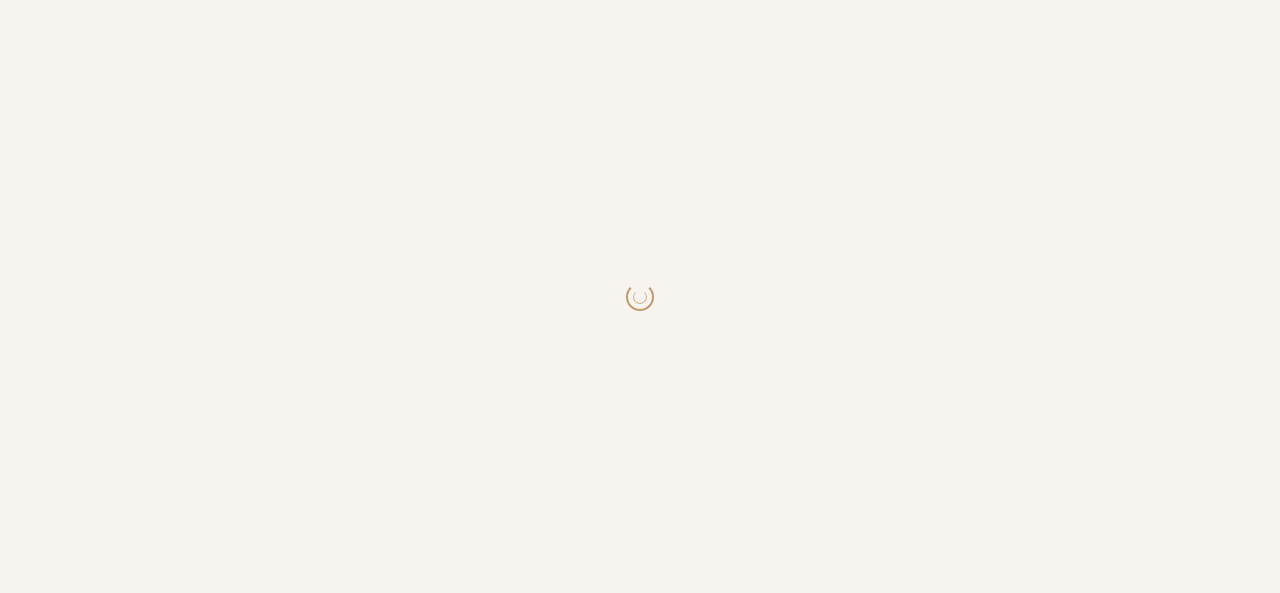 scroll, scrollTop: 0, scrollLeft: 0, axis: both 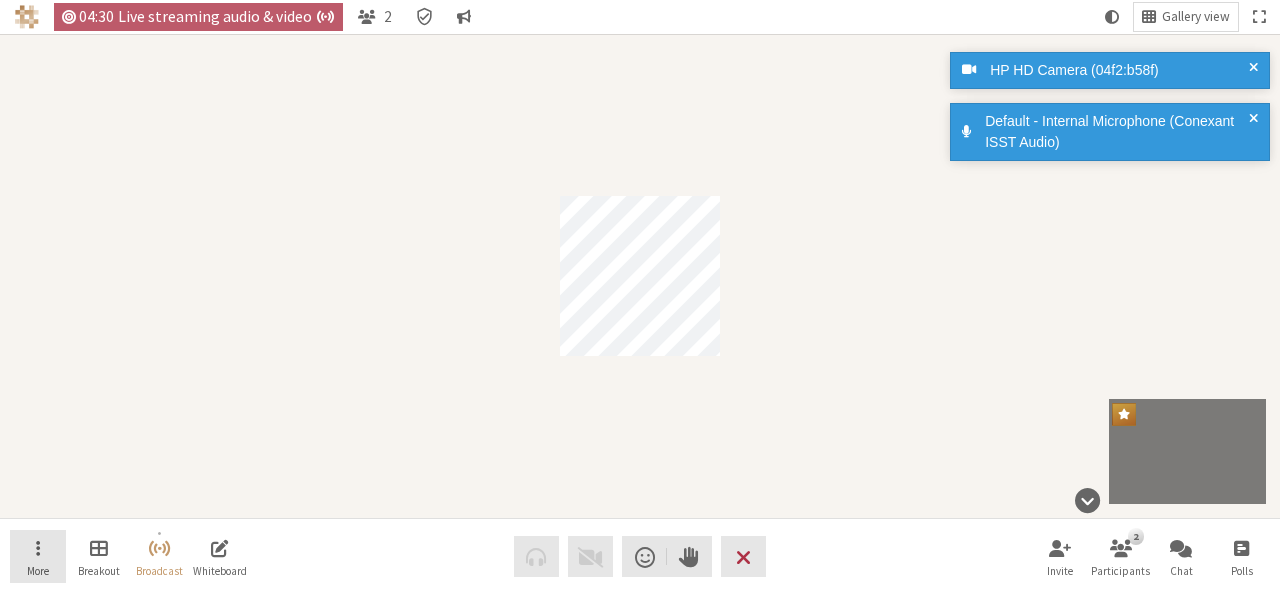 click on "More" at bounding box center (38, 557) 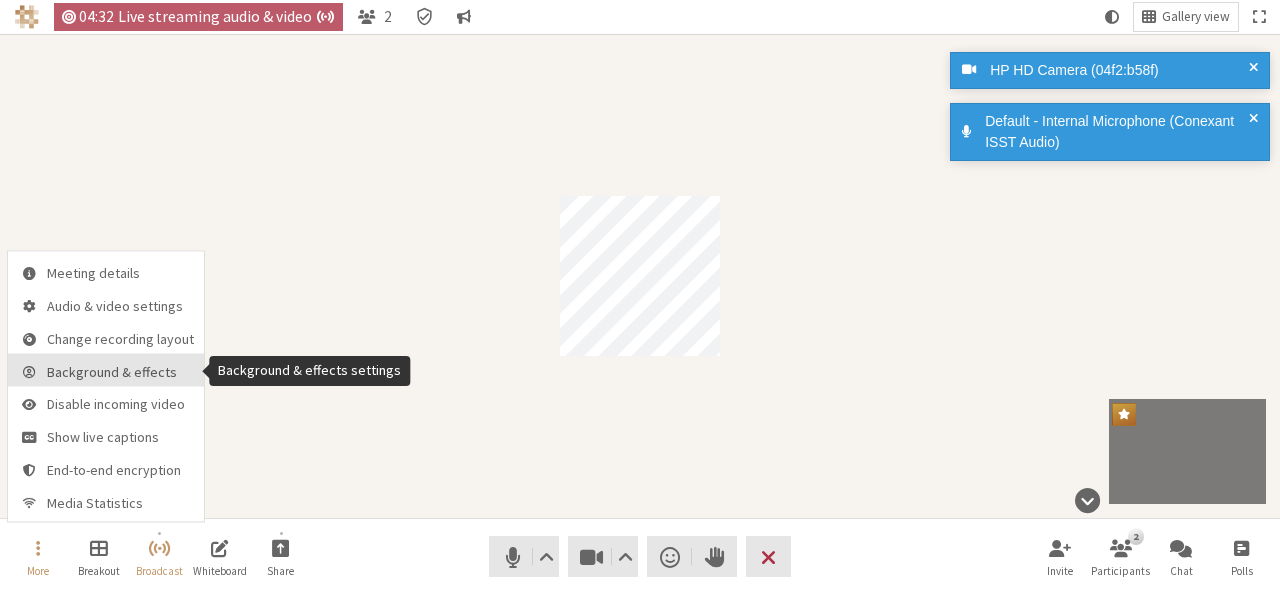 click on "Background & effects" at bounding box center [120, 371] 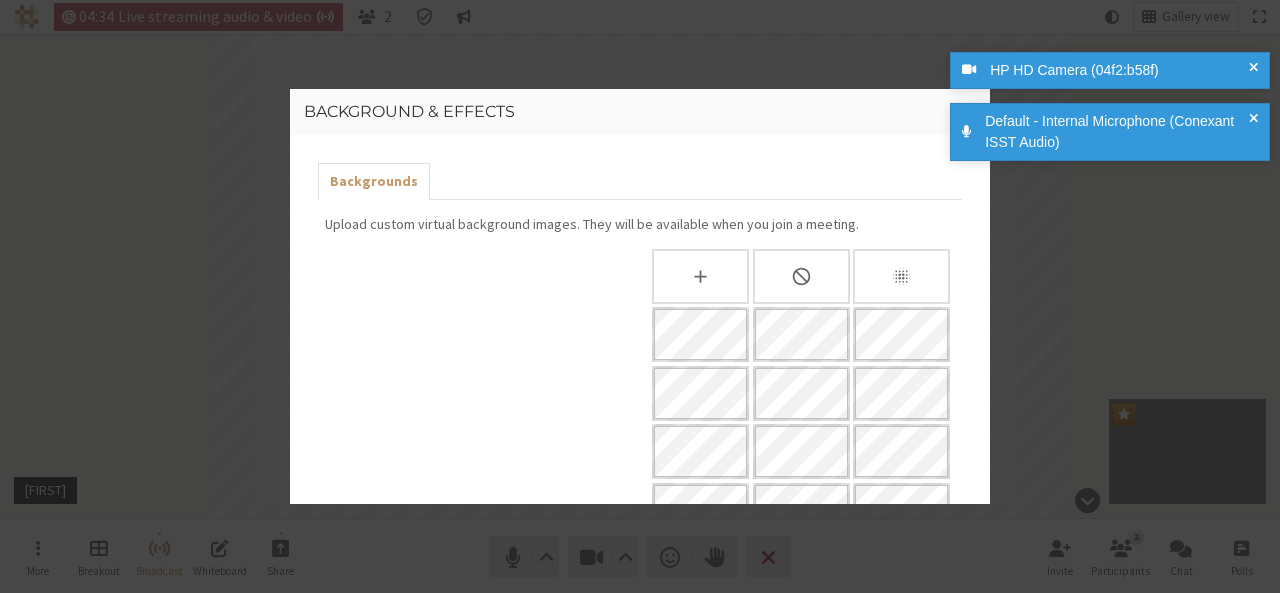 click on "Background & effects Backgrounds Upload custom virtual background images. They will be available when you join a meeting. Display my video as others will see Low power mode Disable effects and simplify virtual backgrounds to support older and slower devices." at bounding box center [640, 296] 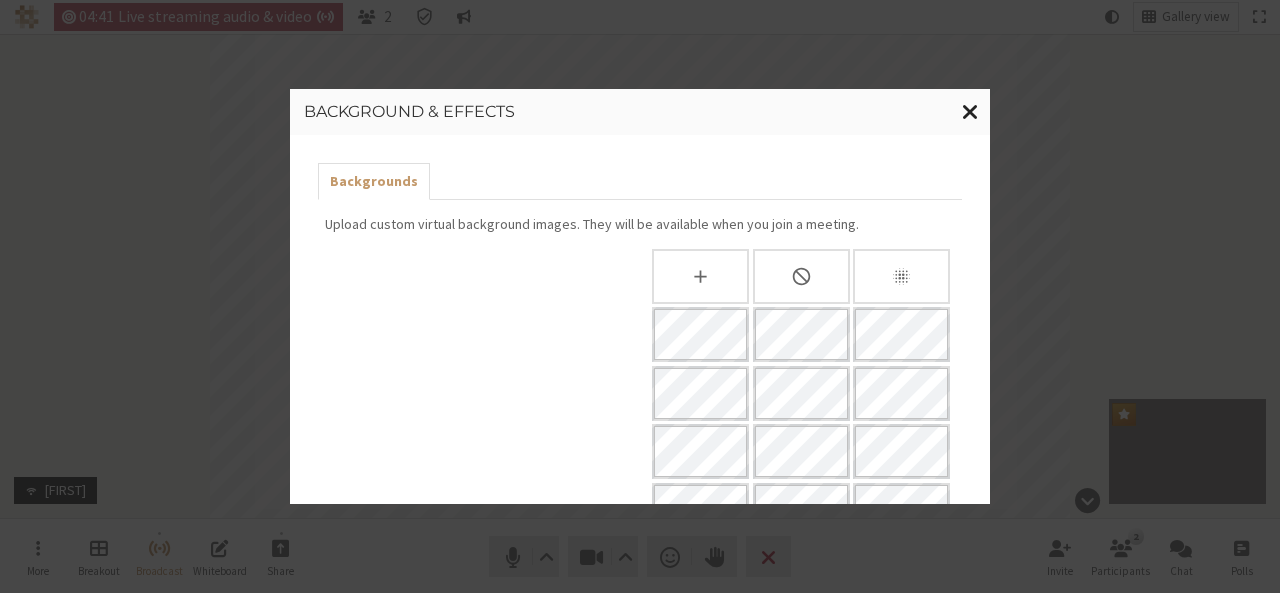 click at bounding box center (970, 112) 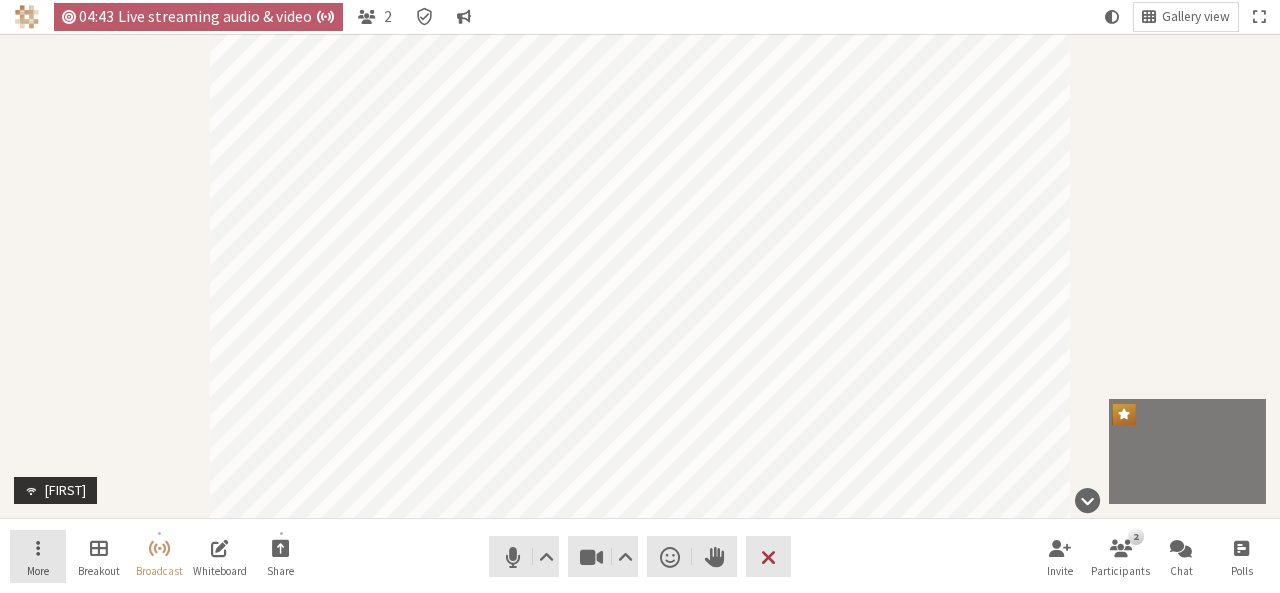 click on "More" at bounding box center [38, 557] 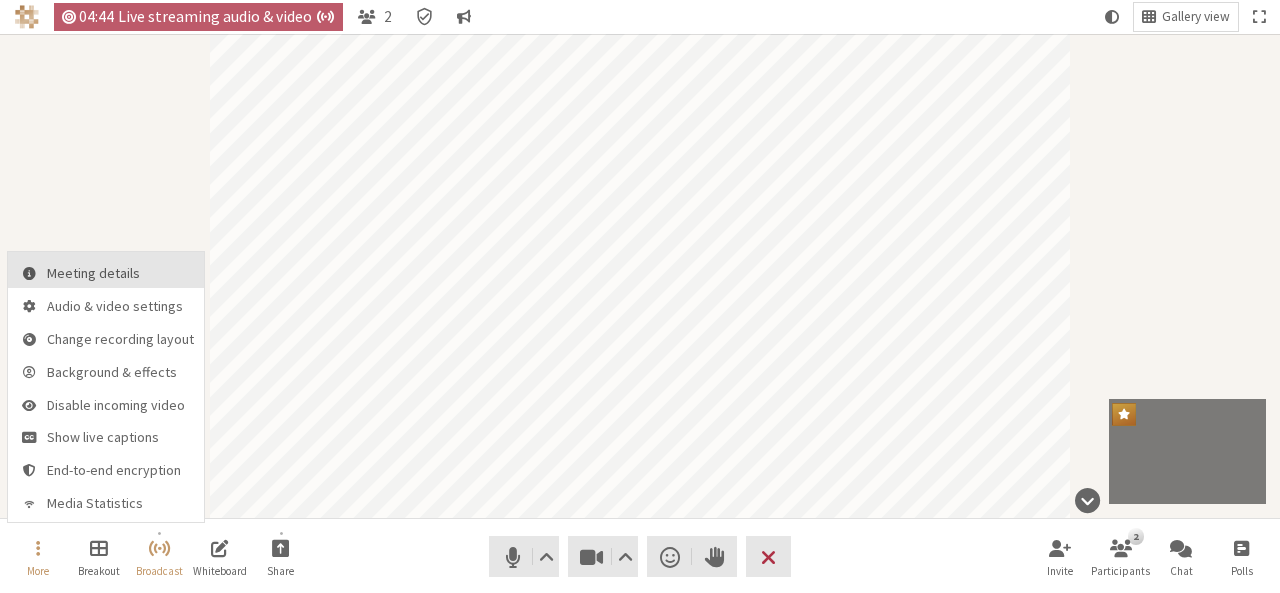 click on "Meeting details" at bounding box center [120, 273] 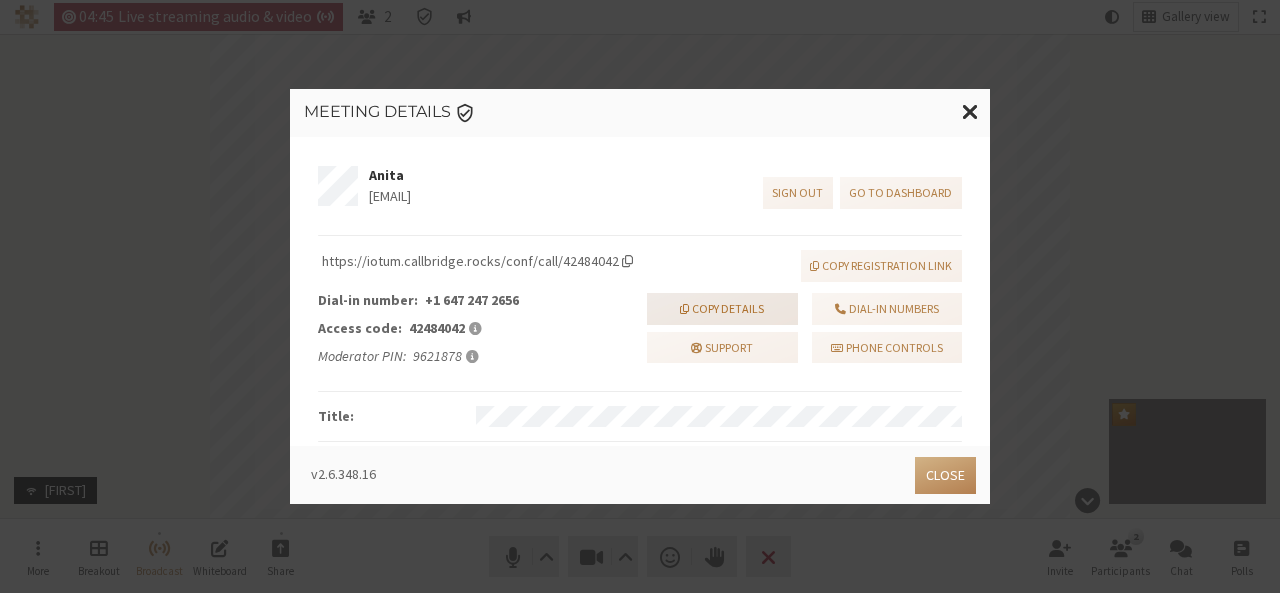 click on "Copy details" at bounding box center (722, 309) 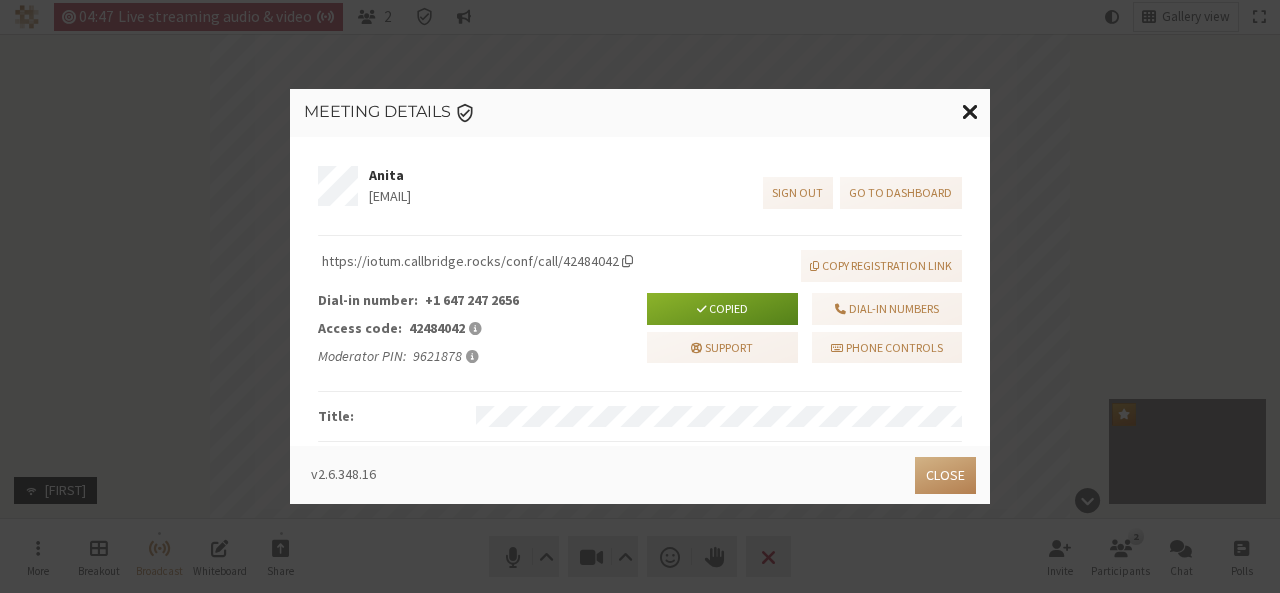 click at bounding box center (970, 111) 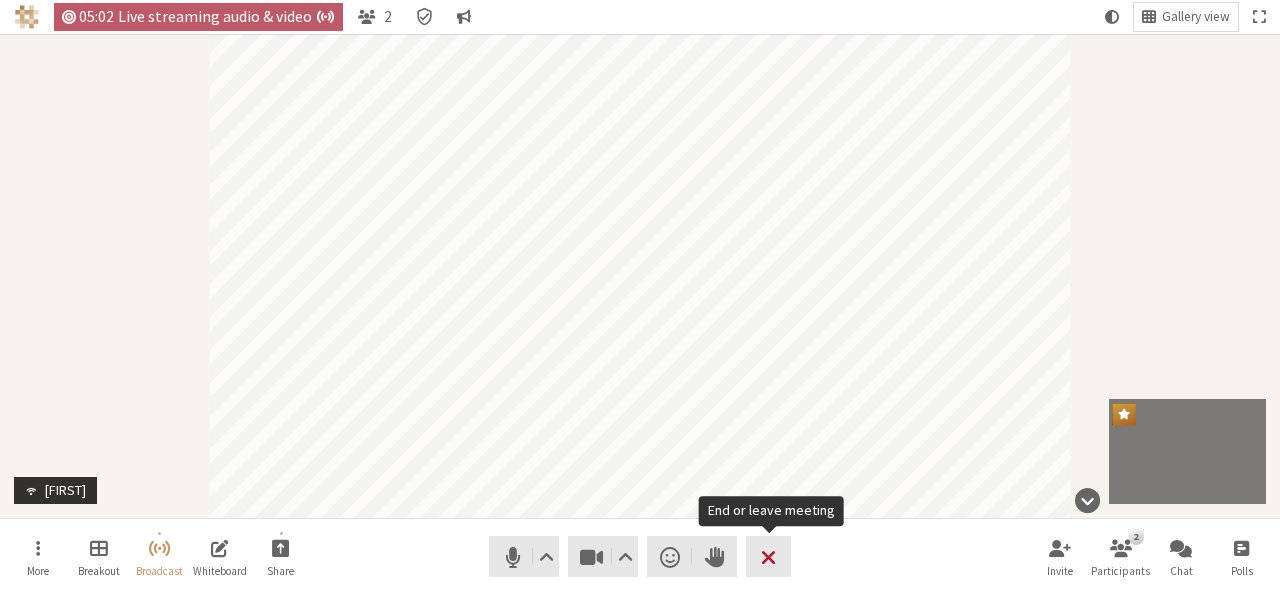 click at bounding box center [768, 557] 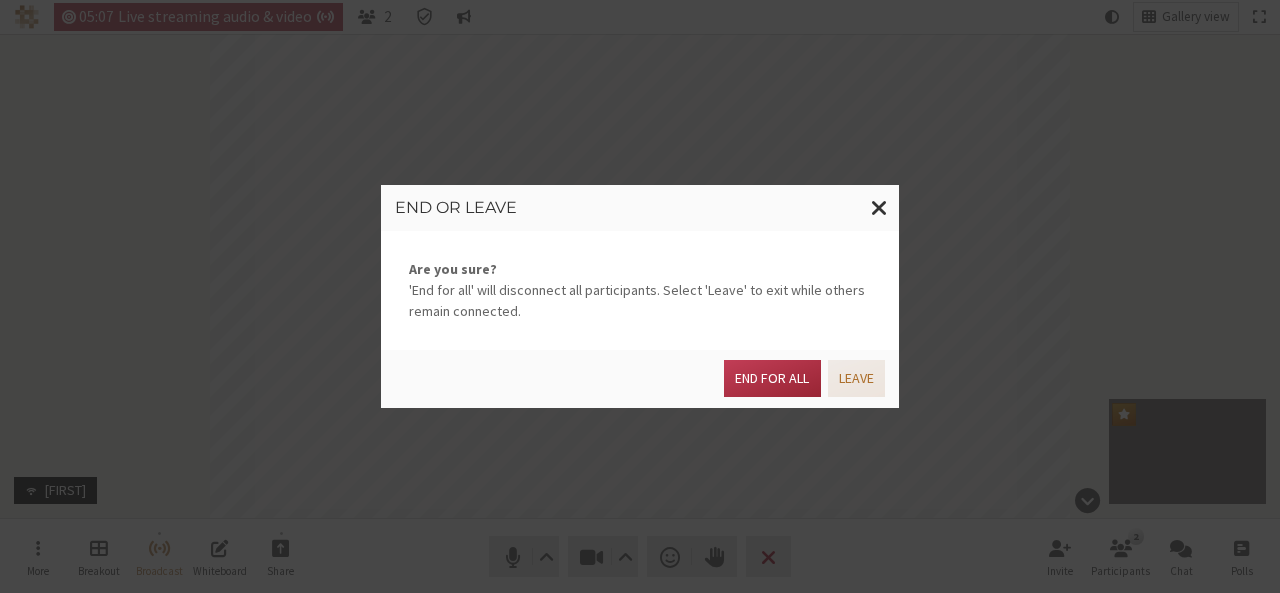 click on "Leave" at bounding box center (856, 378) 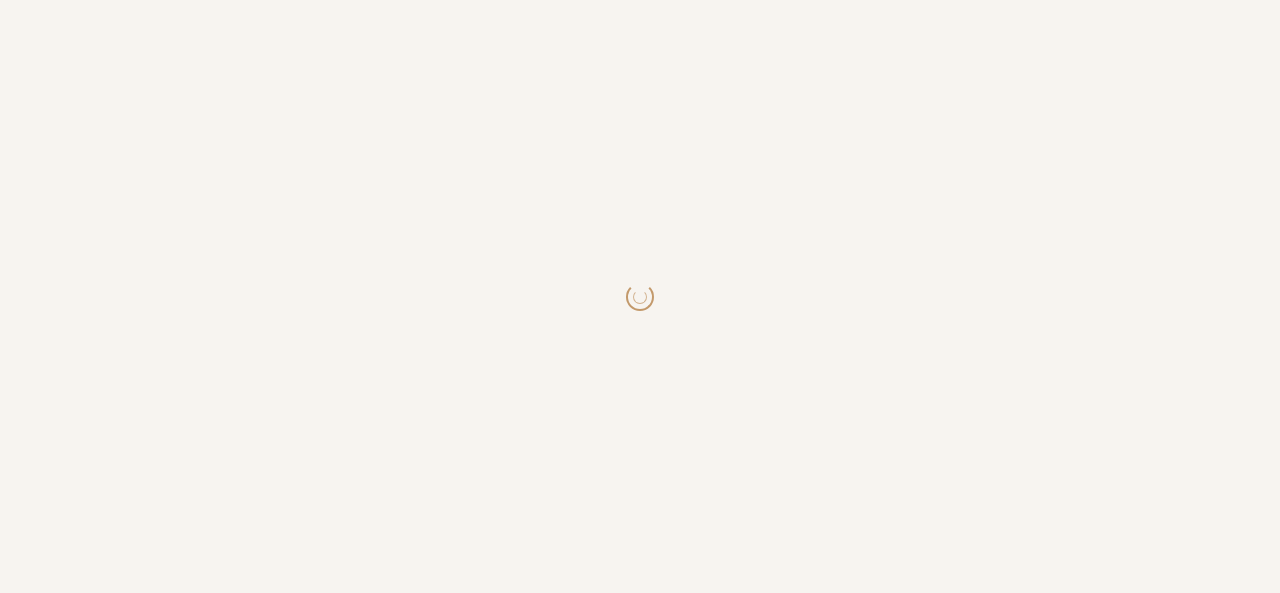 scroll, scrollTop: 0, scrollLeft: 0, axis: both 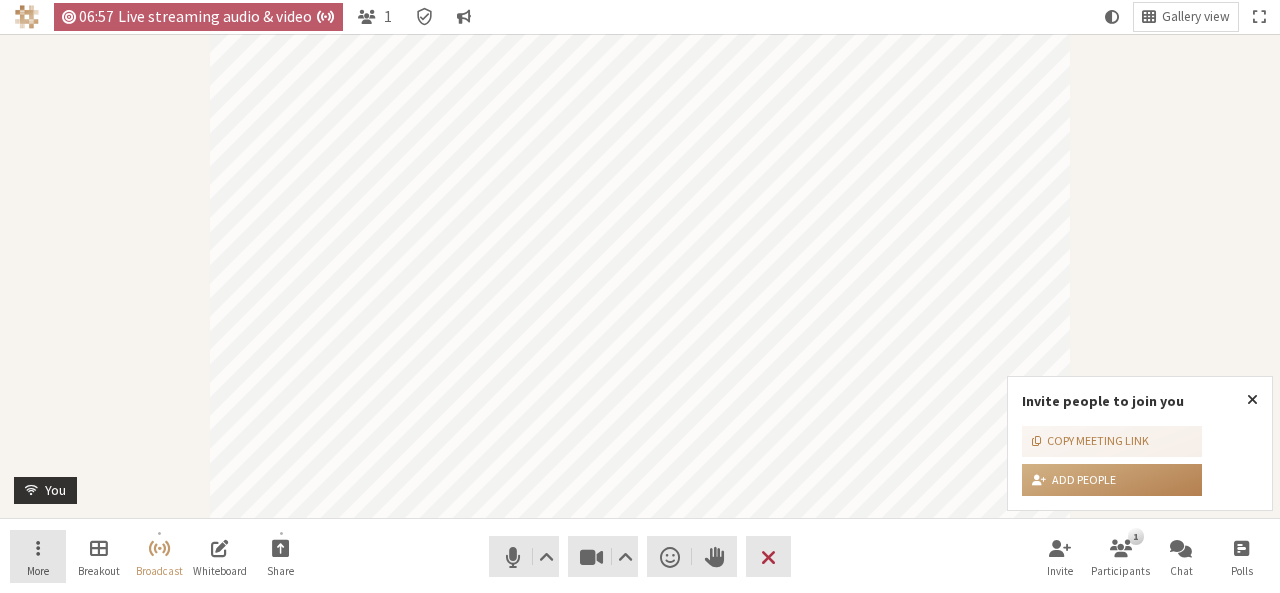 click on "More" at bounding box center (38, 557) 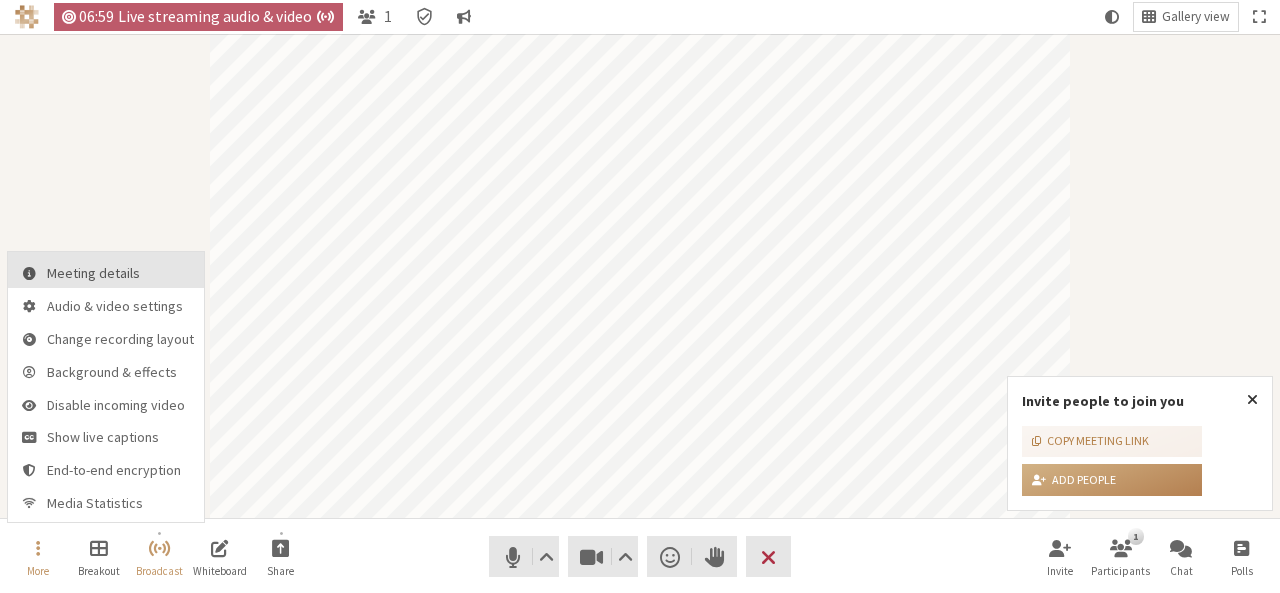 click on "Meeting details" at bounding box center (106, 270) 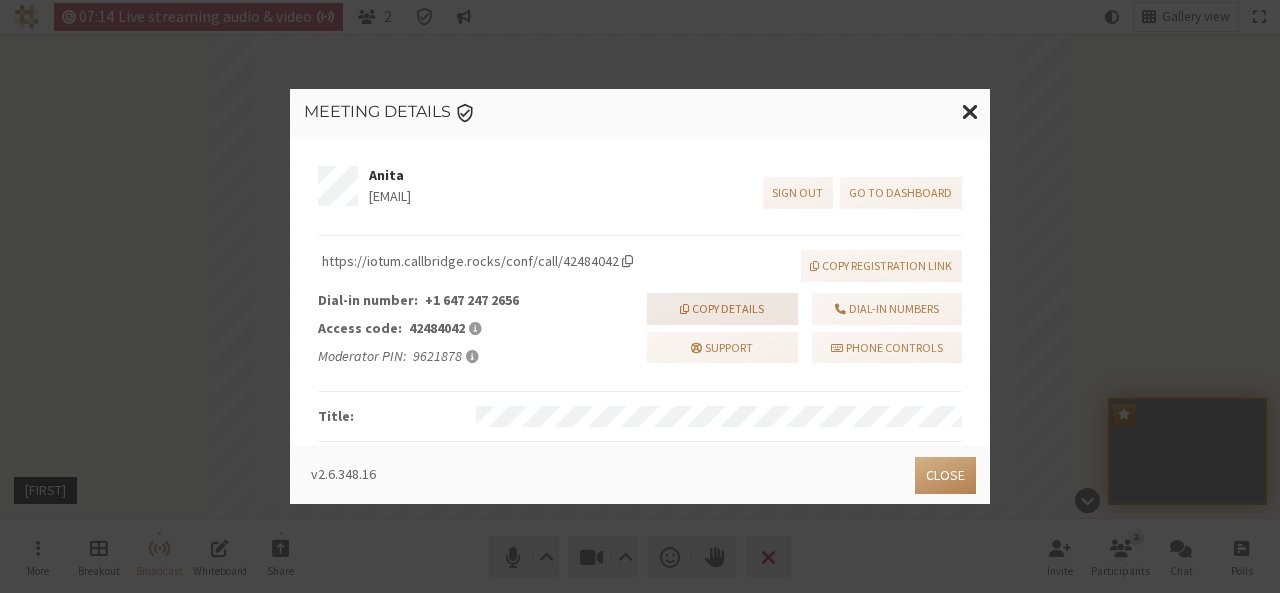 click on "Copy details" at bounding box center [722, 309] 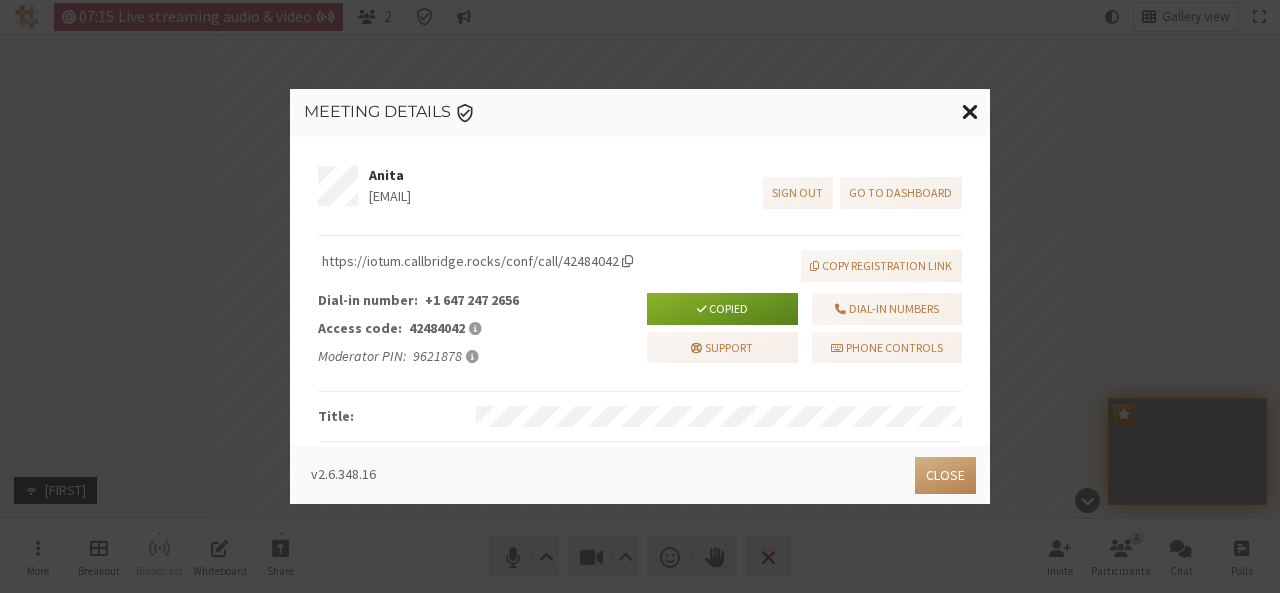 click at bounding box center (970, 111) 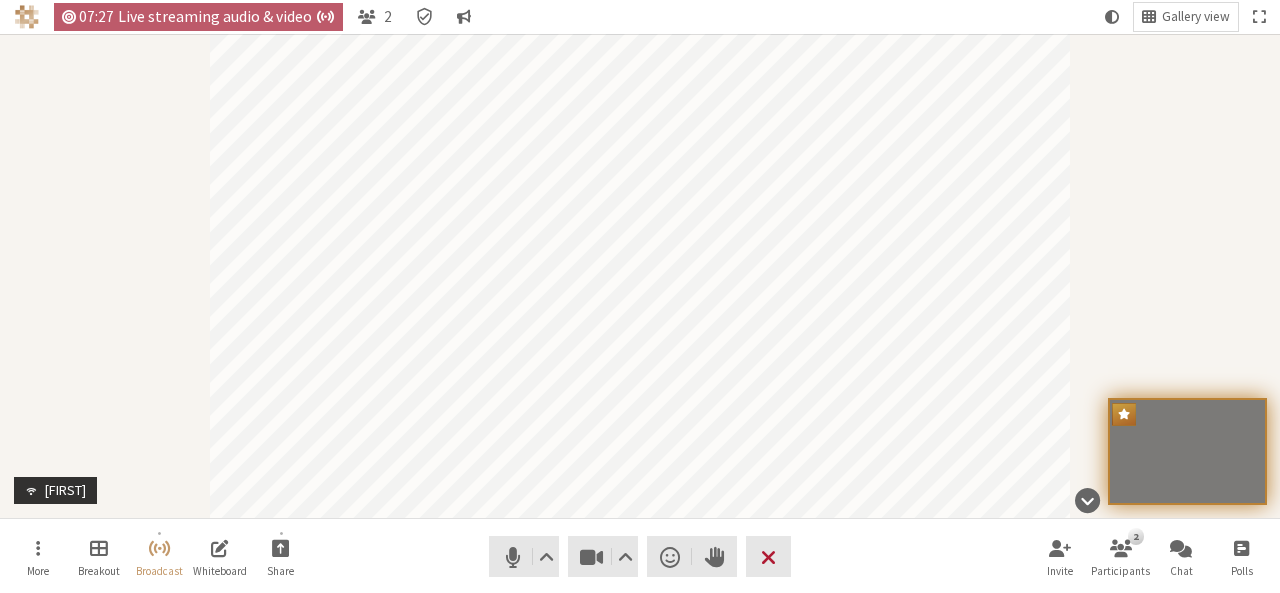 click on "Leave" at bounding box center [768, 556] 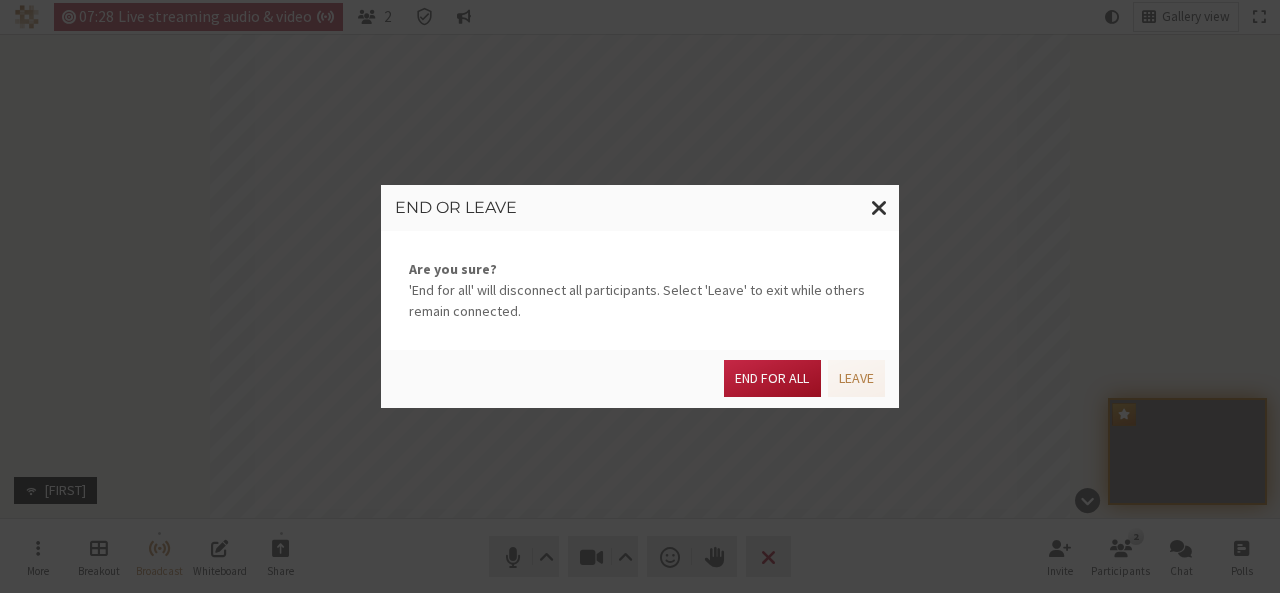 click on "End for all" at bounding box center [772, 378] 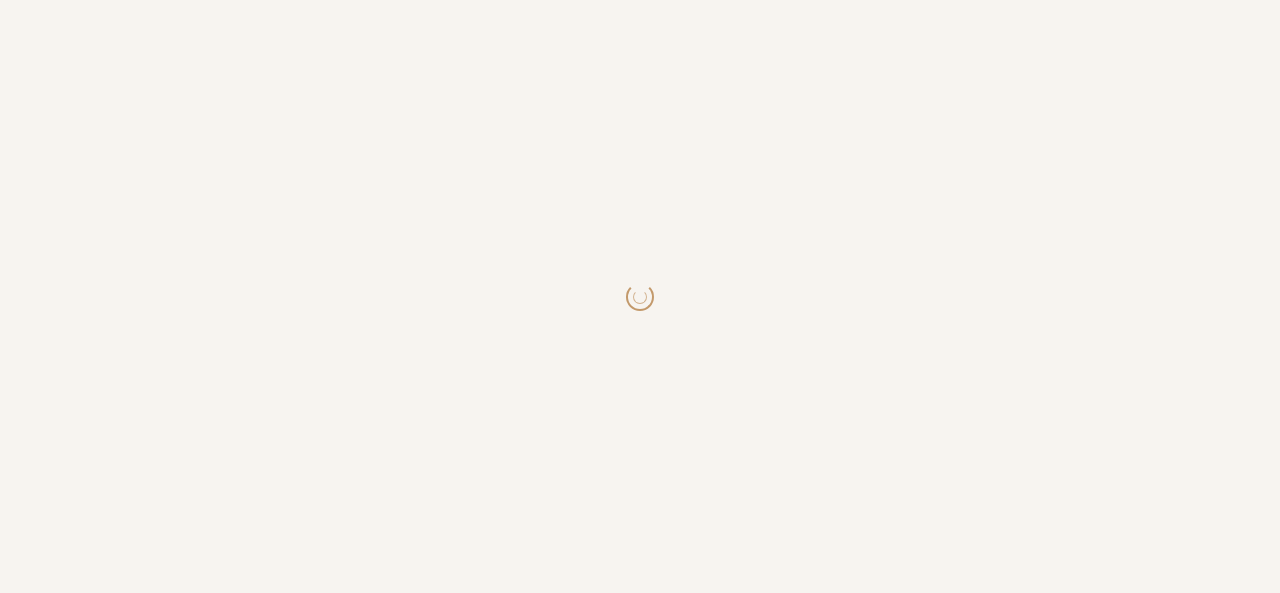 scroll, scrollTop: 0, scrollLeft: 0, axis: both 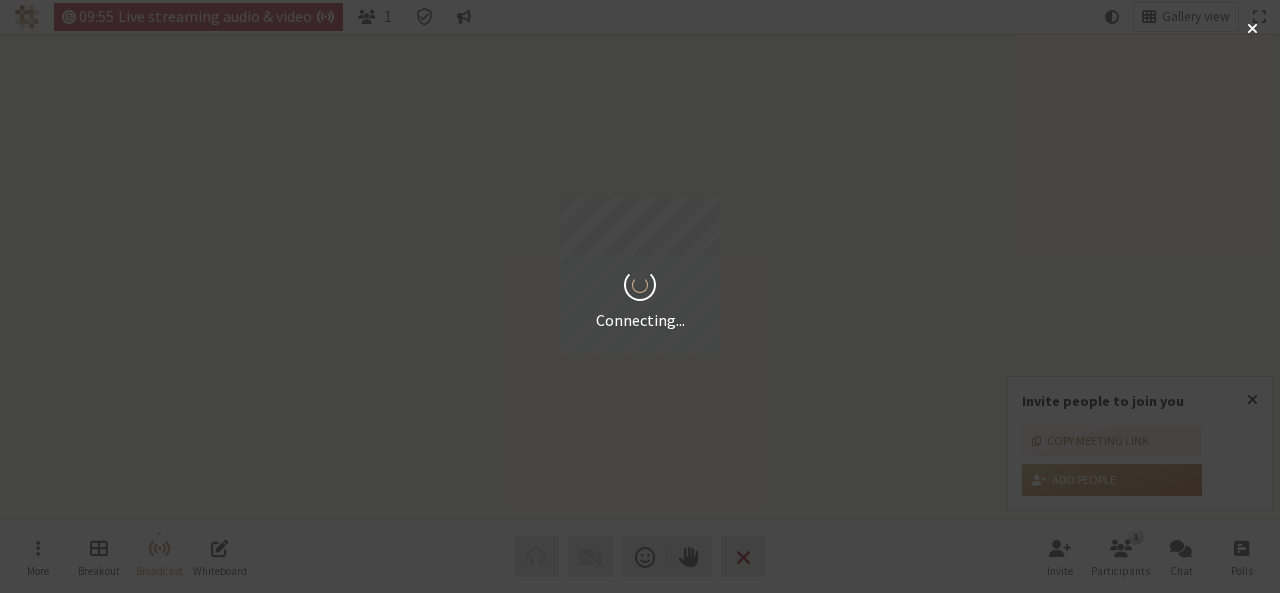 click on "Connecting..." at bounding box center (640, 296) 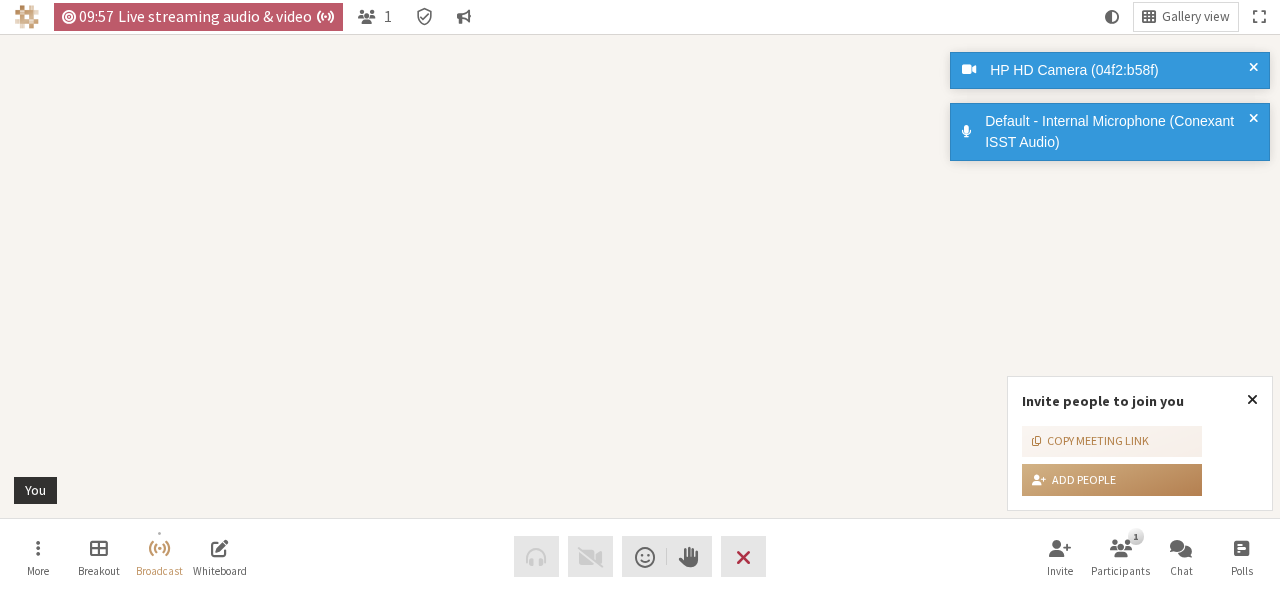 click at bounding box center [1252, 399] 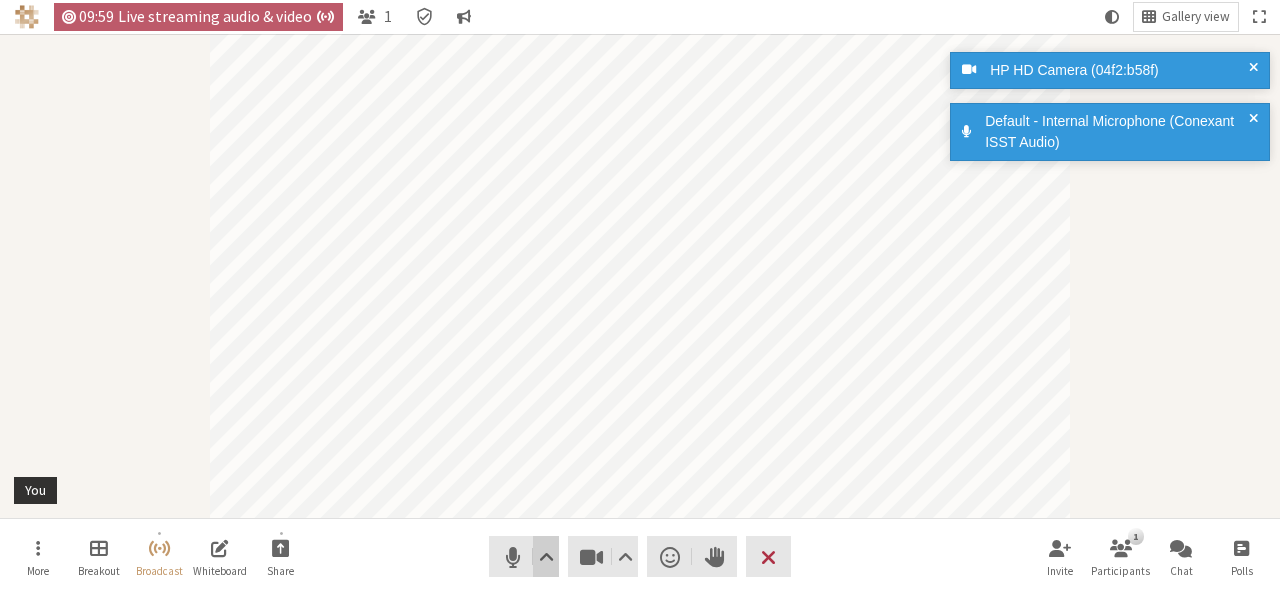 click at bounding box center [545, 556] 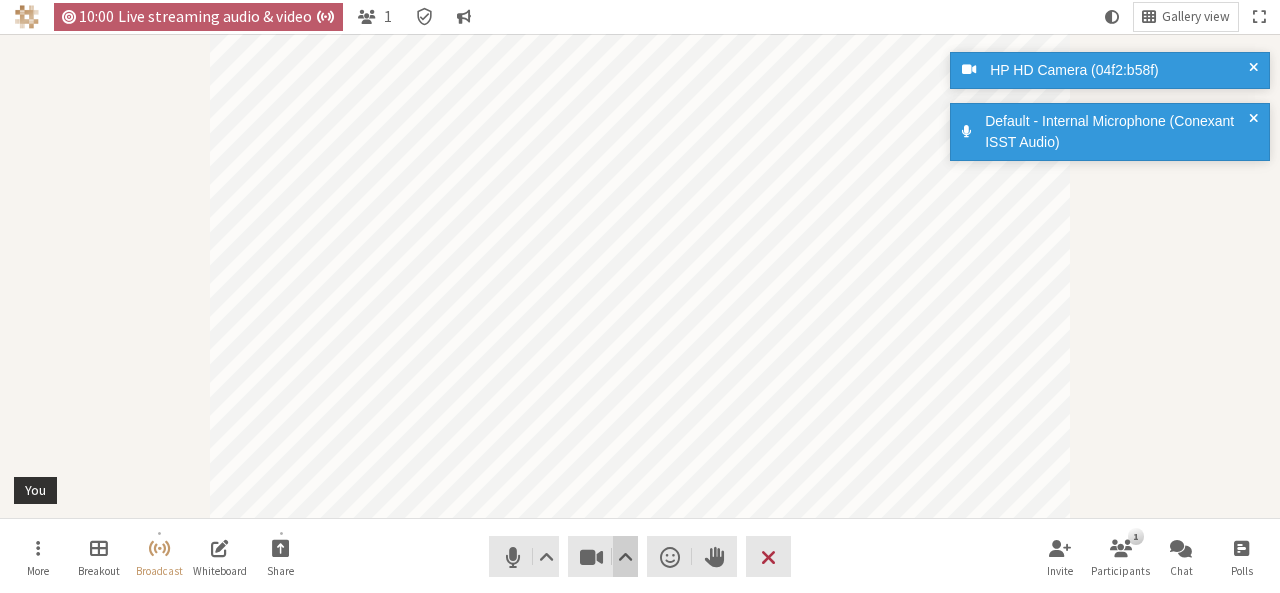 click at bounding box center [625, 557] 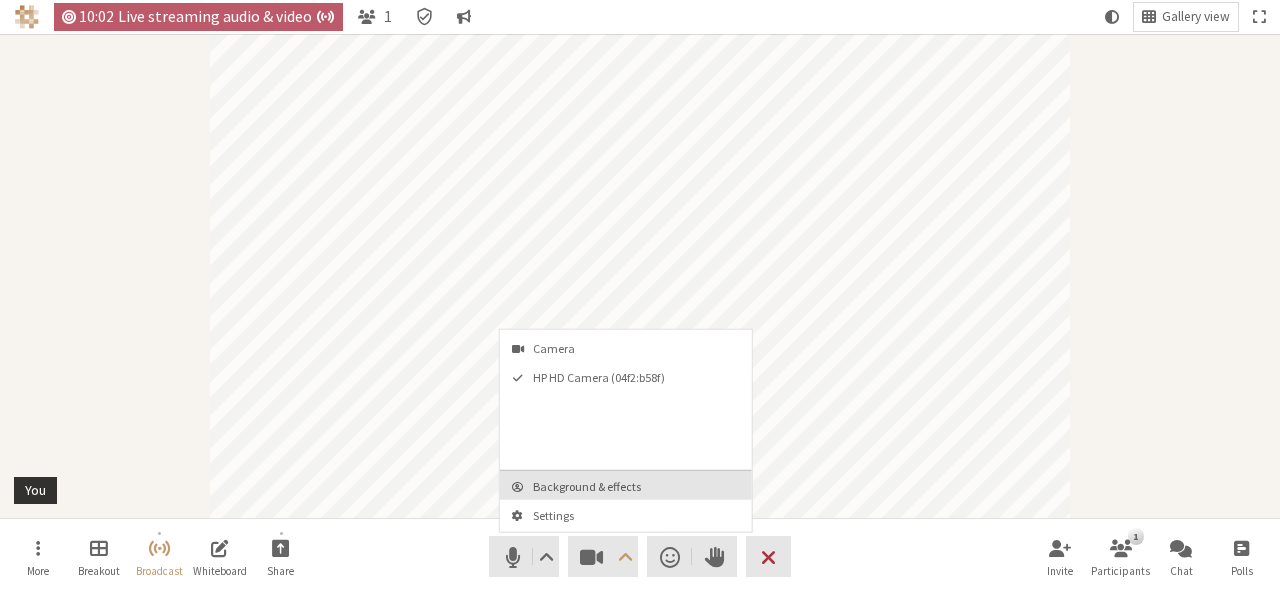 click on "Background & effects" at bounding box center [638, 486] 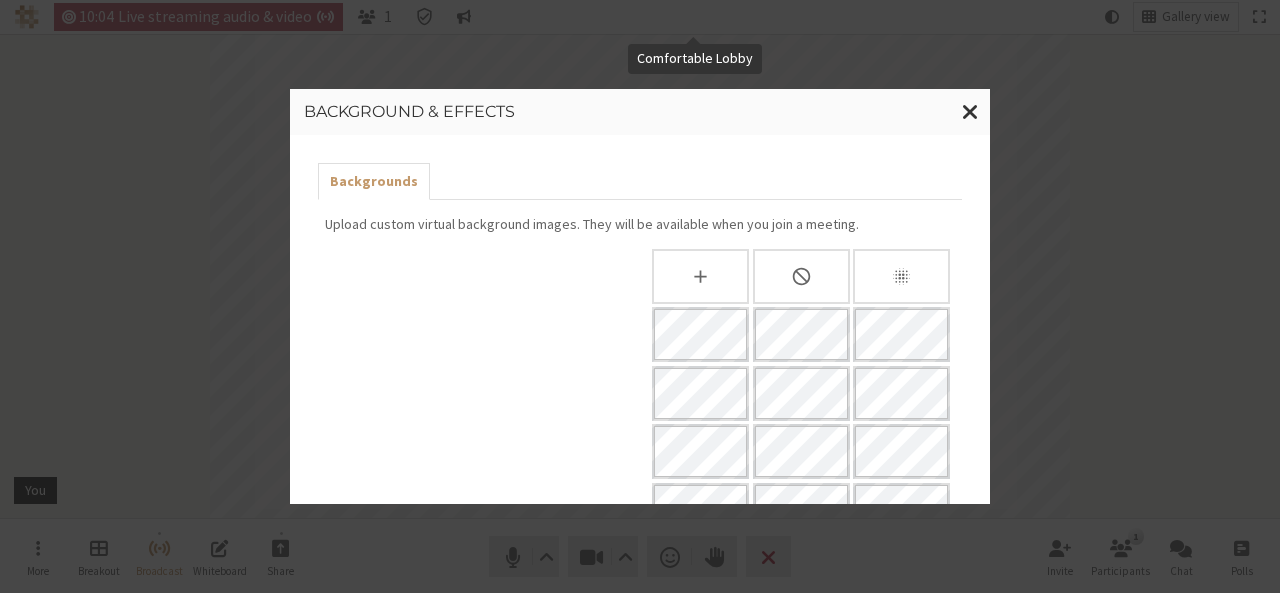scroll, scrollTop: 386, scrollLeft: 0, axis: vertical 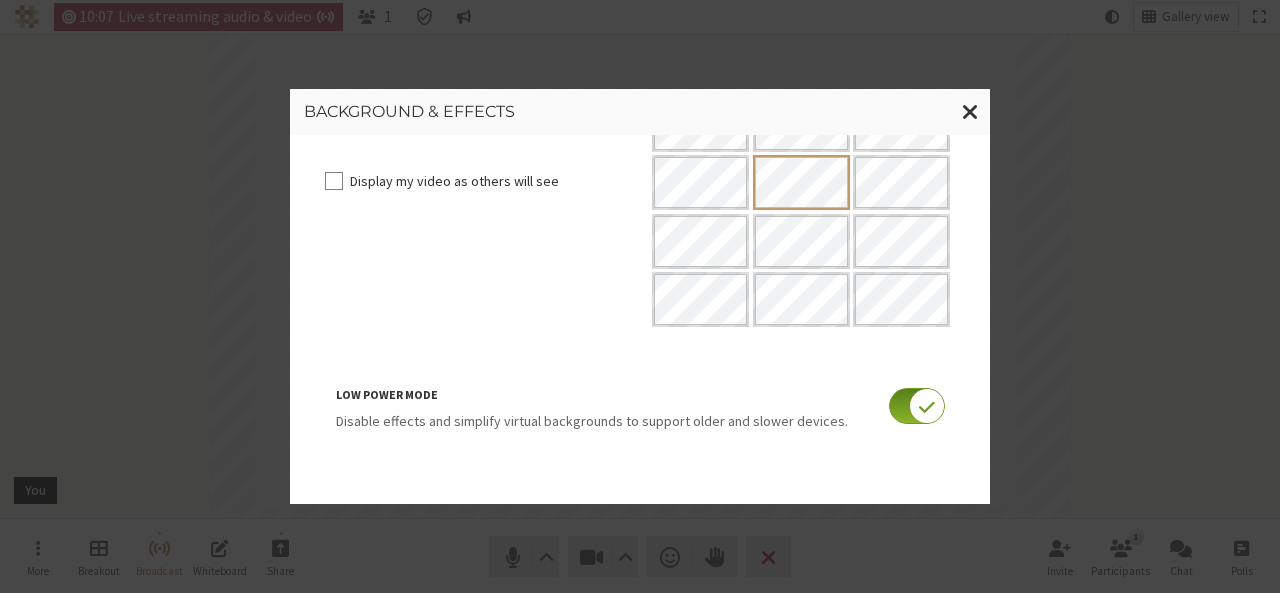 click at bounding box center (917, 406) 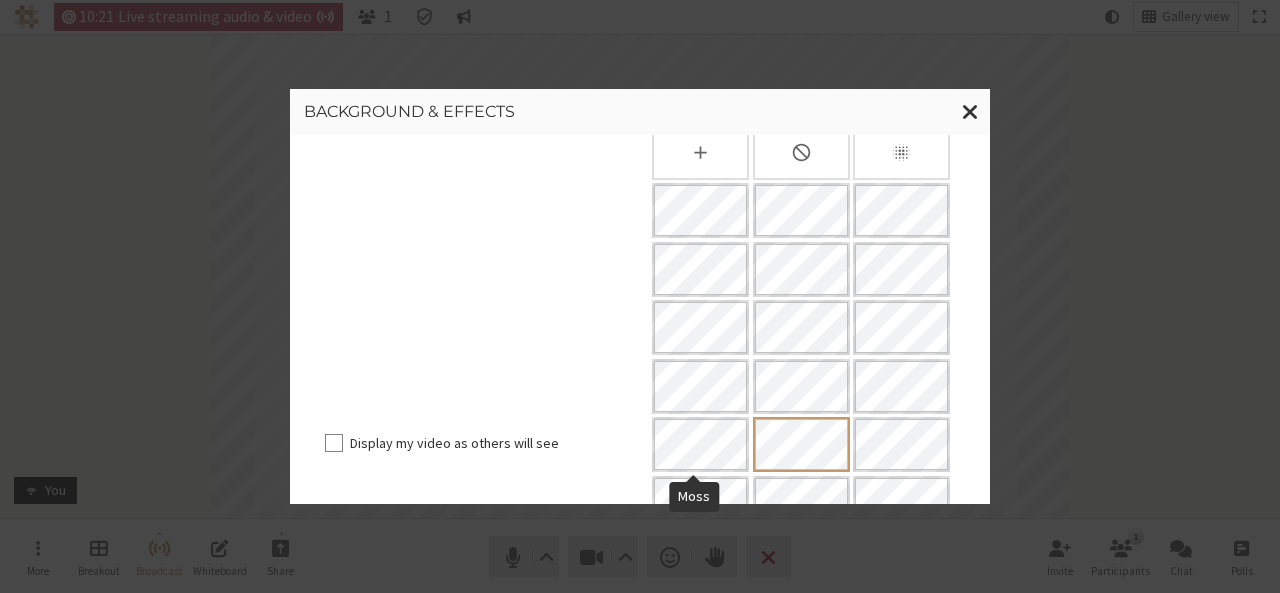 scroll, scrollTop: 123, scrollLeft: 0, axis: vertical 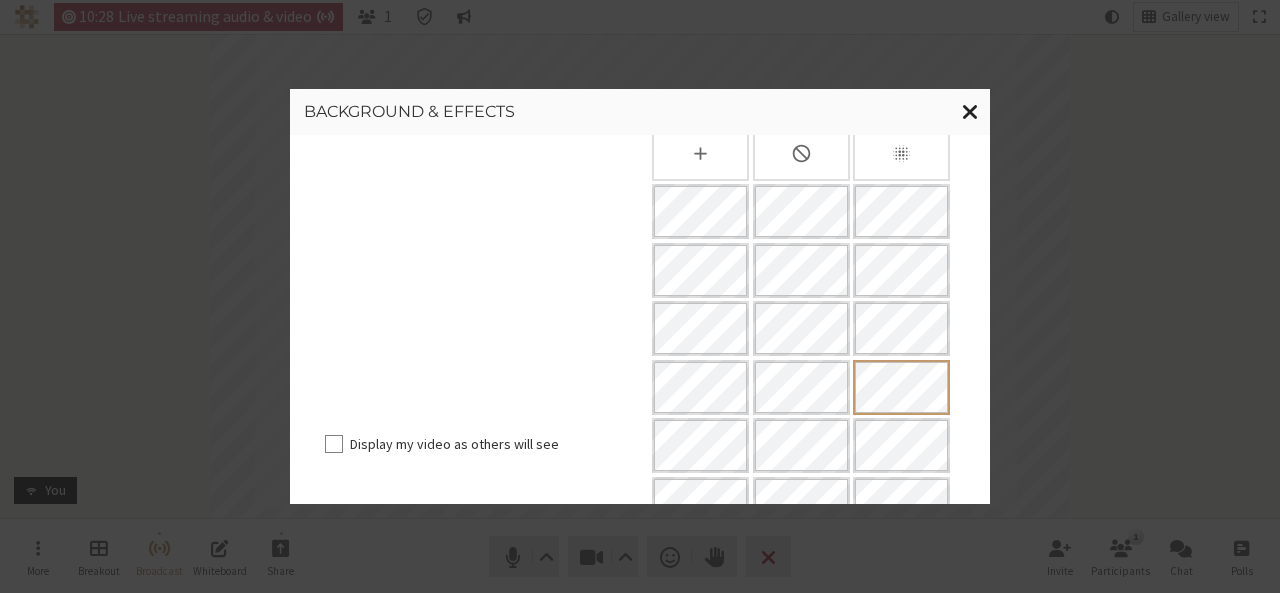 click at bounding box center [970, 111] 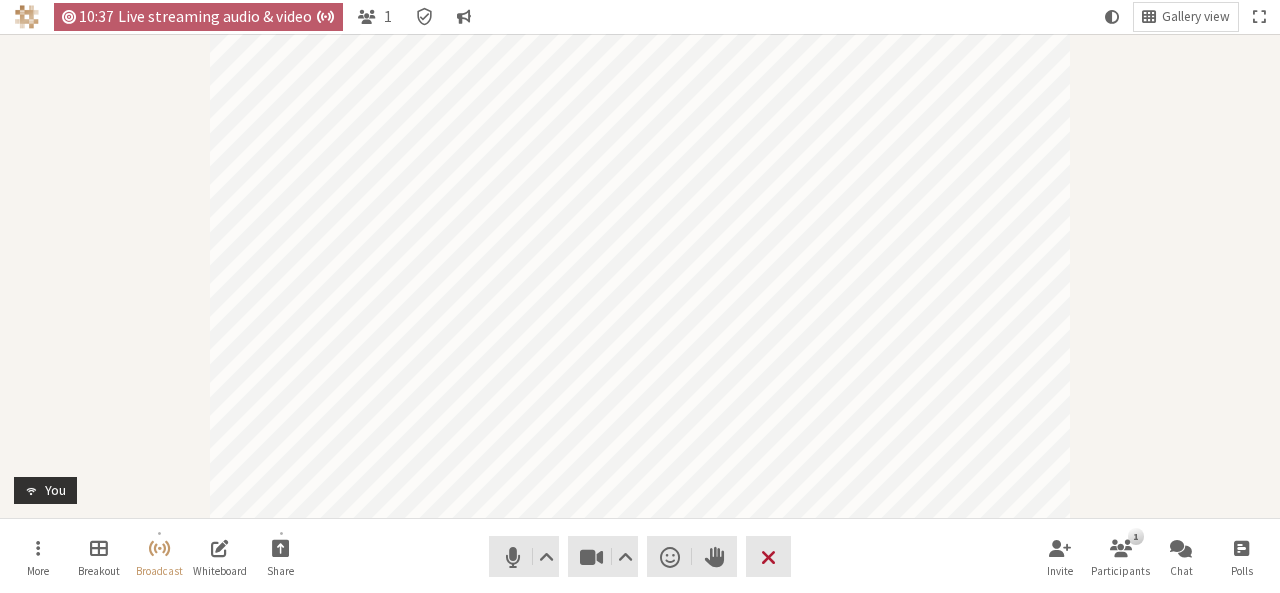 click on "Leave" at bounding box center (768, 556) 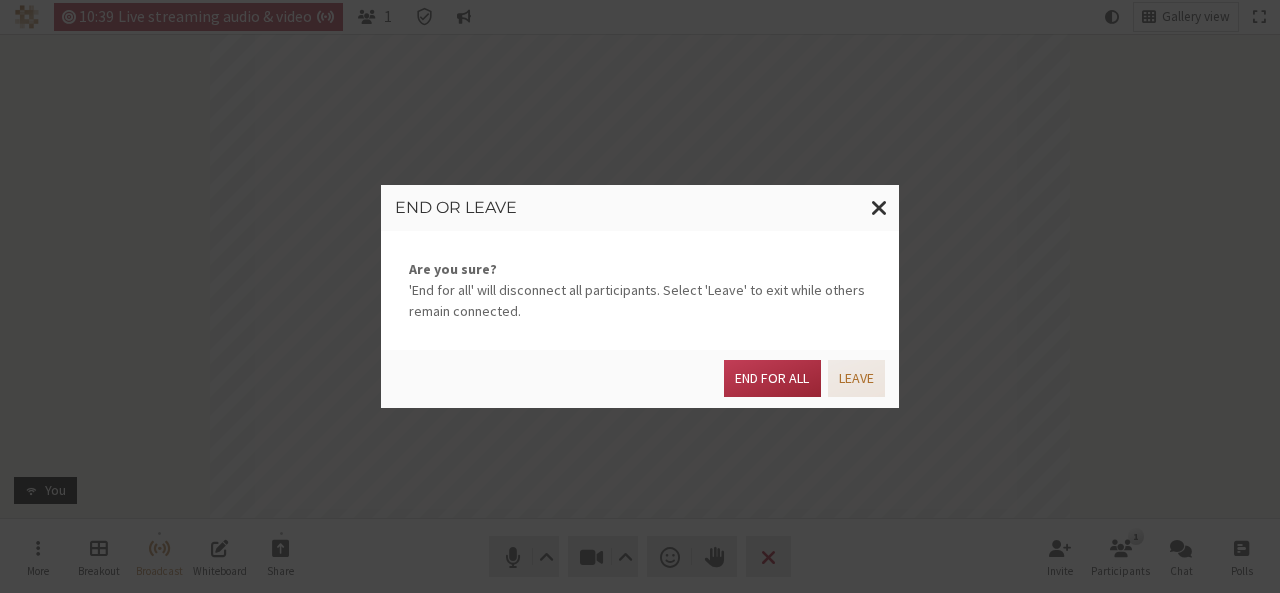 click on "Leave" at bounding box center [856, 378] 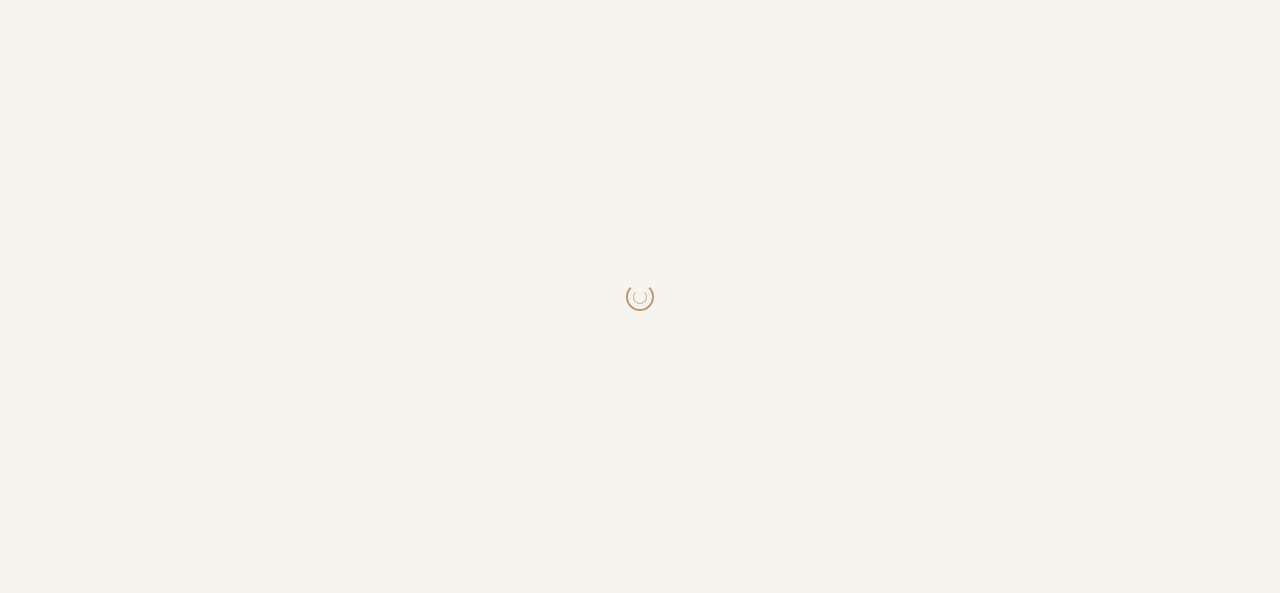 scroll, scrollTop: 0, scrollLeft: 0, axis: both 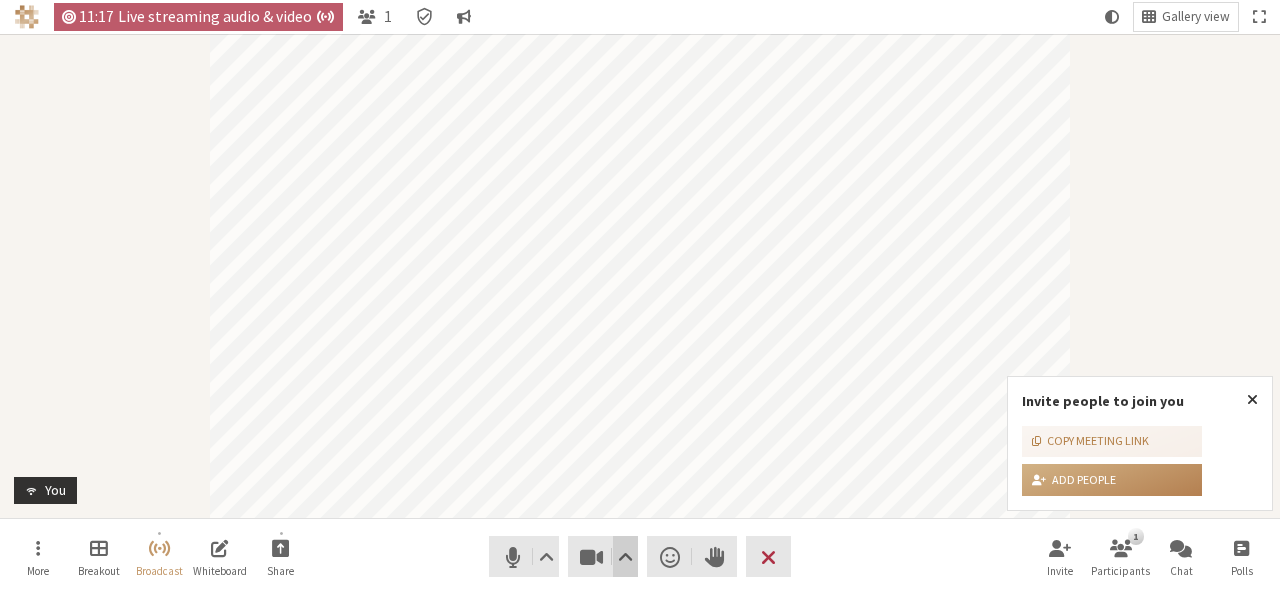click at bounding box center [625, 557] 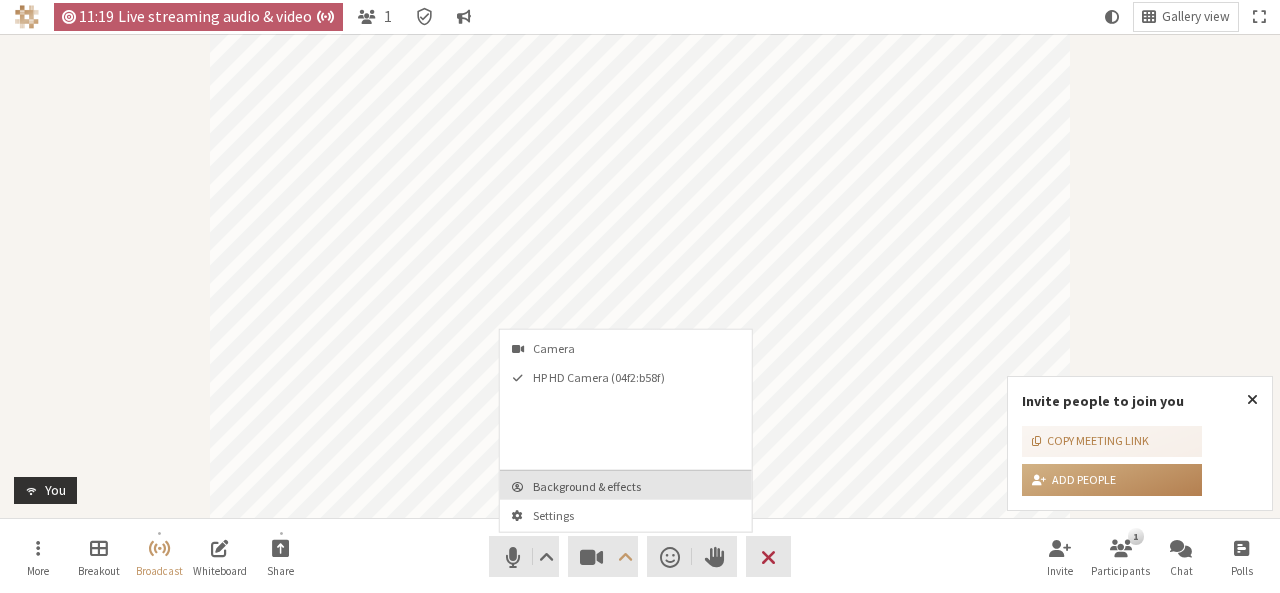 click on "Background & effects" at bounding box center (638, 486) 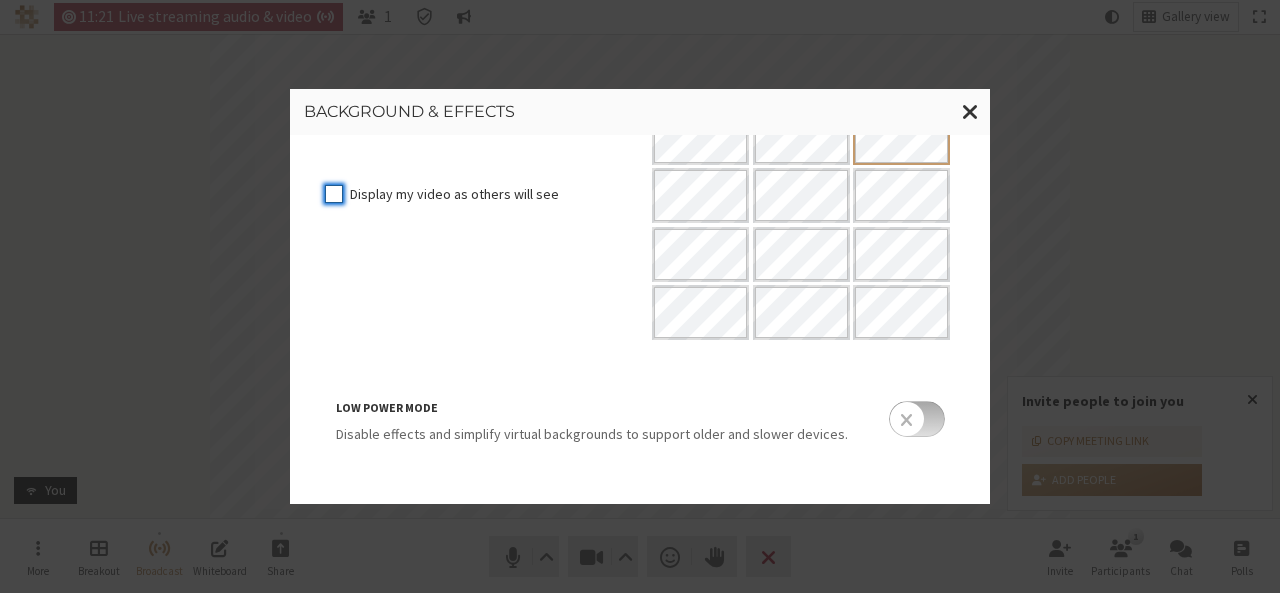 scroll, scrollTop: 386, scrollLeft: 0, axis: vertical 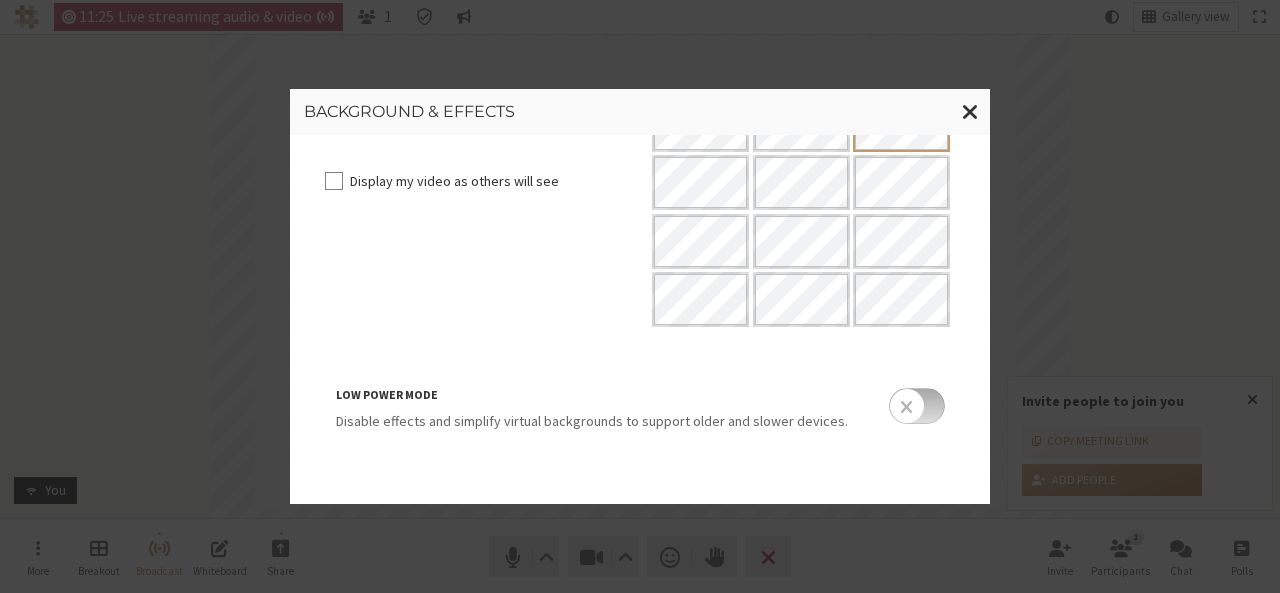 click at bounding box center (917, 406) 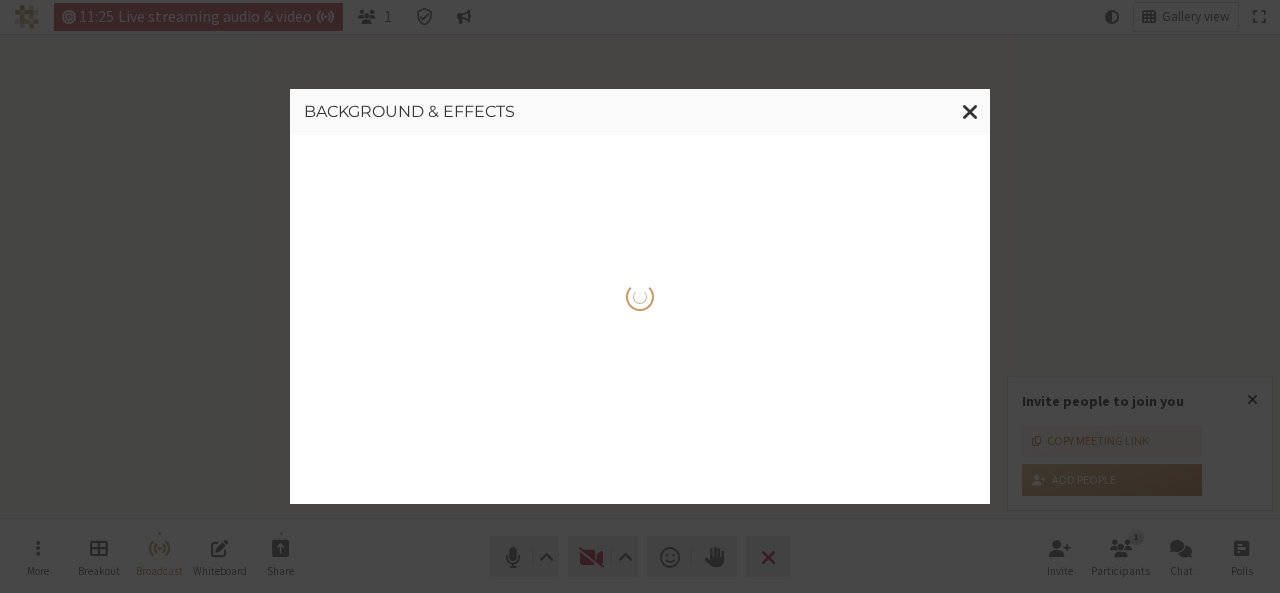 scroll, scrollTop: 0, scrollLeft: 0, axis: both 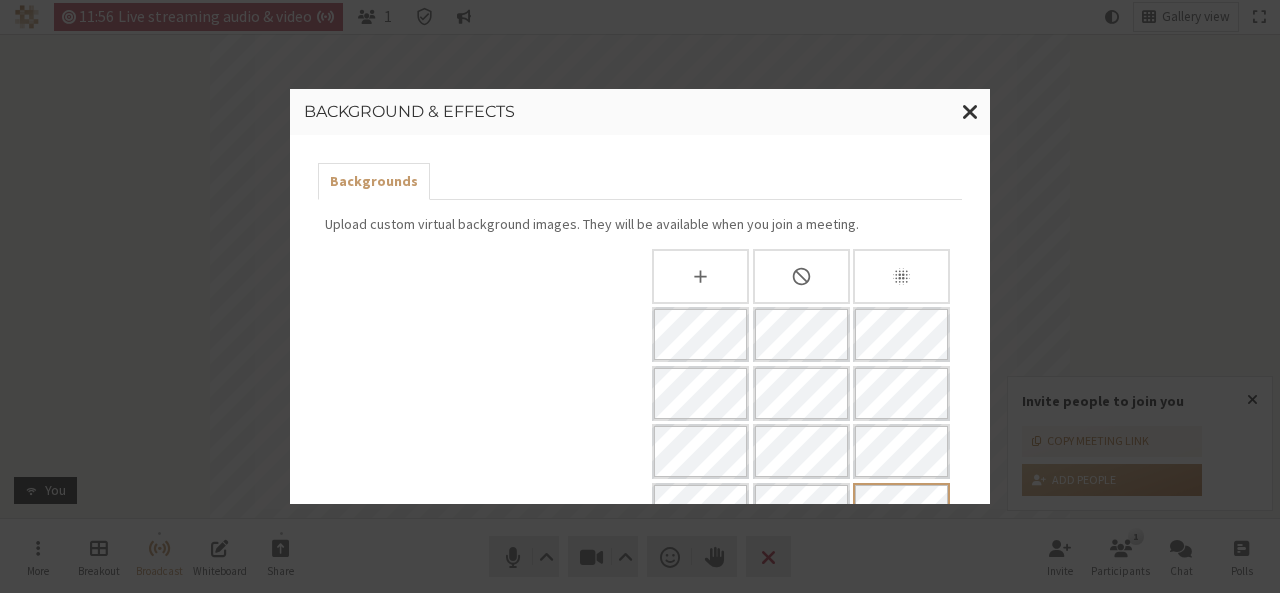 click at bounding box center (901, 276) 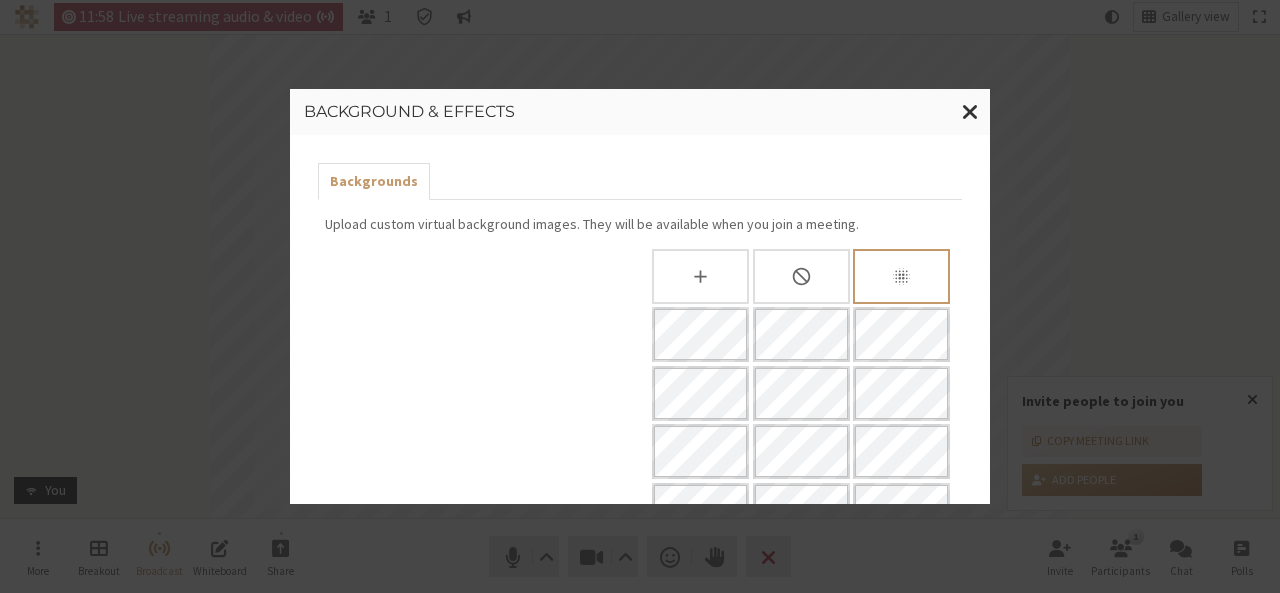 click 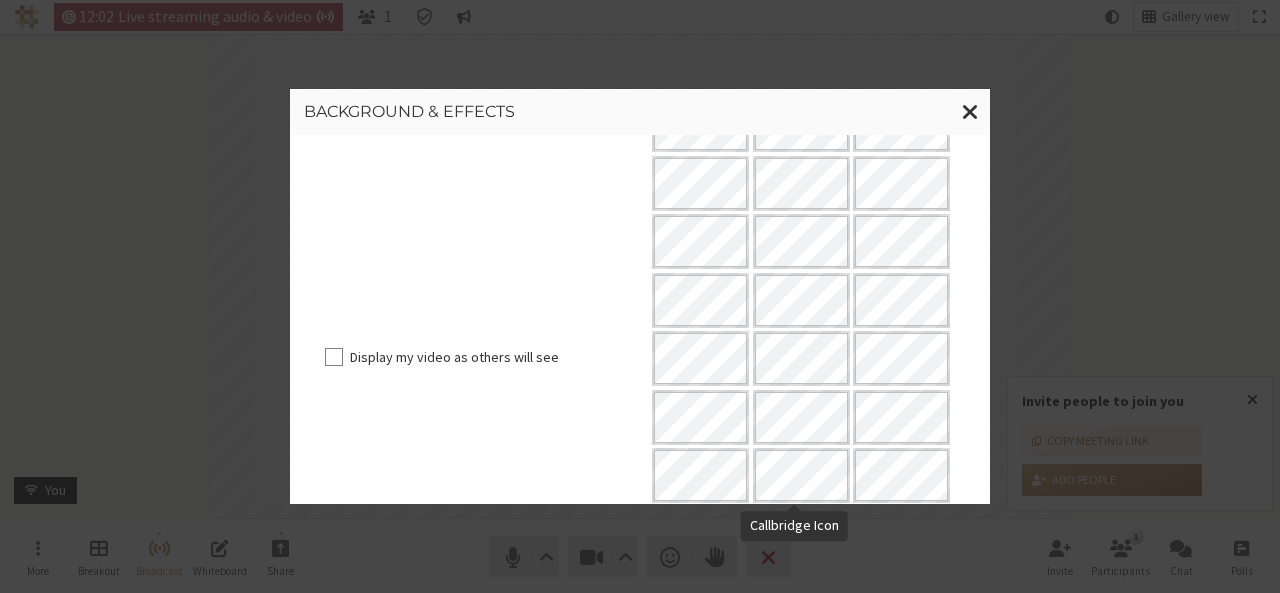 scroll, scrollTop: 211, scrollLeft: 0, axis: vertical 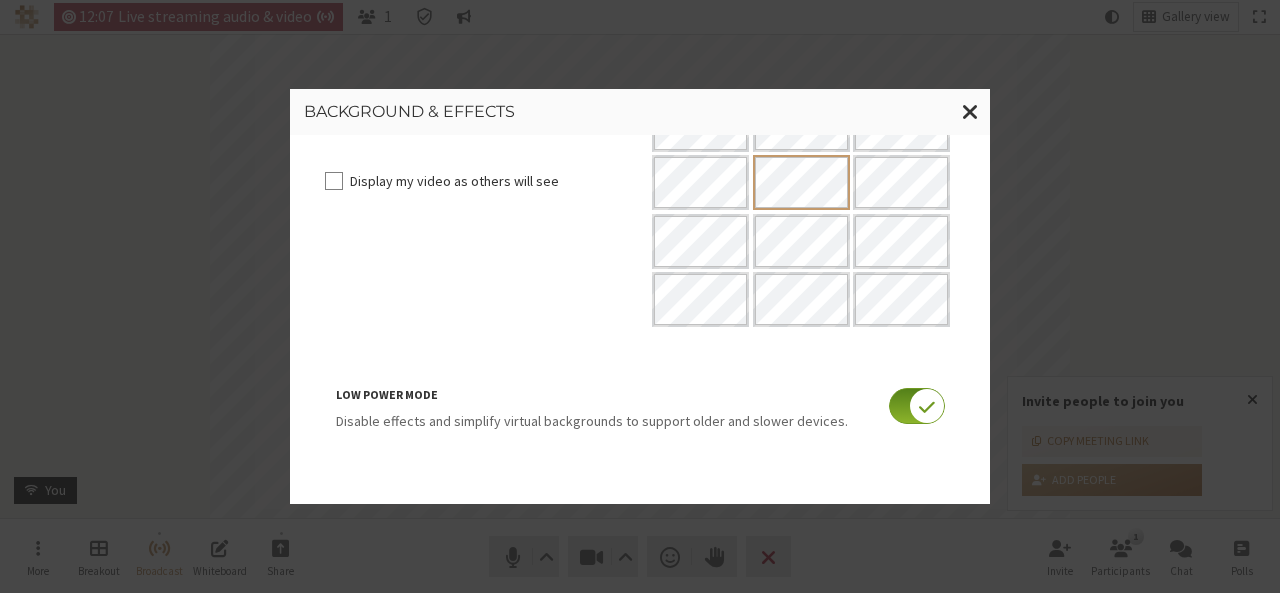 click at bounding box center [917, 406] 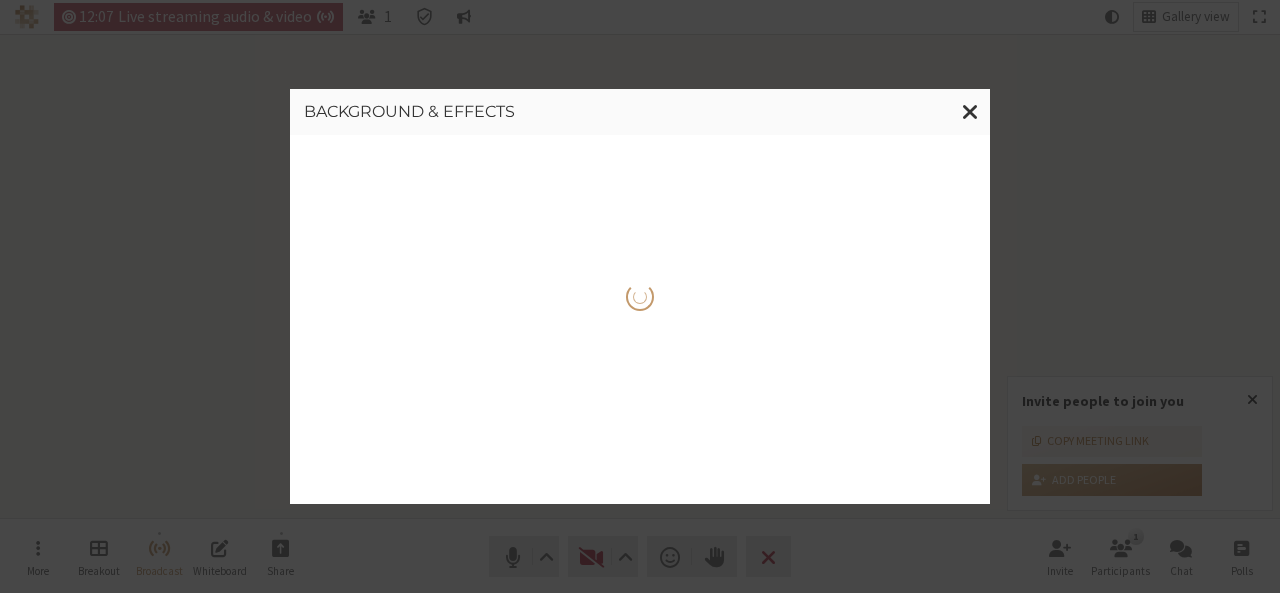 scroll, scrollTop: 0, scrollLeft: 0, axis: both 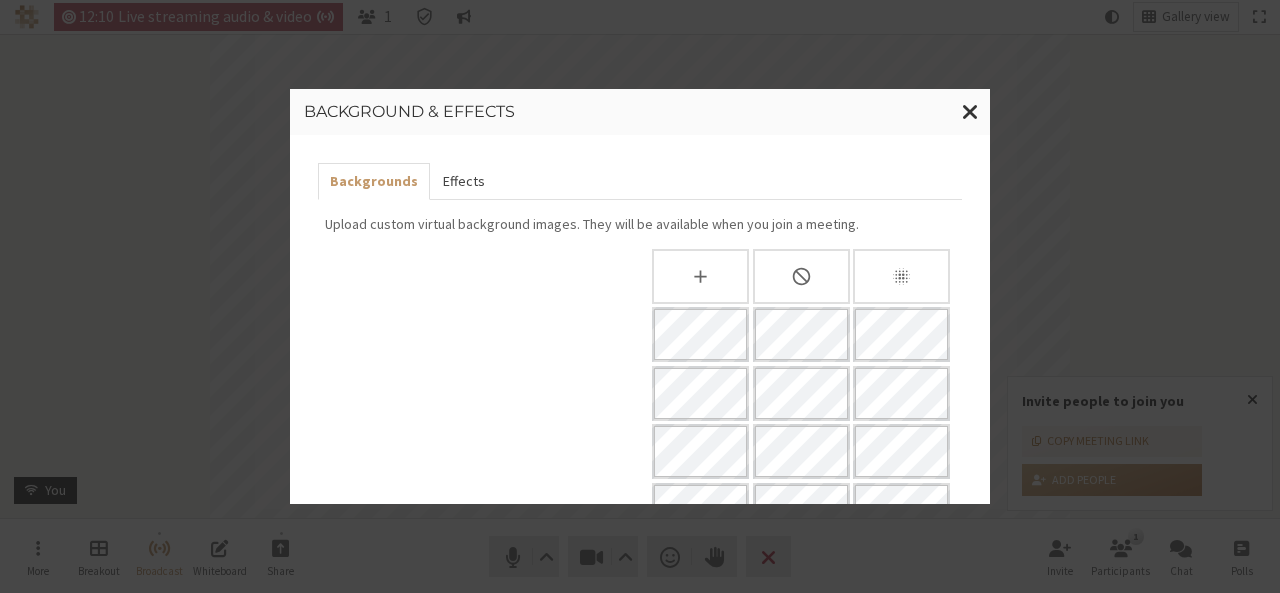click on "Effects" at bounding box center (463, 181) 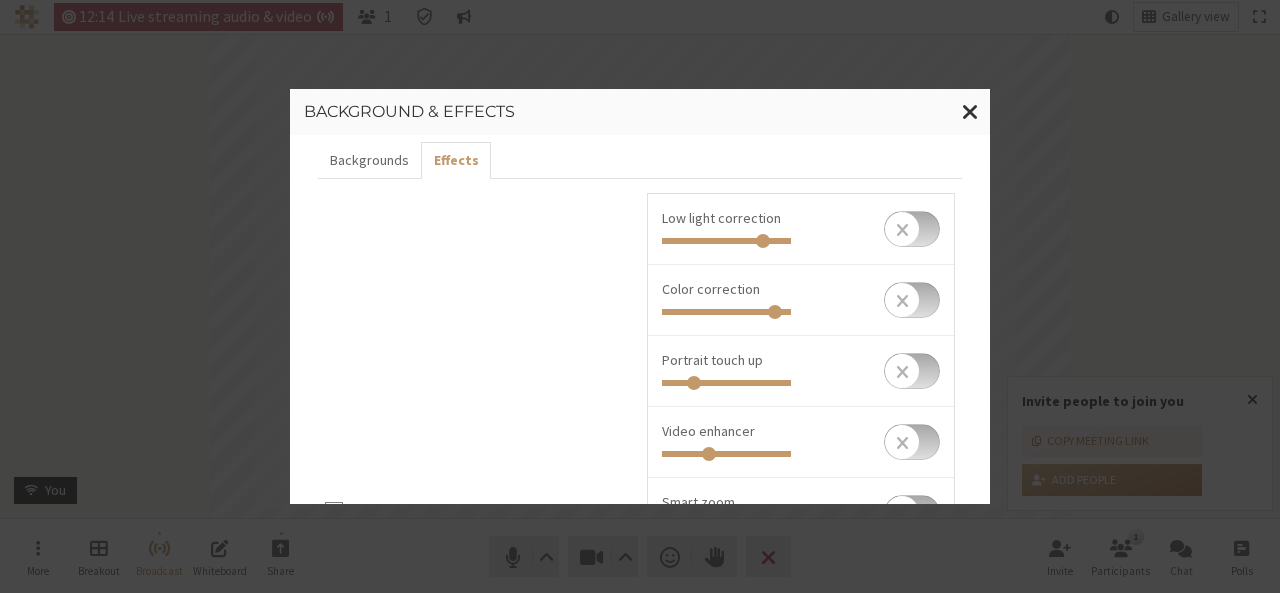 scroll, scrollTop: 0, scrollLeft: 0, axis: both 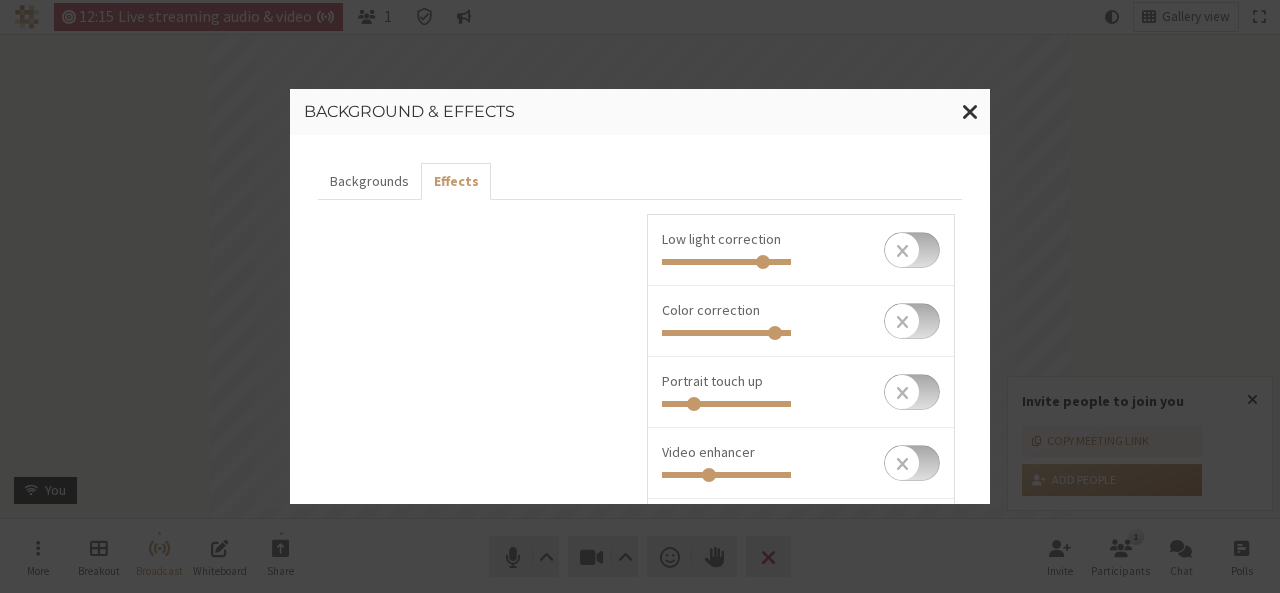 click at bounding box center [912, 250] 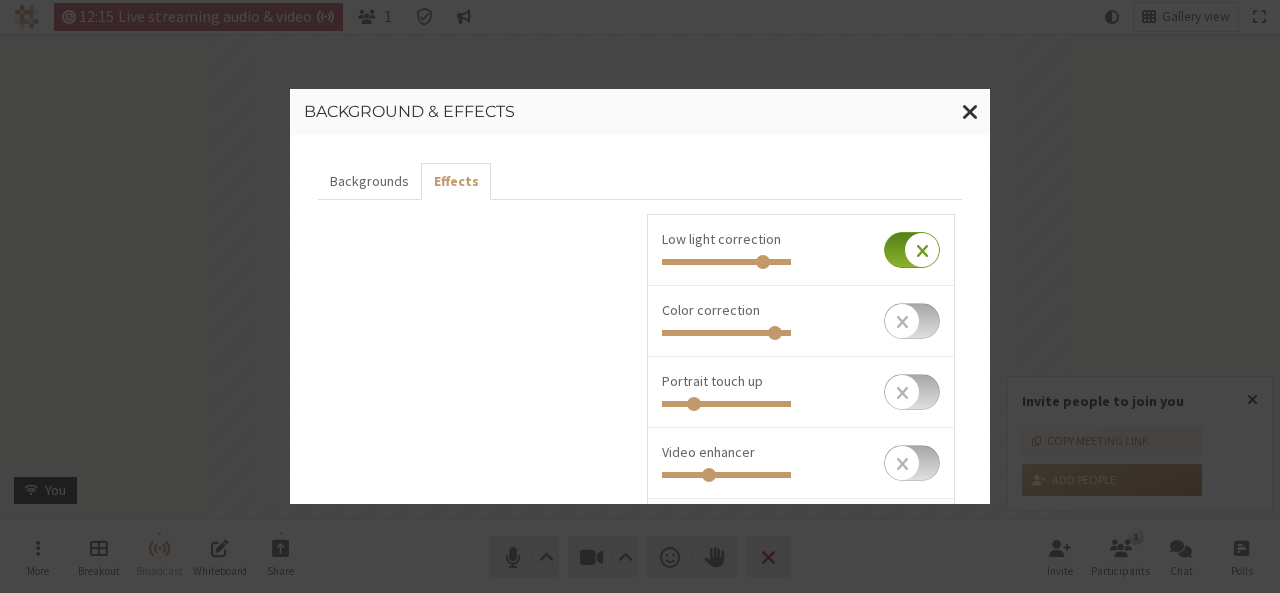 checkbox on "true" 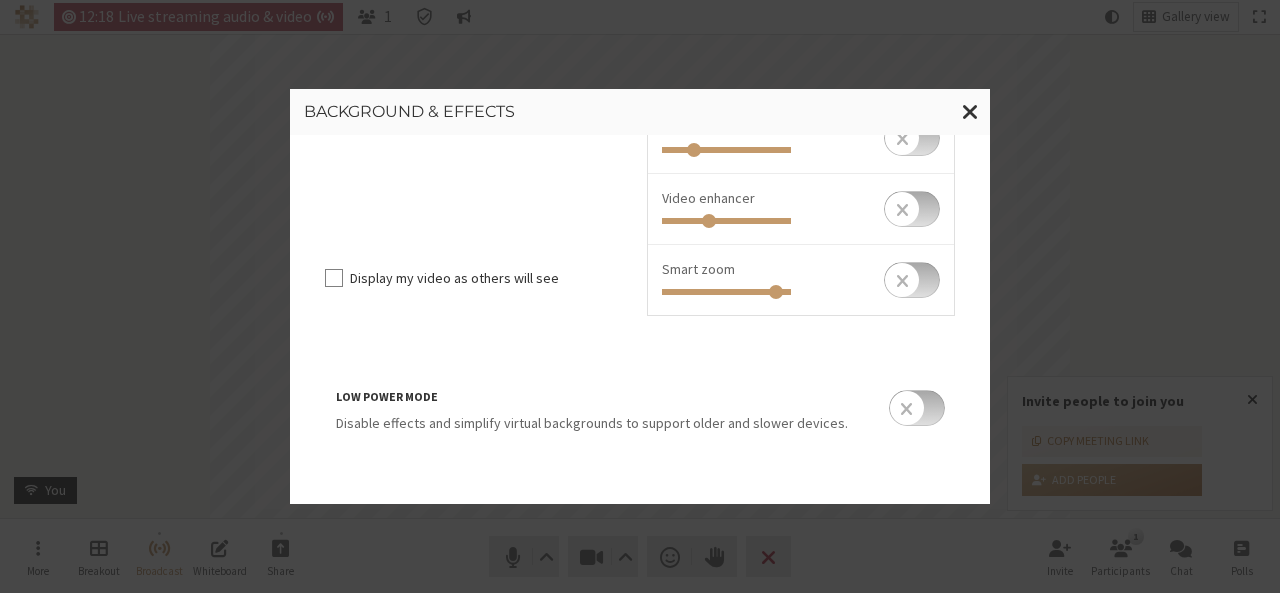 scroll, scrollTop: 0, scrollLeft: 0, axis: both 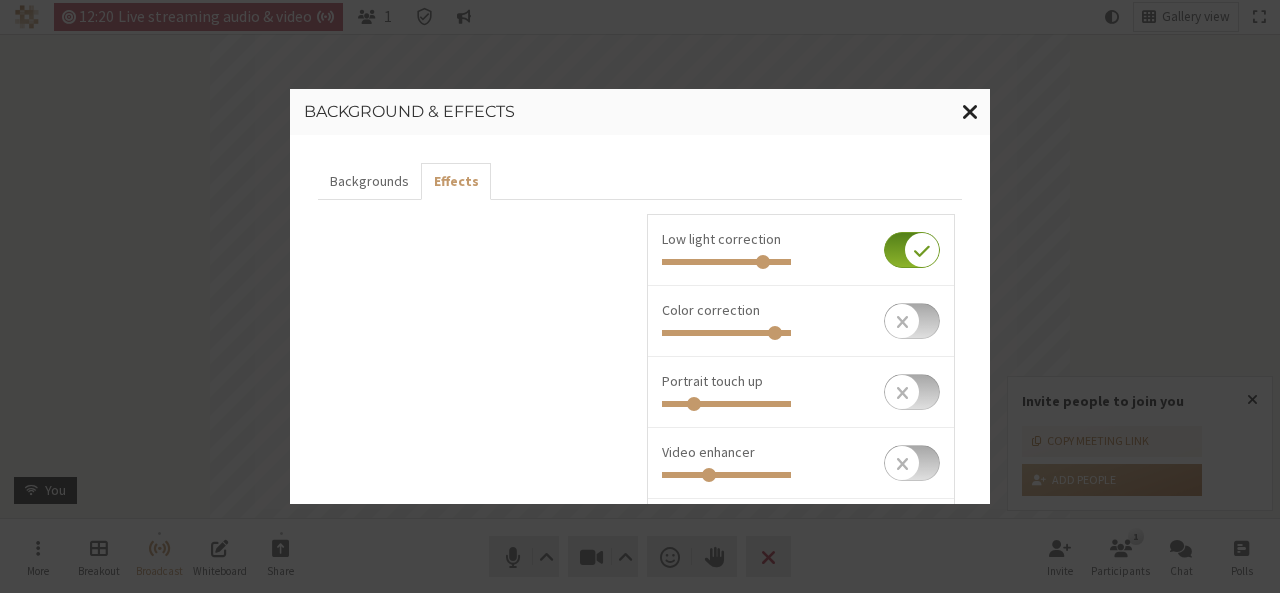 click at bounding box center (970, 112) 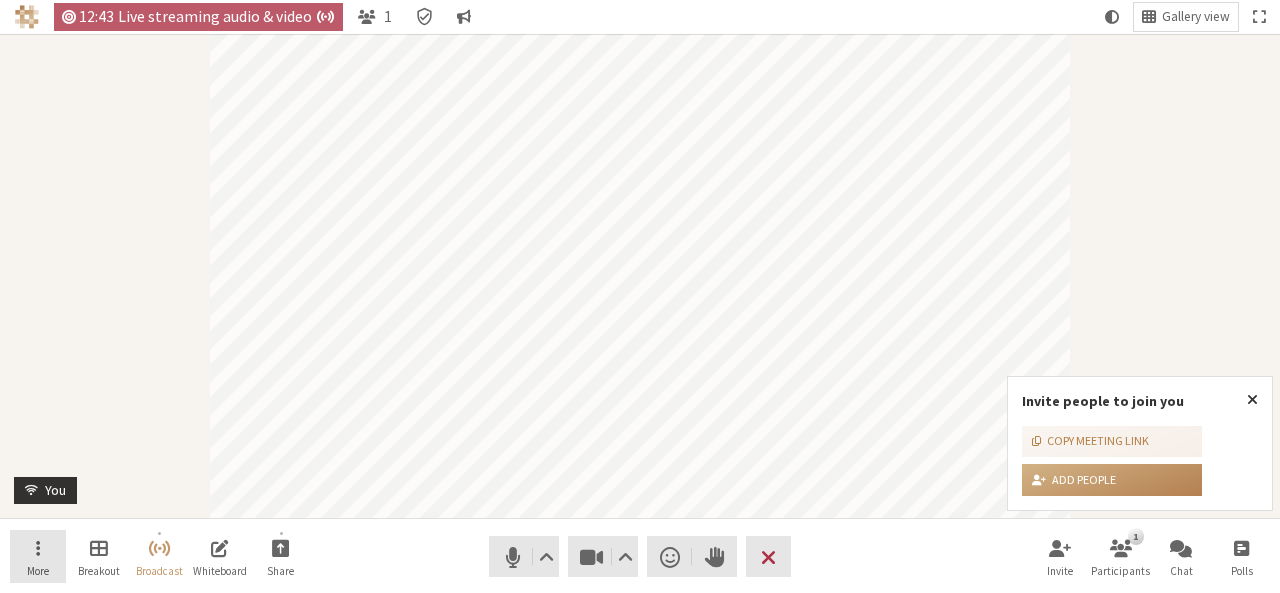 click on "More" at bounding box center (38, 571) 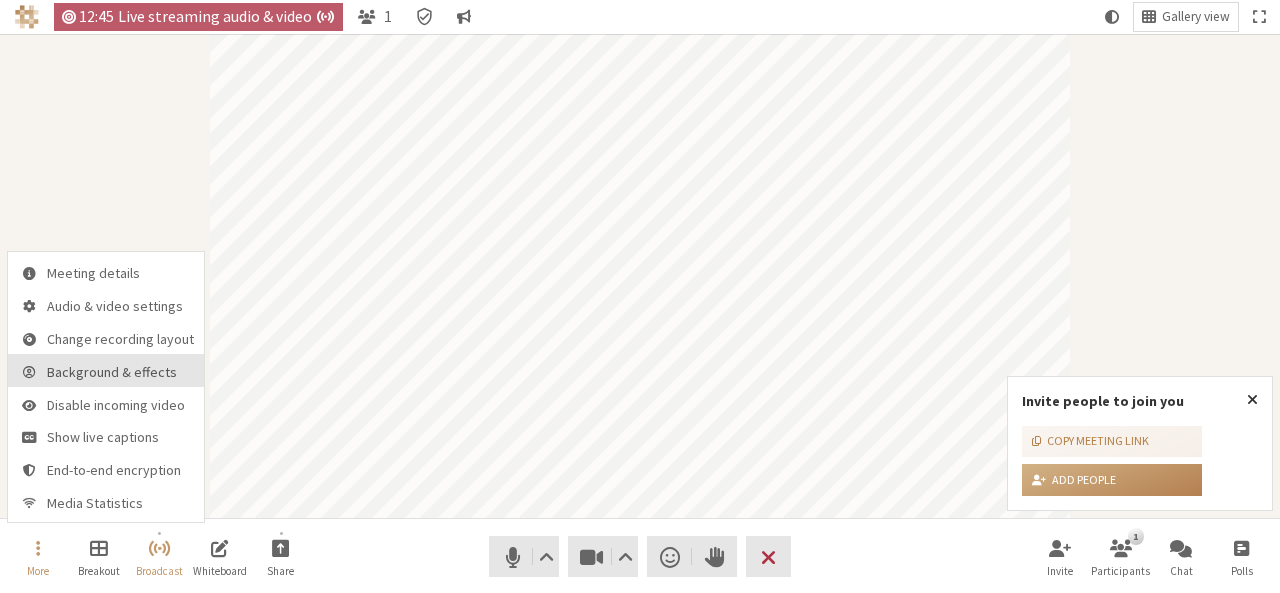click on "Background & effects" at bounding box center (120, 372) 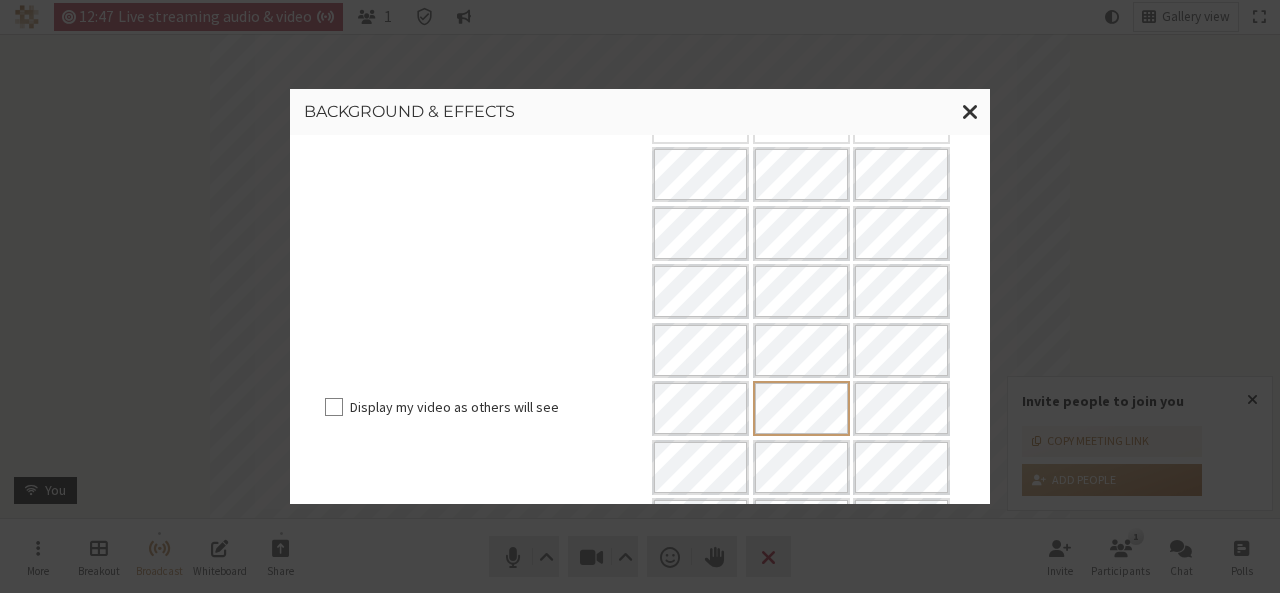 scroll, scrollTop: 151, scrollLeft: 0, axis: vertical 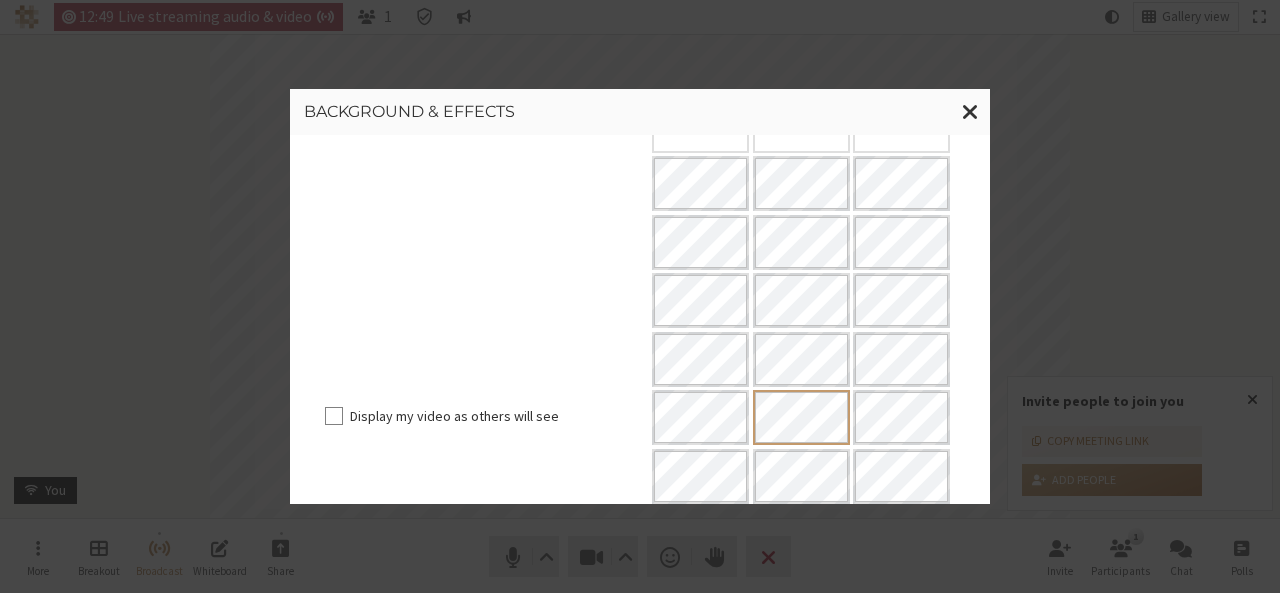 click on "Display my video as others will see" at bounding box center [334, 416] 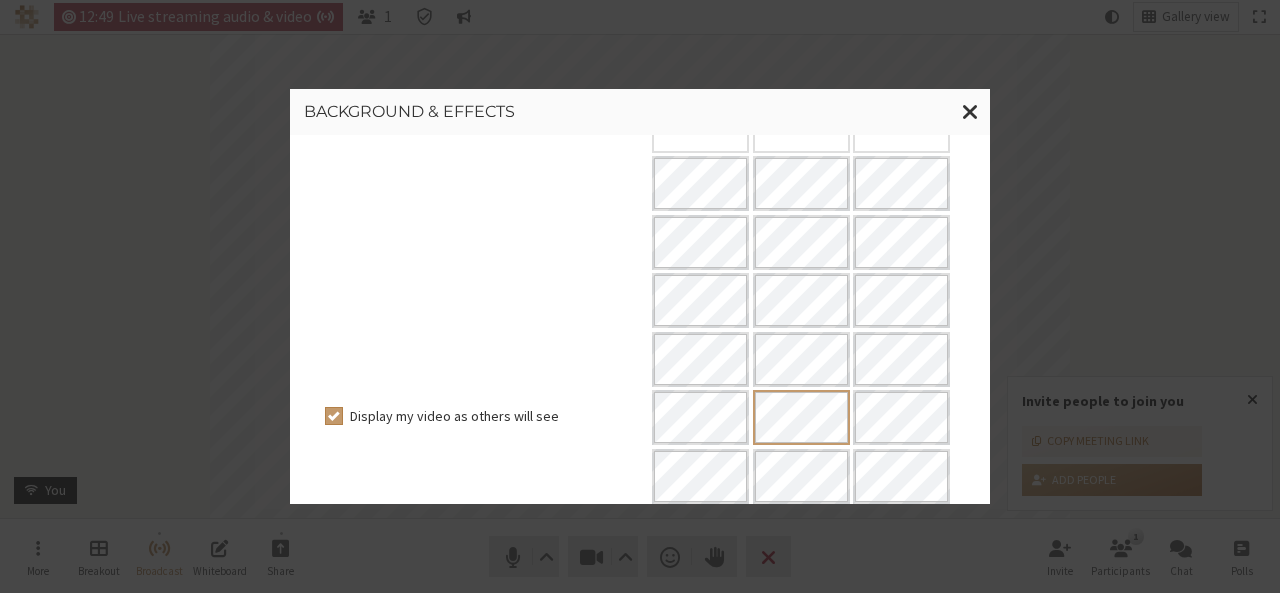 checkbox on "true" 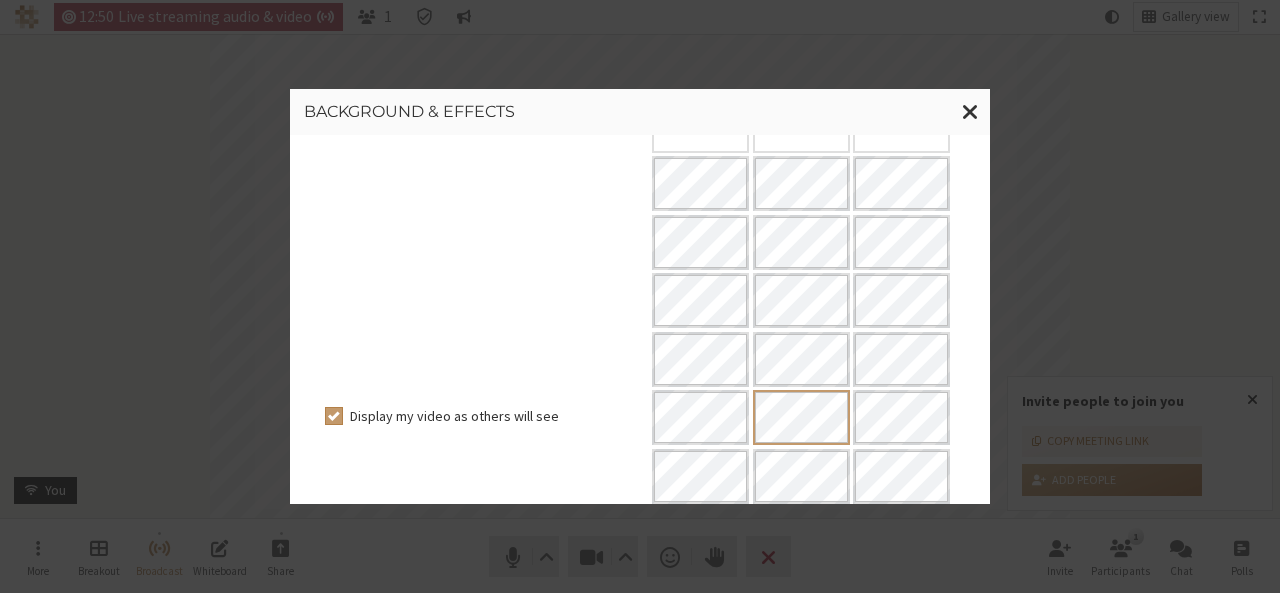 scroll, scrollTop: 386, scrollLeft: 0, axis: vertical 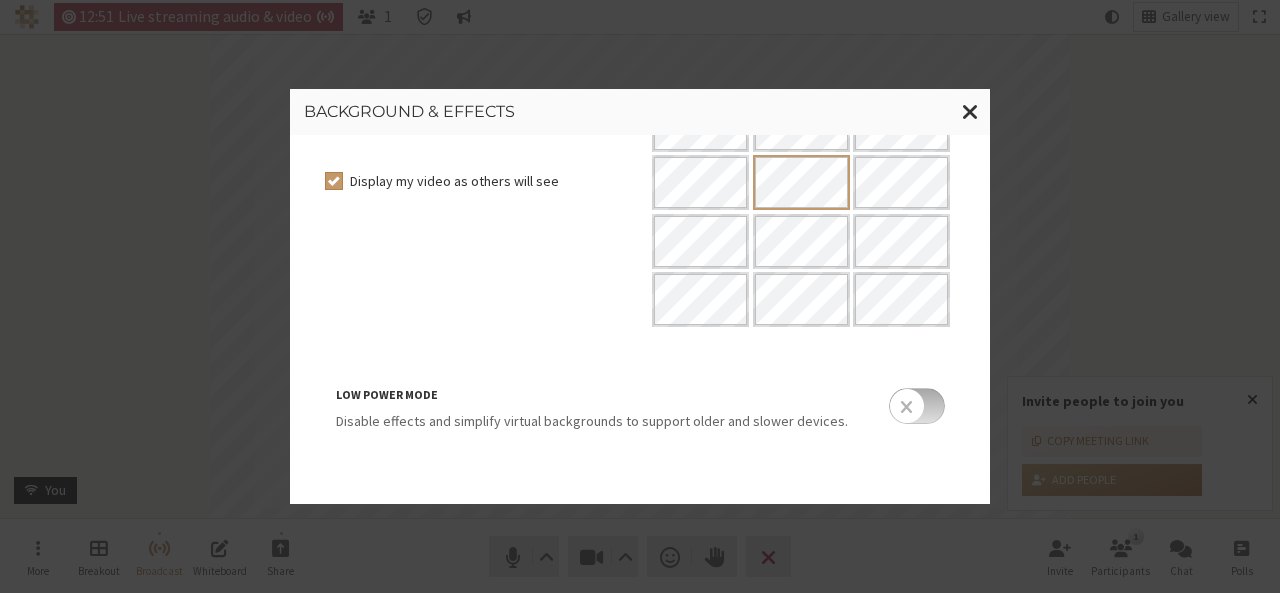 click at bounding box center (917, 406) 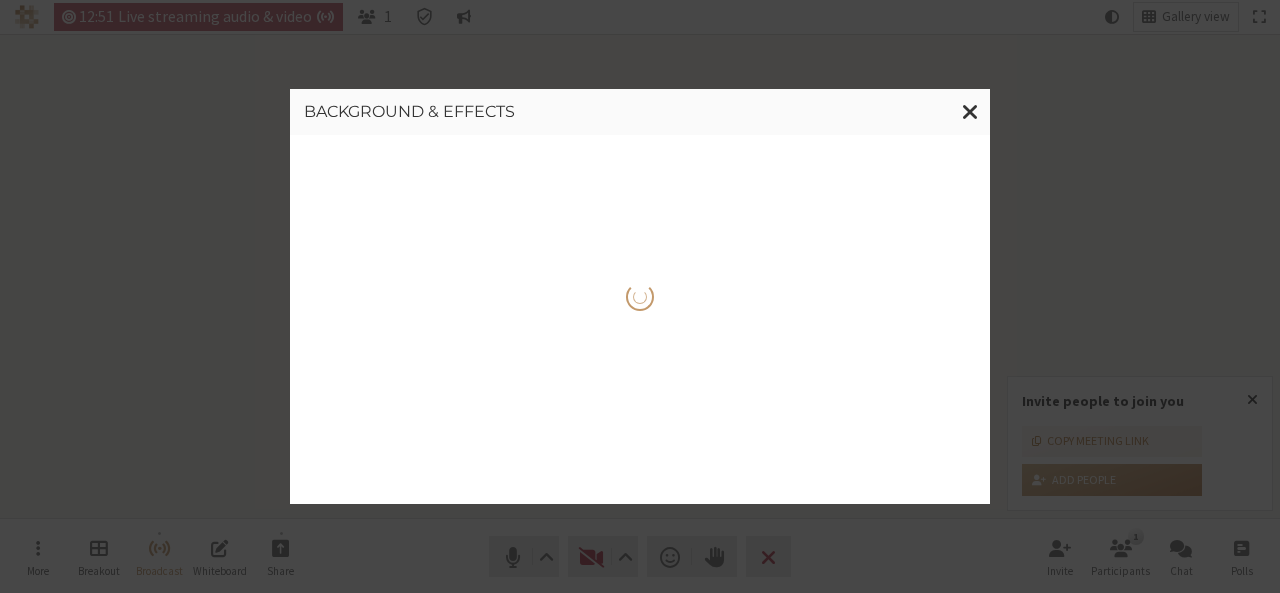 scroll, scrollTop: 0, scrollLeft: 0, axis: both 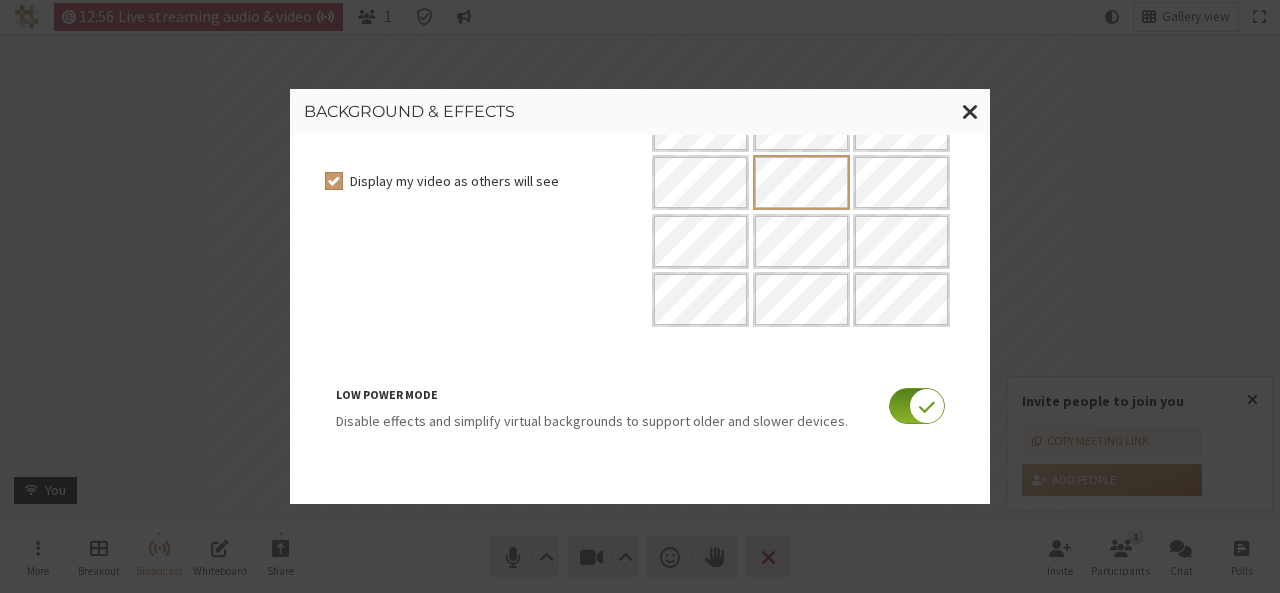 click on "Backgrounds Upload custom virtual background images. They will be available when you join a meeting. Display my video as others will see Low power mode Disable effects and simplify virtual backgrounds to support older and slower devices." at bounding box center [640, 320] 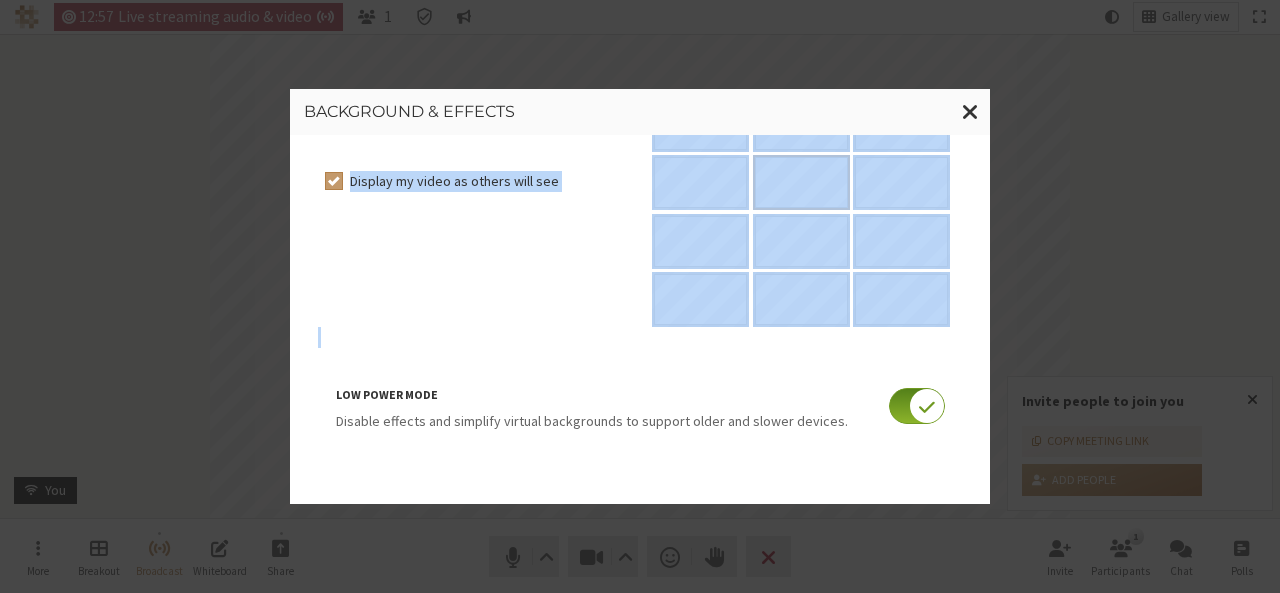 click on "Backgrounds Upload custom virtual background images. They will be available when you join a meeting. Display my video as others will see Low power mode Disable effects and simplify virtual backgrounds to support older and slower devices." at bounding box center [640, 320] 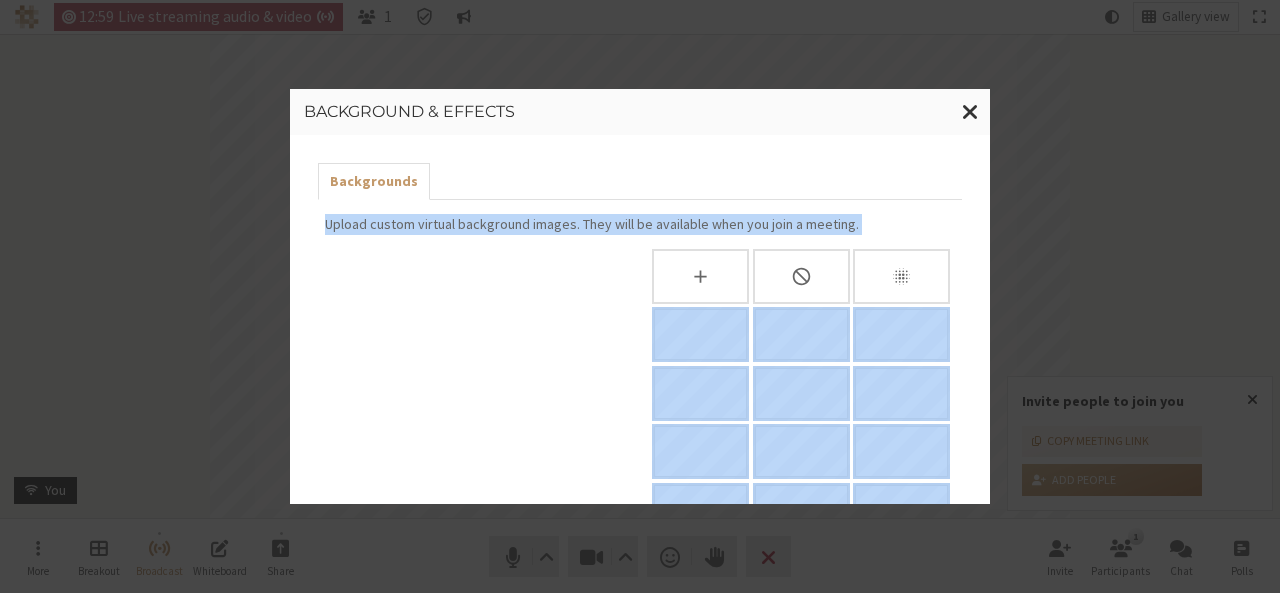 scroll, scrollTop: 386, scrollLeft: 0, axis: vertical 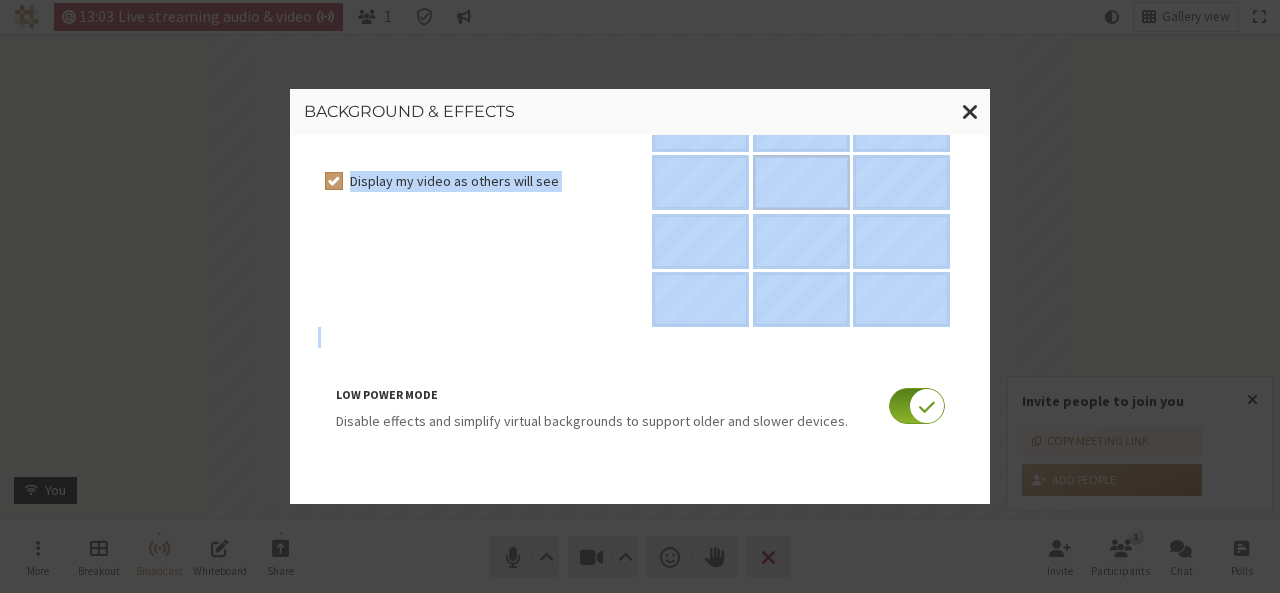 click on "Backgrounds Upload custom virtual background images. They will be available when you join a meeting. Display my video as others will see Low power mode Disable effects and simplify virtual backgrounds to support older and slower devices." at bounding box center (640, 320) 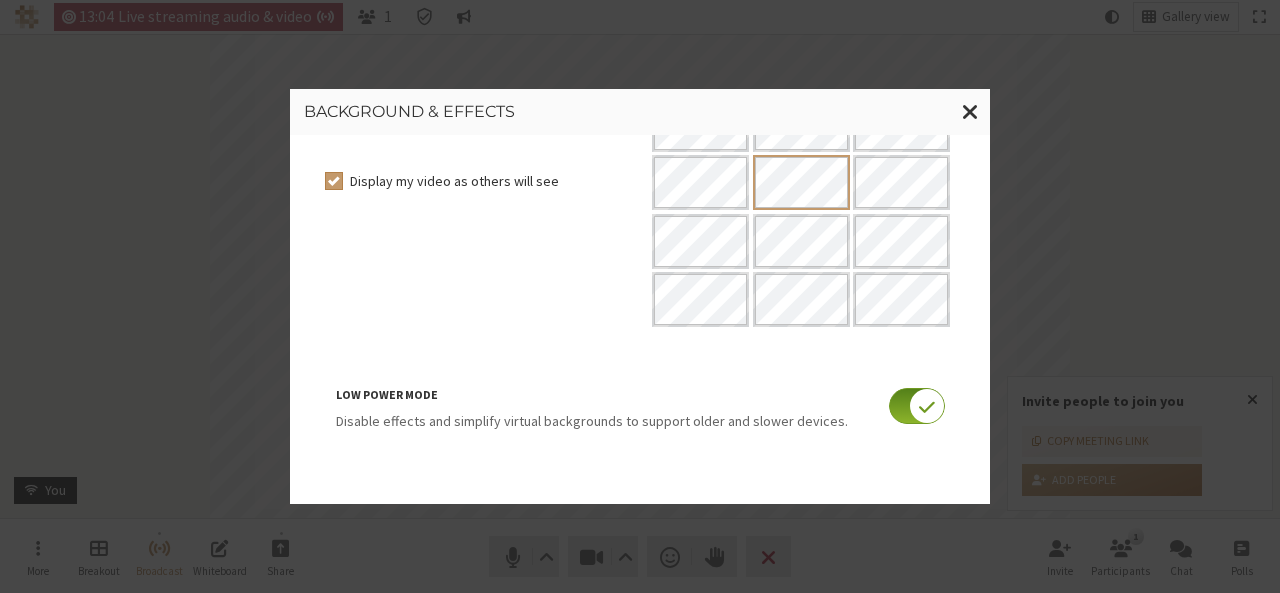 click on "Backgrounds Upload custom virtual background images. They will be available when you join a meeting. Display my video as others will see Low power mode Disable effects and simplify virtual backgrounds to support older and slower devices." at bounding box center [640, 320] 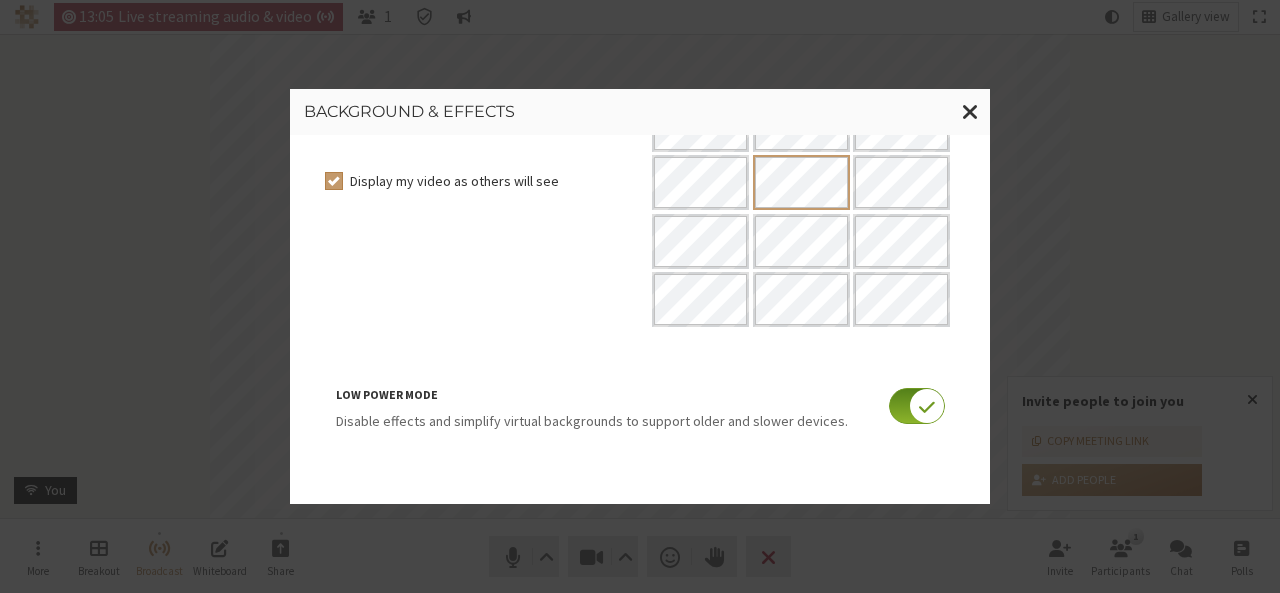 click on "Display my video as others will see" at bounding box center [479, 95] 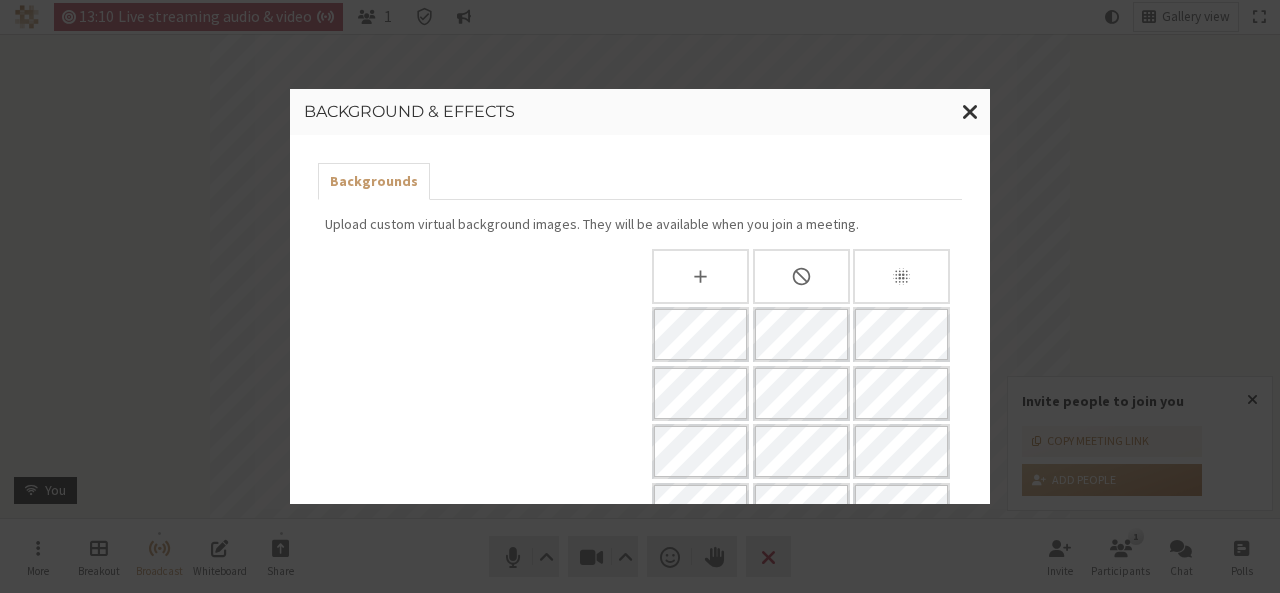 scroll, scrollTop: 386, scrollLeft: 0, axis: vertical 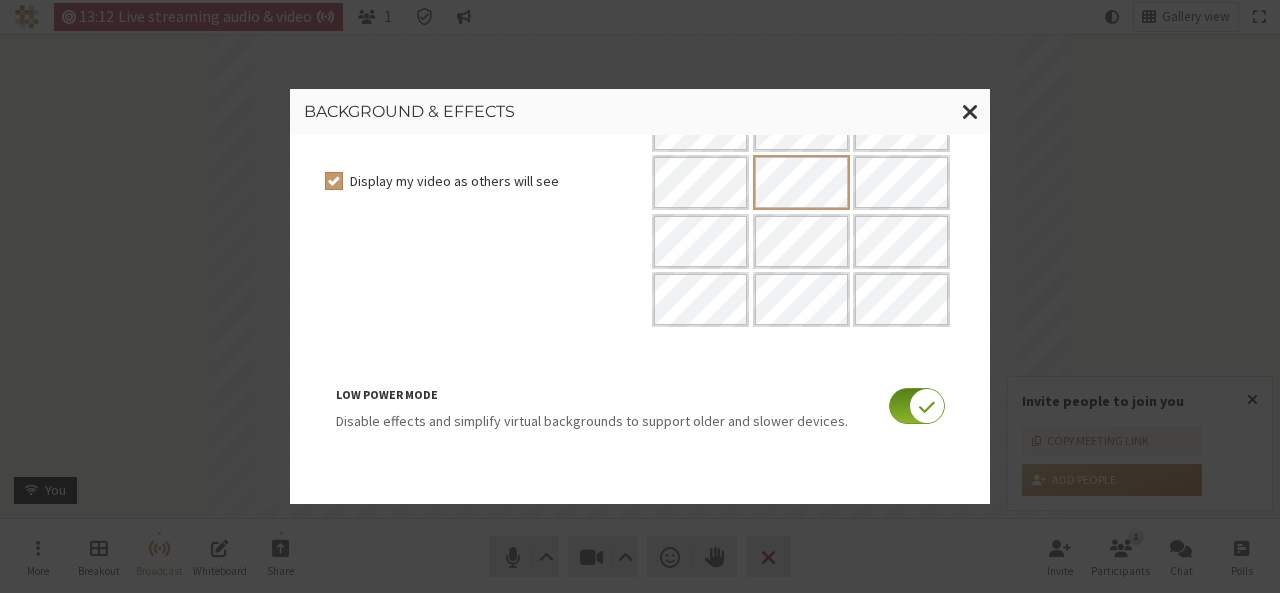 click on "Low power mode Disable effects and simplify virtual backgrounds to support older and slower devices." at bounding box center [640, 412] 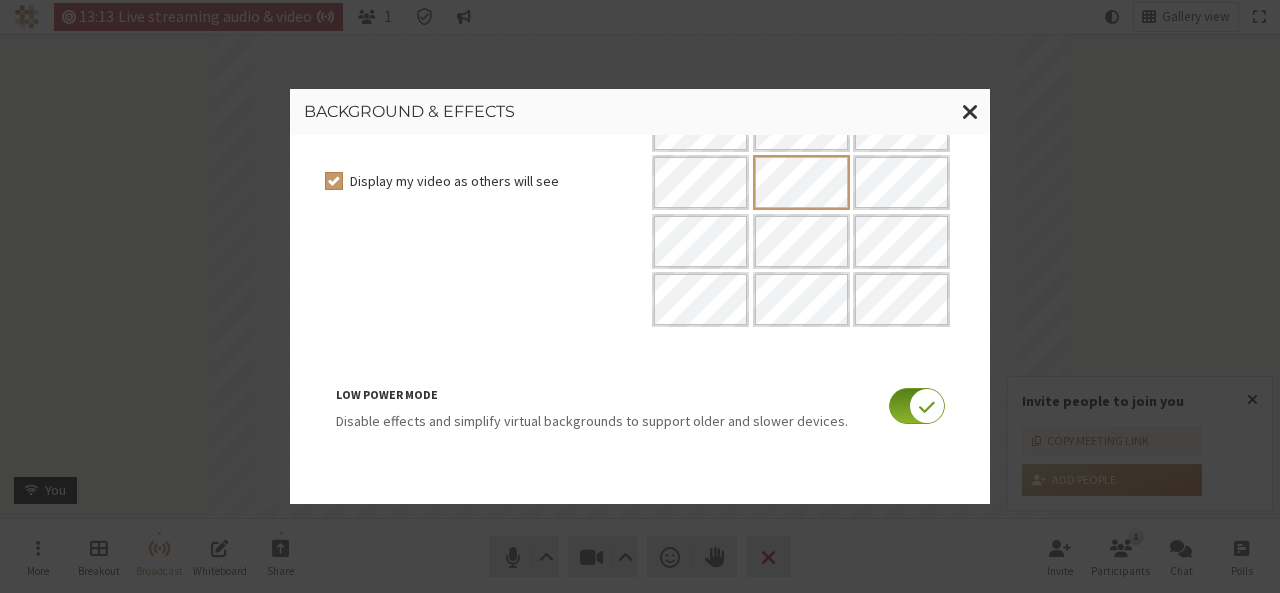 click on "Low power mode Disable effects and simplify virtual backgrounds to support older and slower devices." at bounding box center (640, 406) 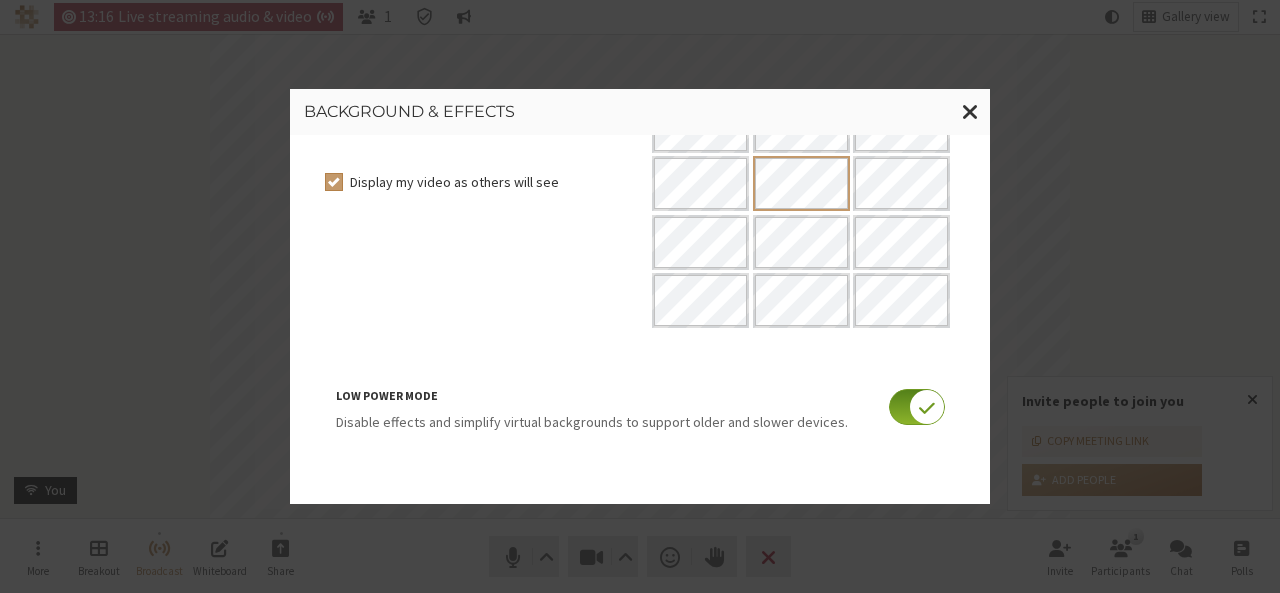 scroll, scrollTop: 386, scrollLeft: 0, axis: vertical 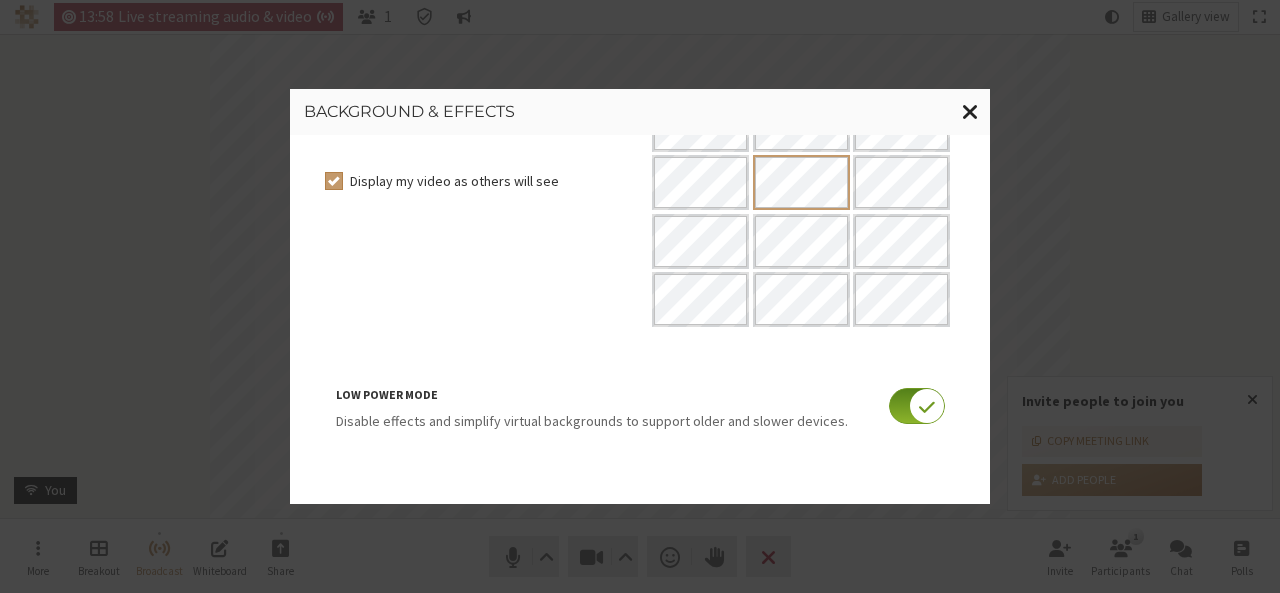 click at bounding box center [970, 111] 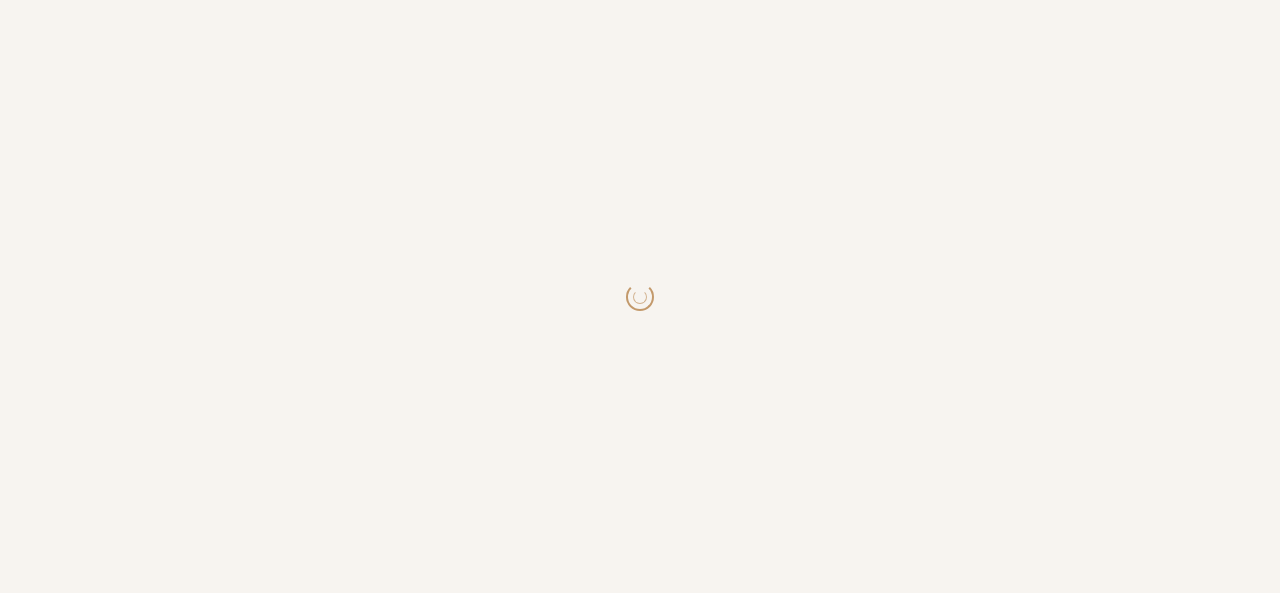 scroll, scrollTop: 0, scrollLeft: 0, axis: both 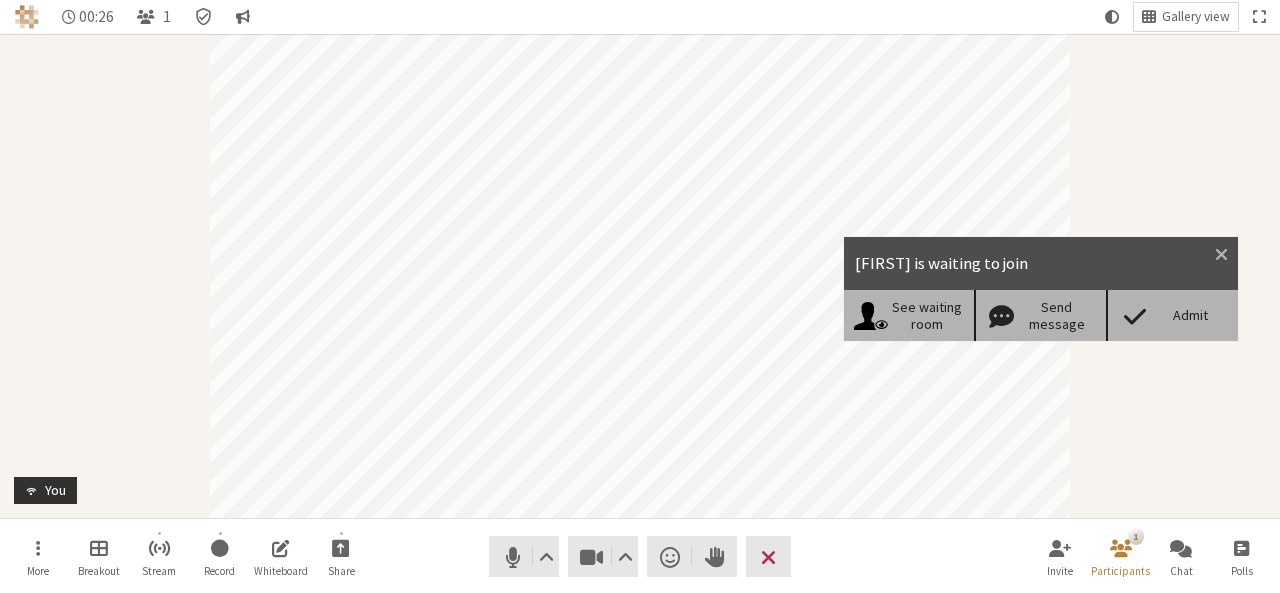 click on "Admit" at bounding box center (1190, 315) 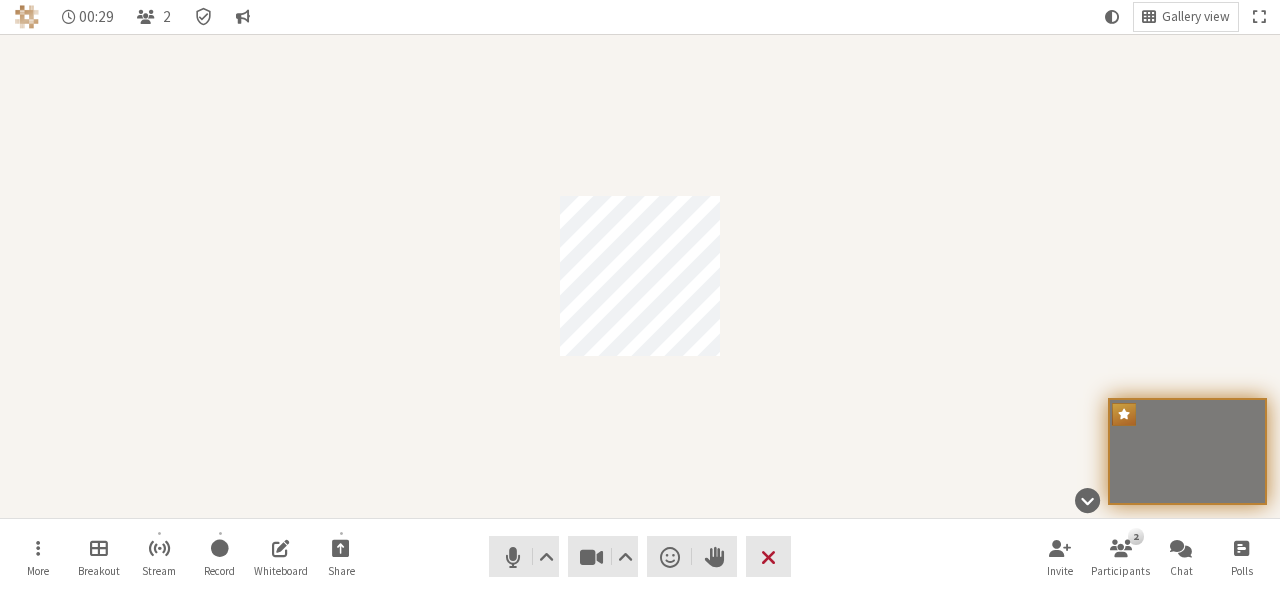 click on "Leave" at bounding box center (768, 556) 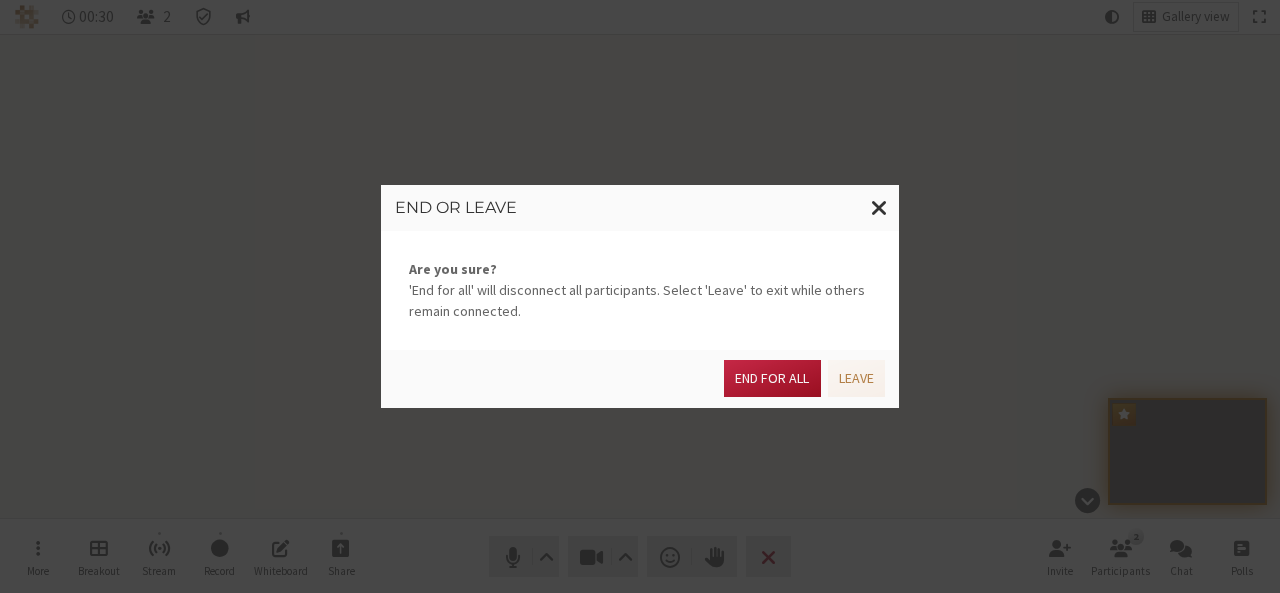 click on "End for all" at bounding box center (772, 378) 